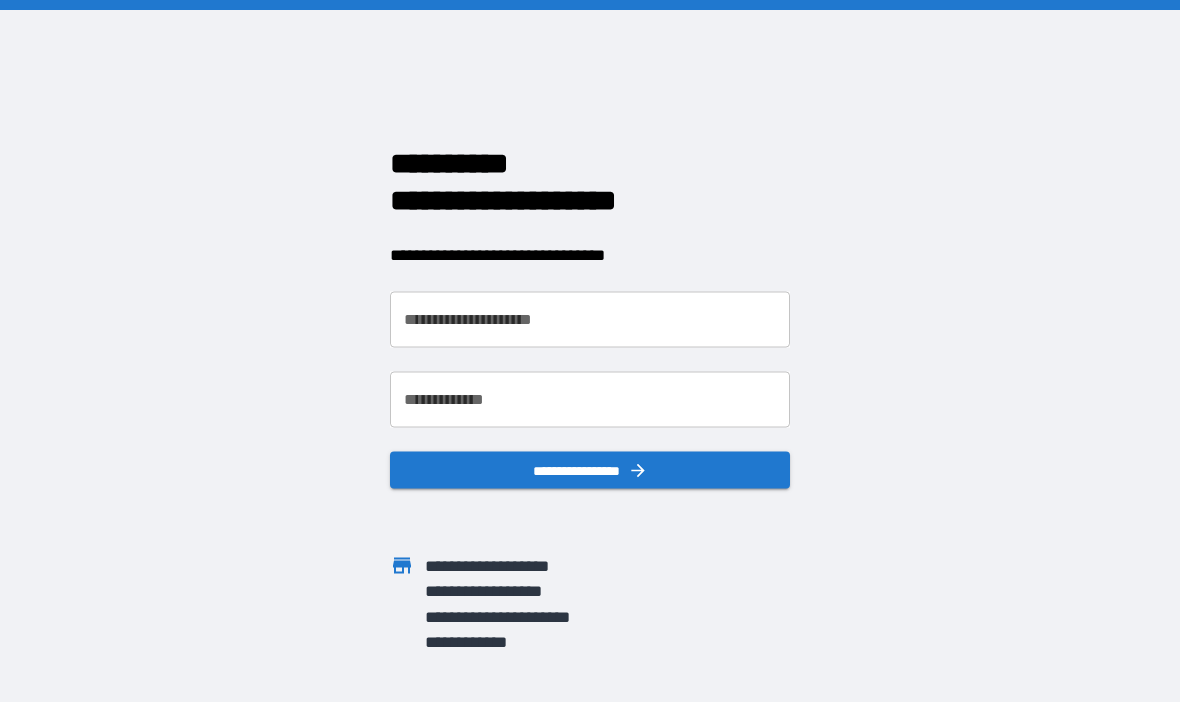 scroll, scrollTop: 0, scrollLeft: 0, axis: both 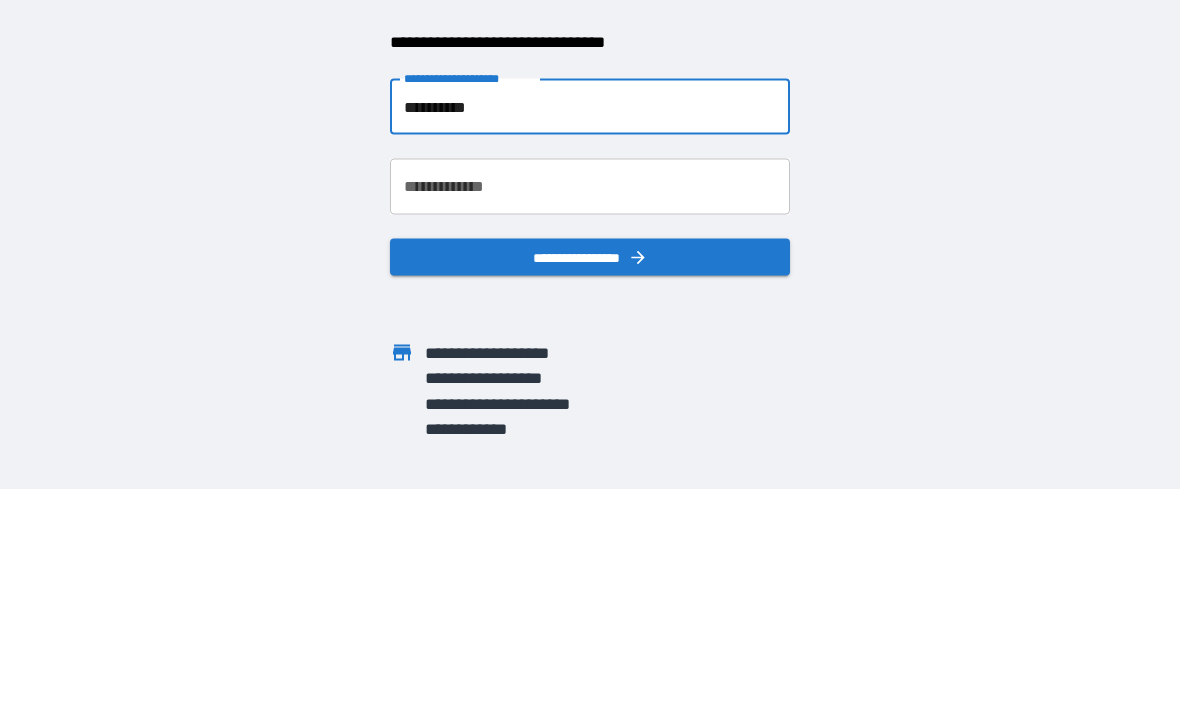type on "**********" 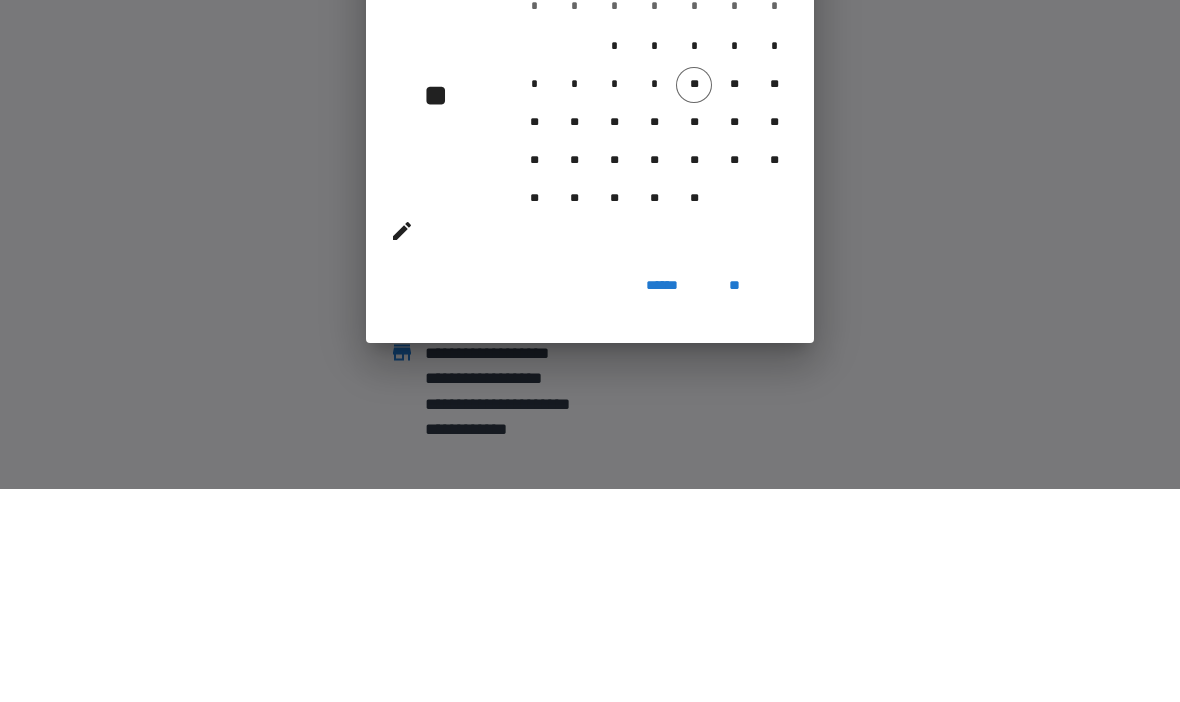 scroll, scrollTop: 69, scrollLeft: 0, axis: vertical 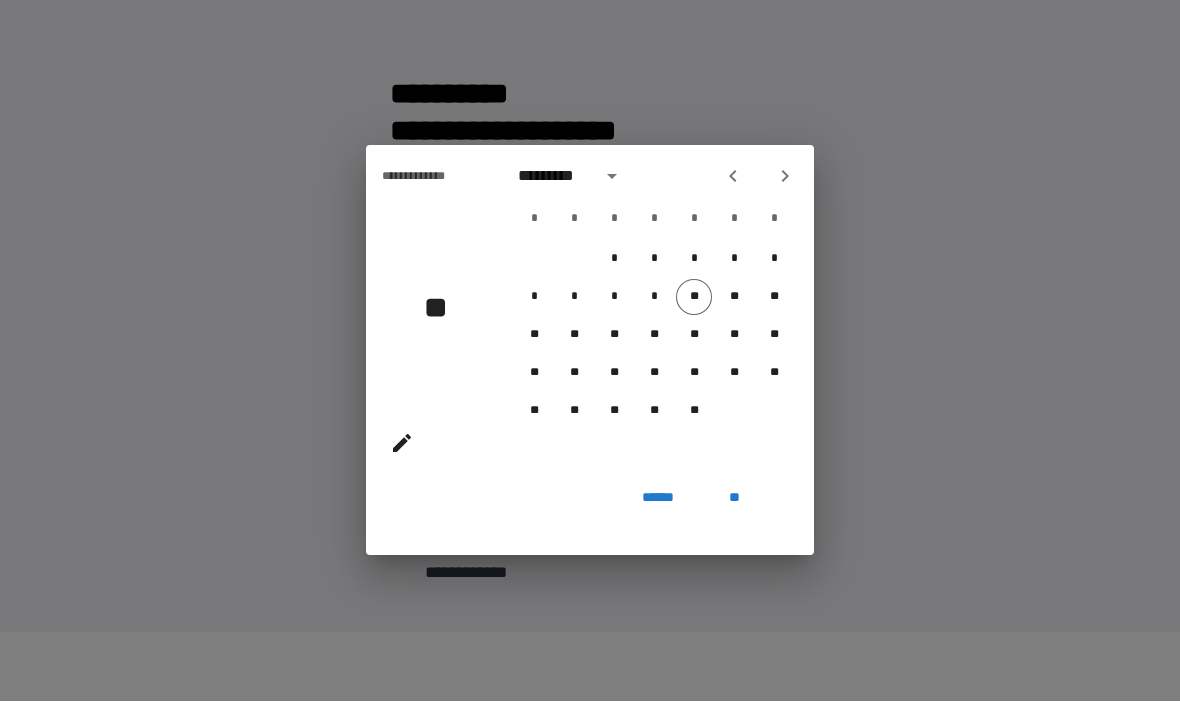 click 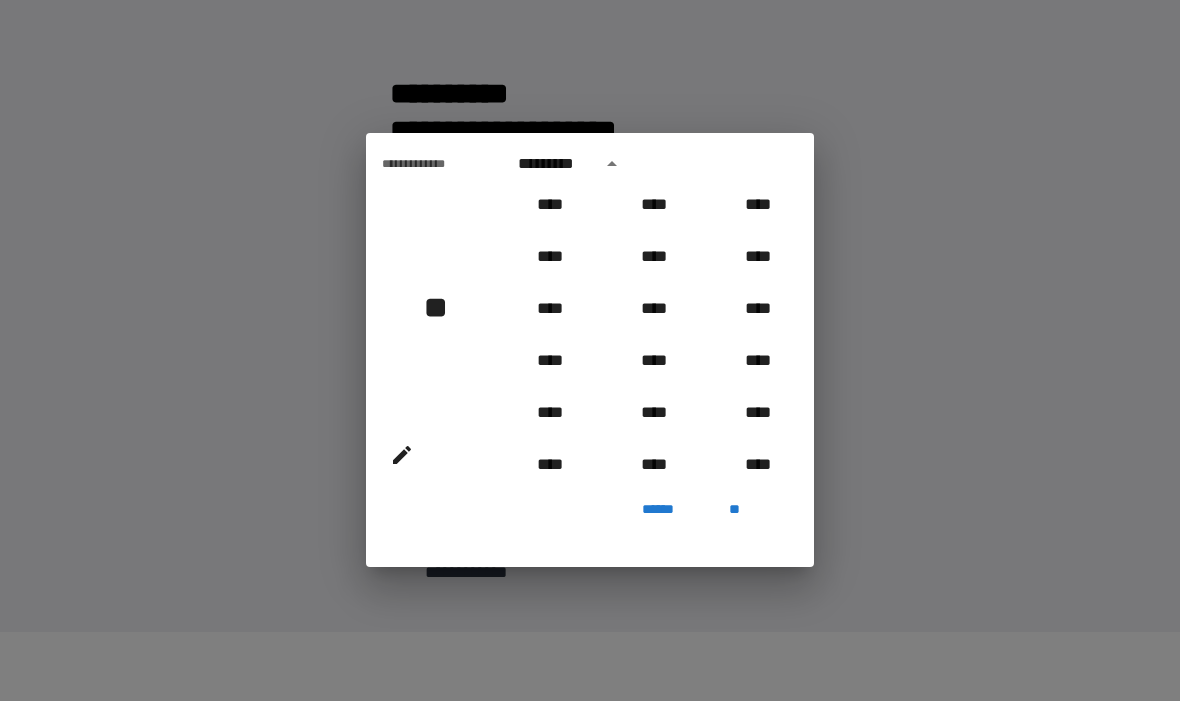 scroll, scrollTop: 789, scrollLeft: 0, axis: vertical 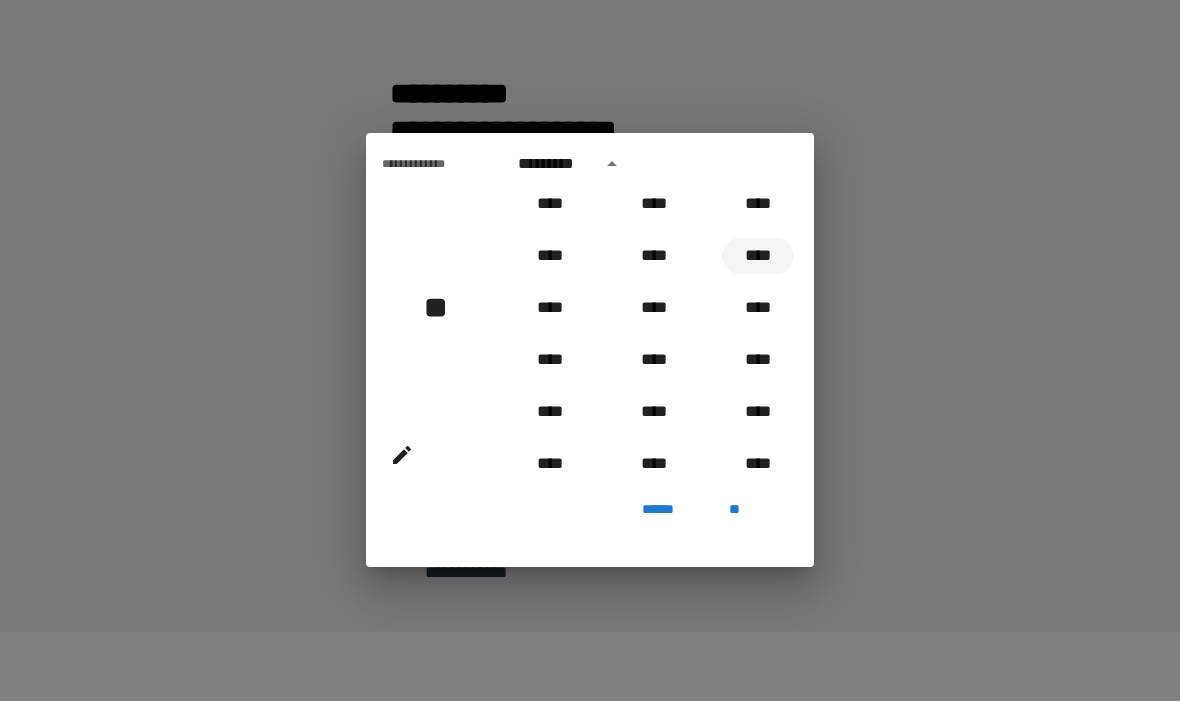 click on "****" at bounding box center (758, 257) 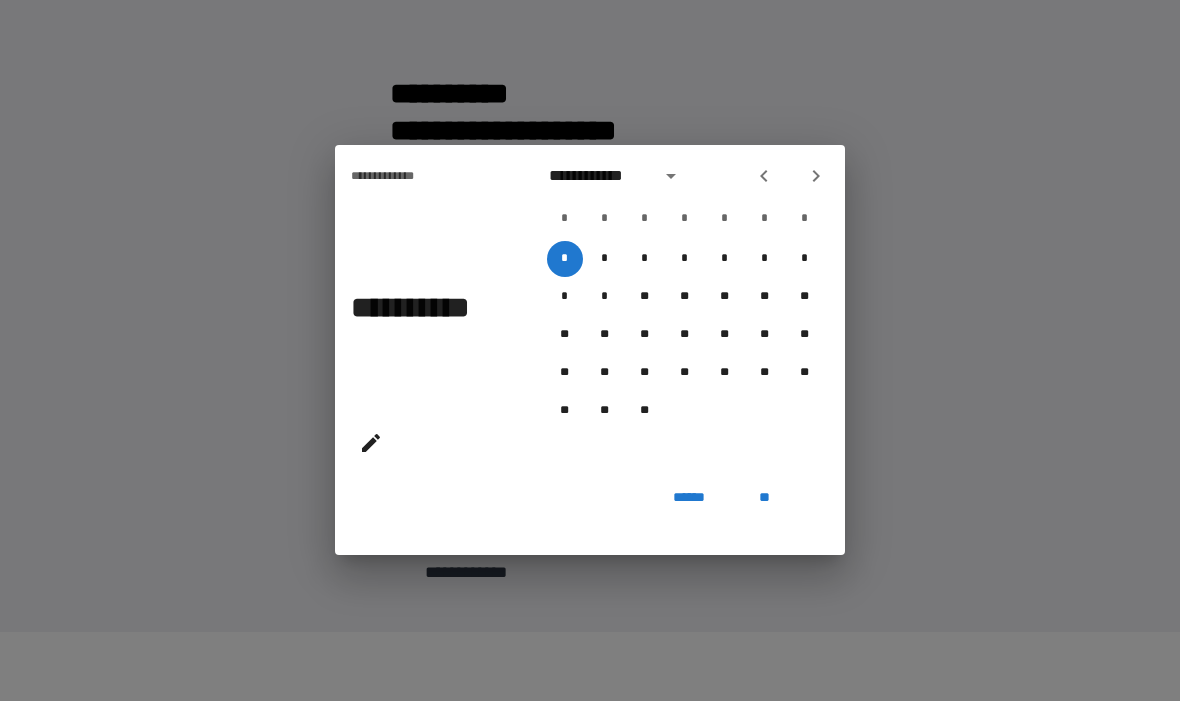 click at bounding box center [671, 177] 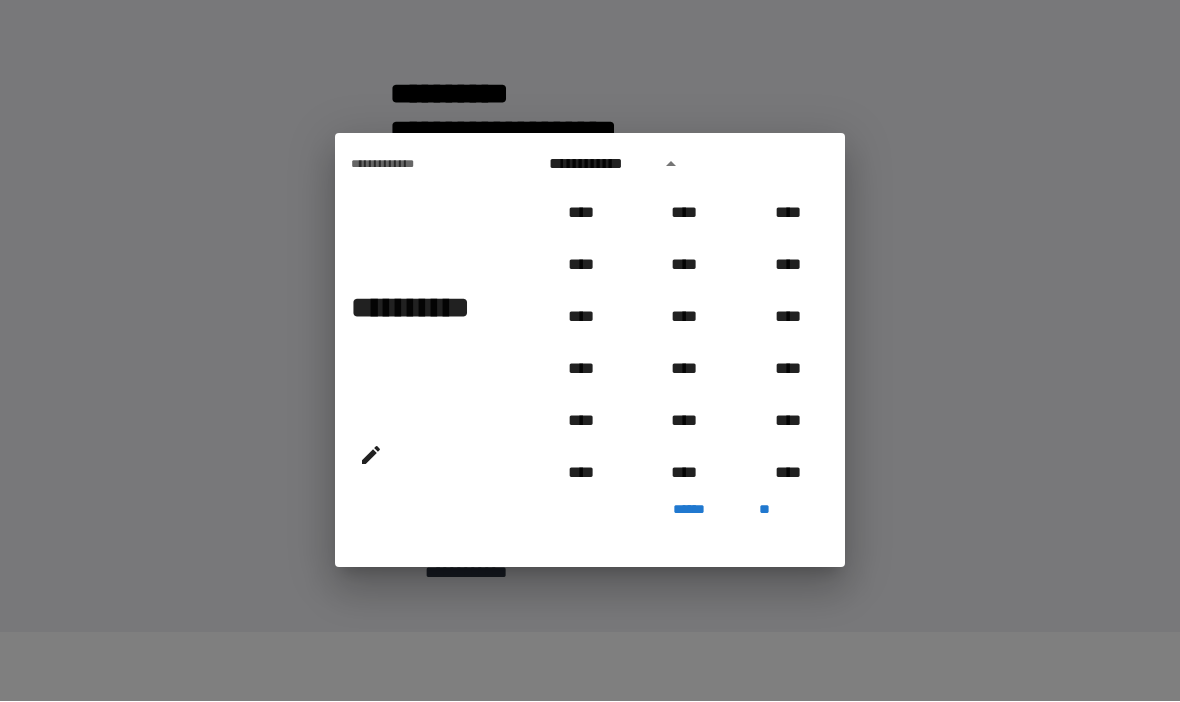 scroll, scrollTop: 706, scrollLeft: 0, axis: vertical 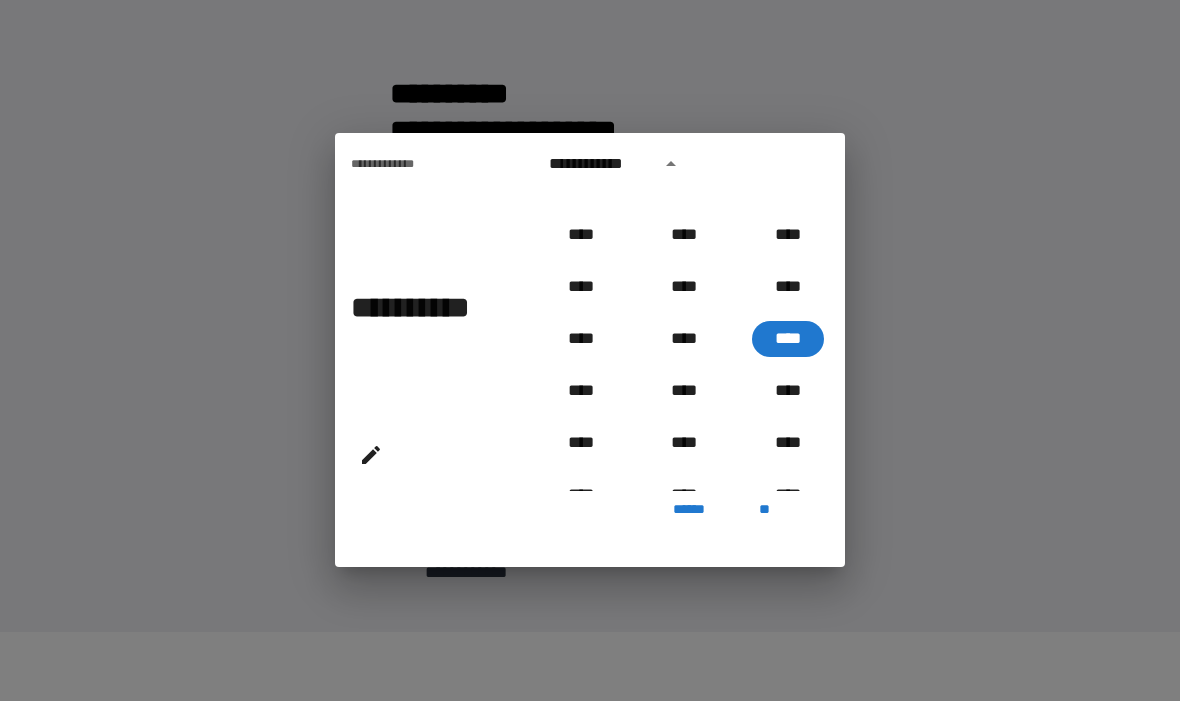 click on "**********" at bounding box center [599, 165] 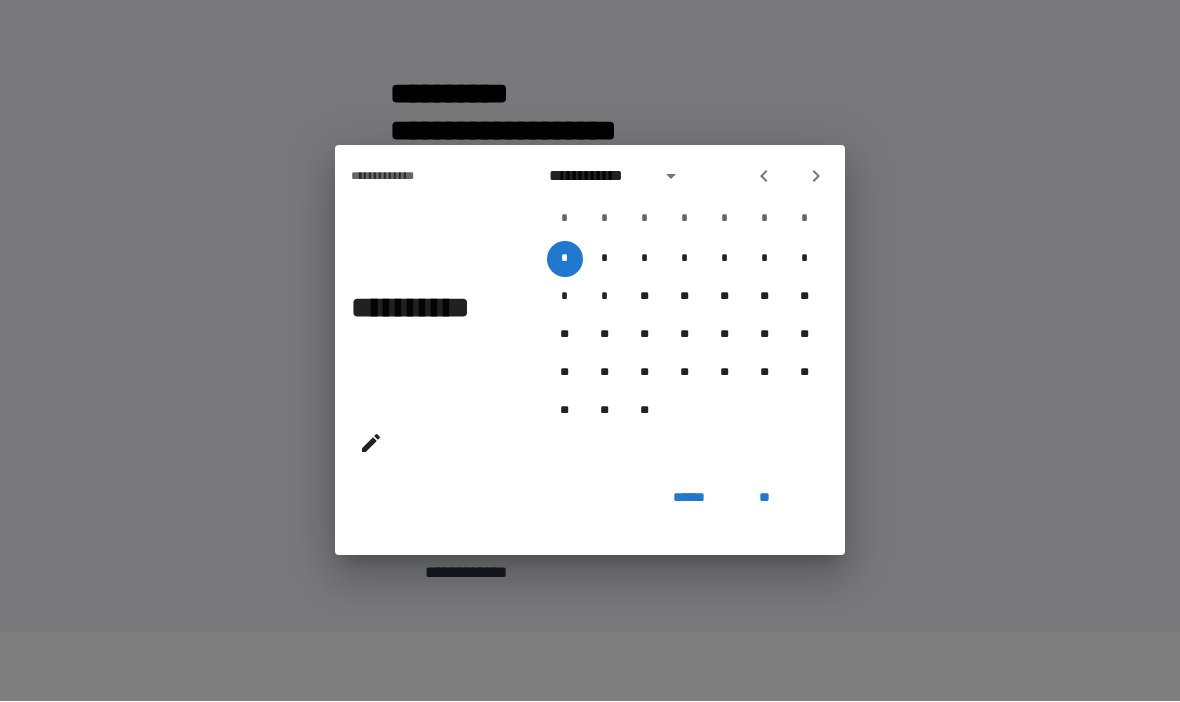 click 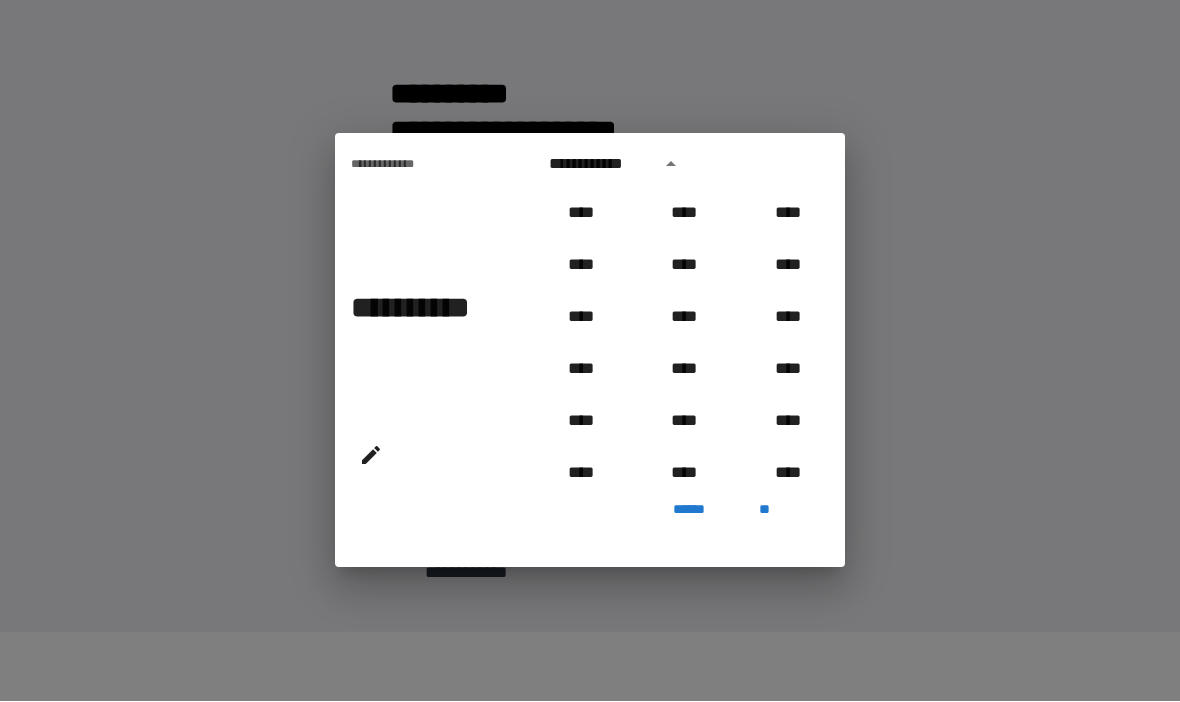 scroll, scrollTop: 0, scrollLeft: 0, axis: both 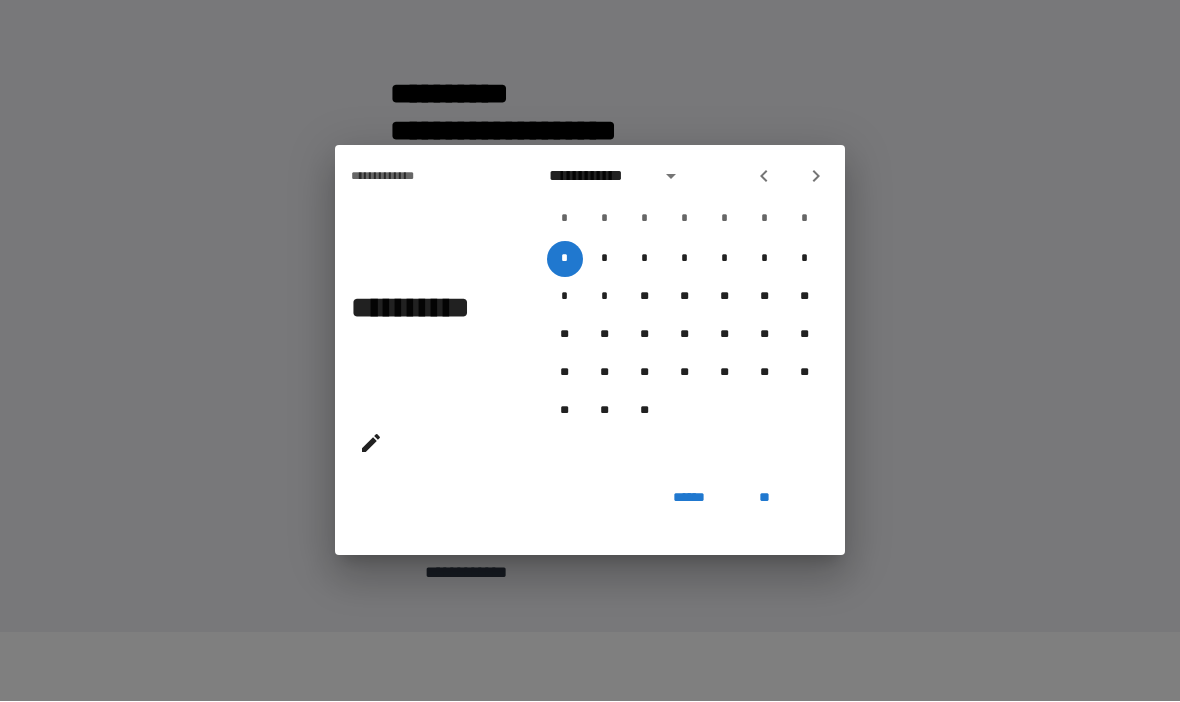 click at bounding box center (764, 177) 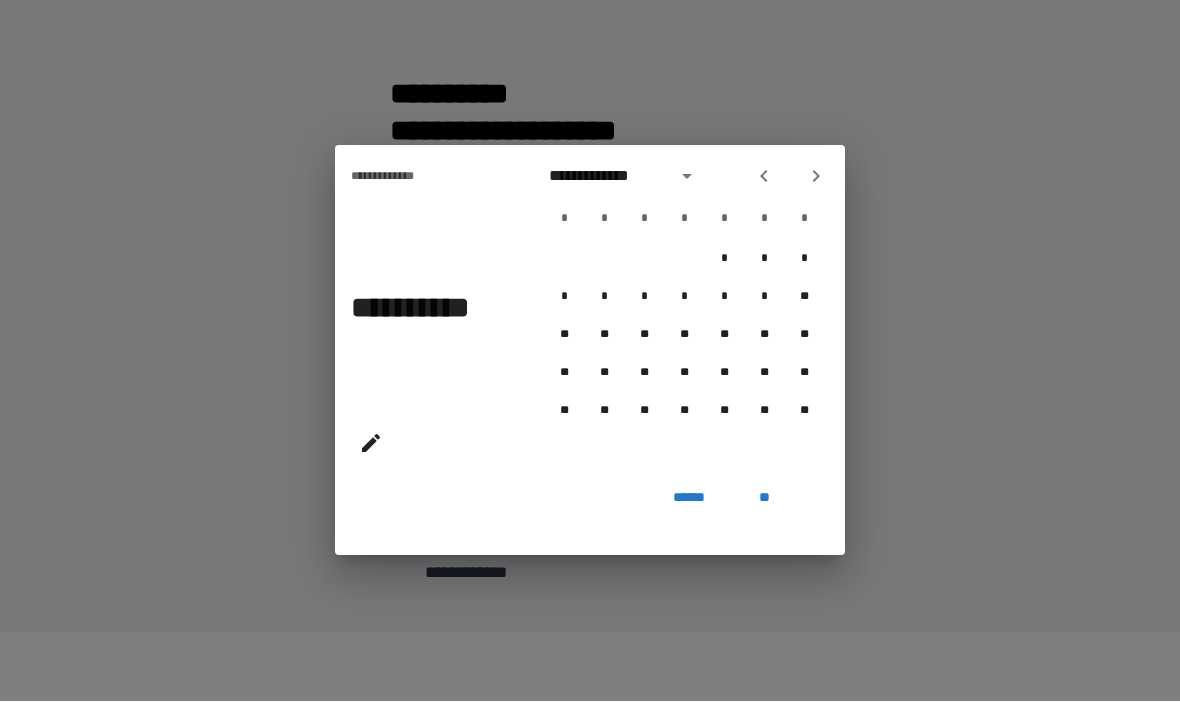 click at bounding box center (790, 177) 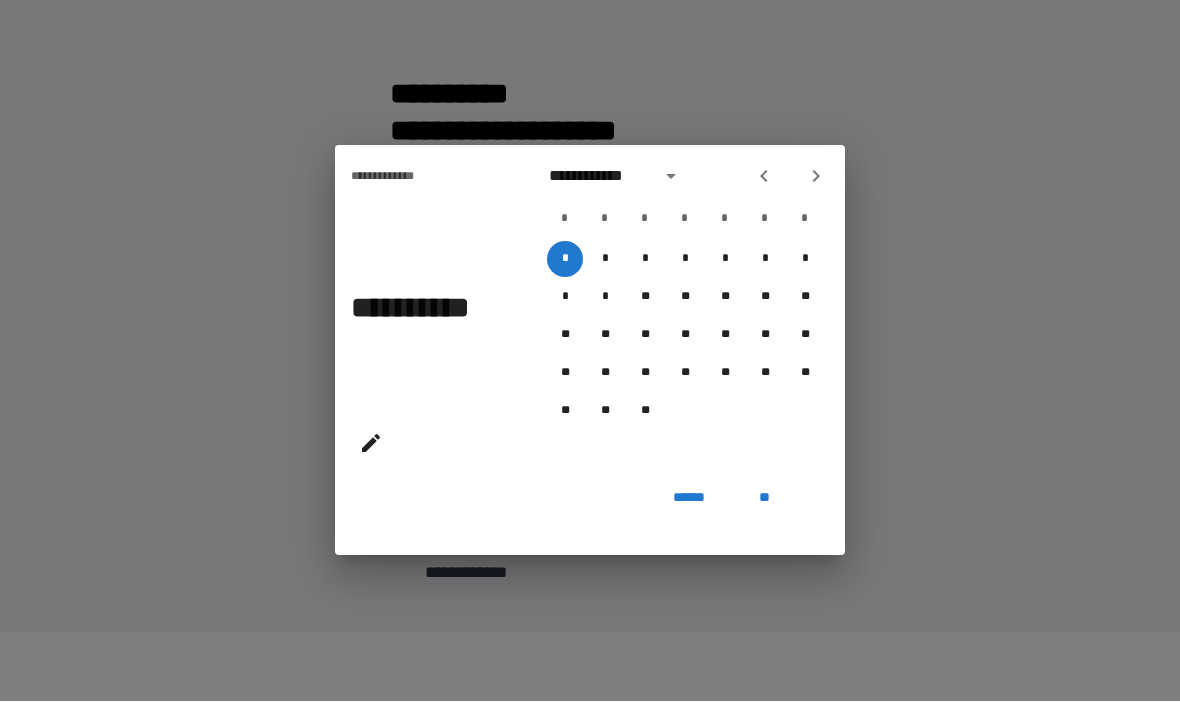 click at bounding box center [816, 177] 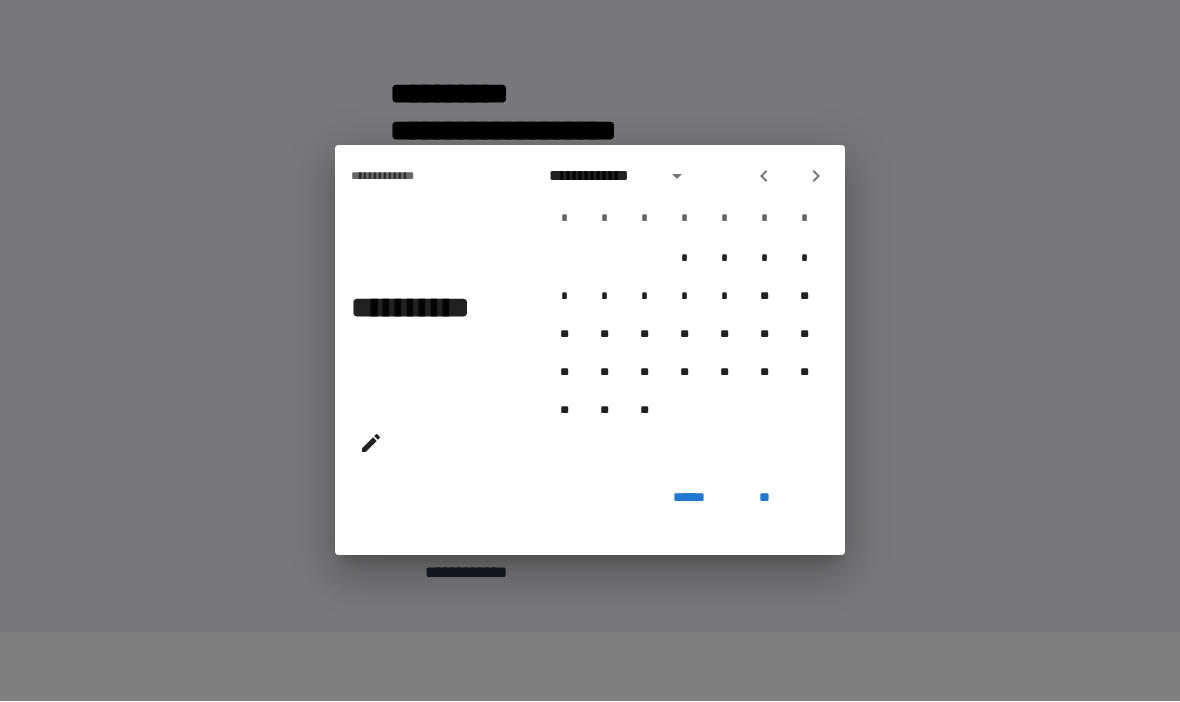 click 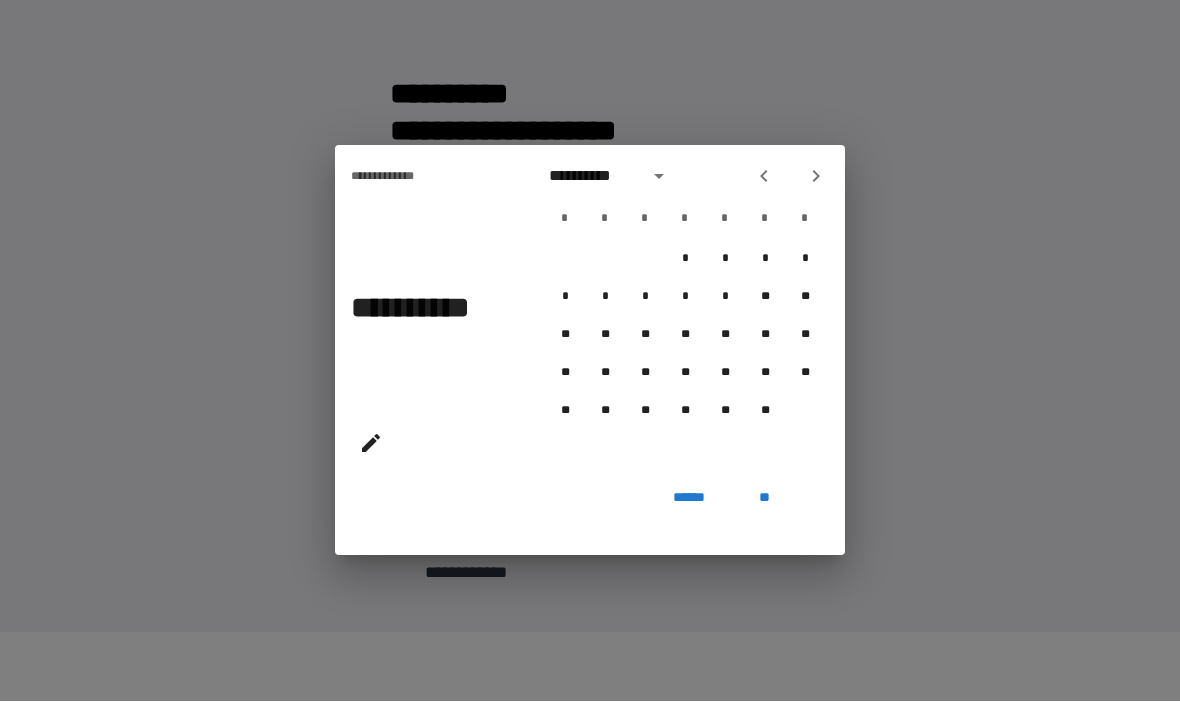 click 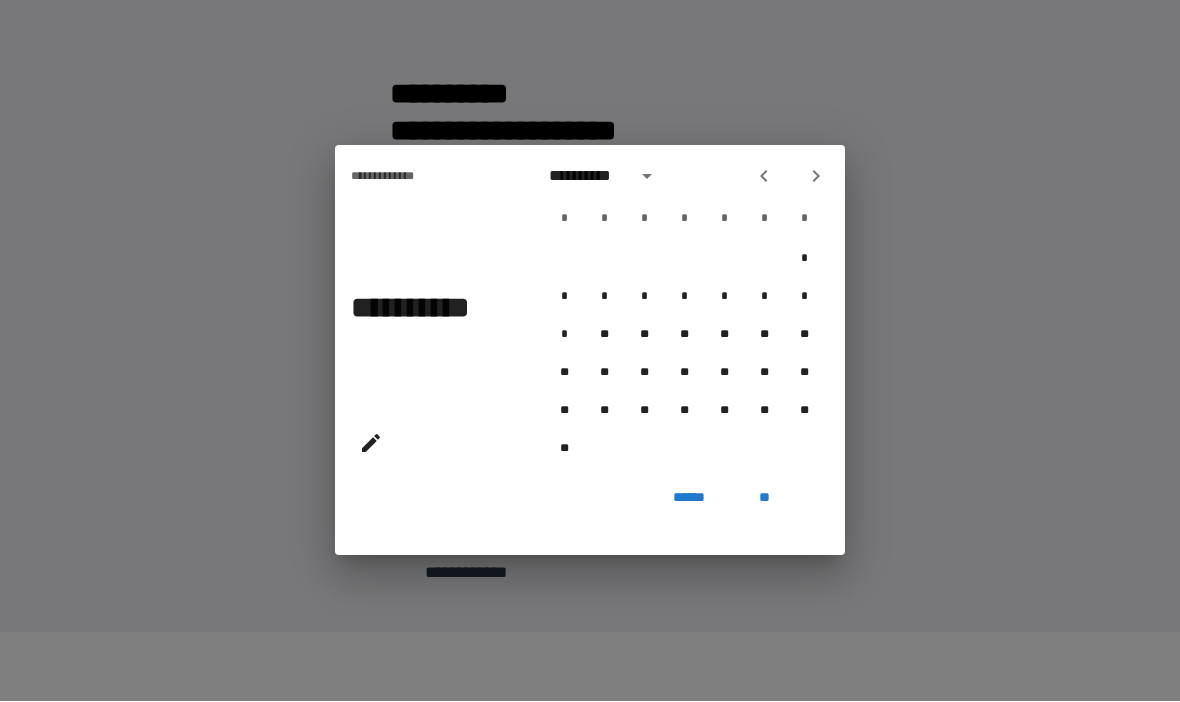 click 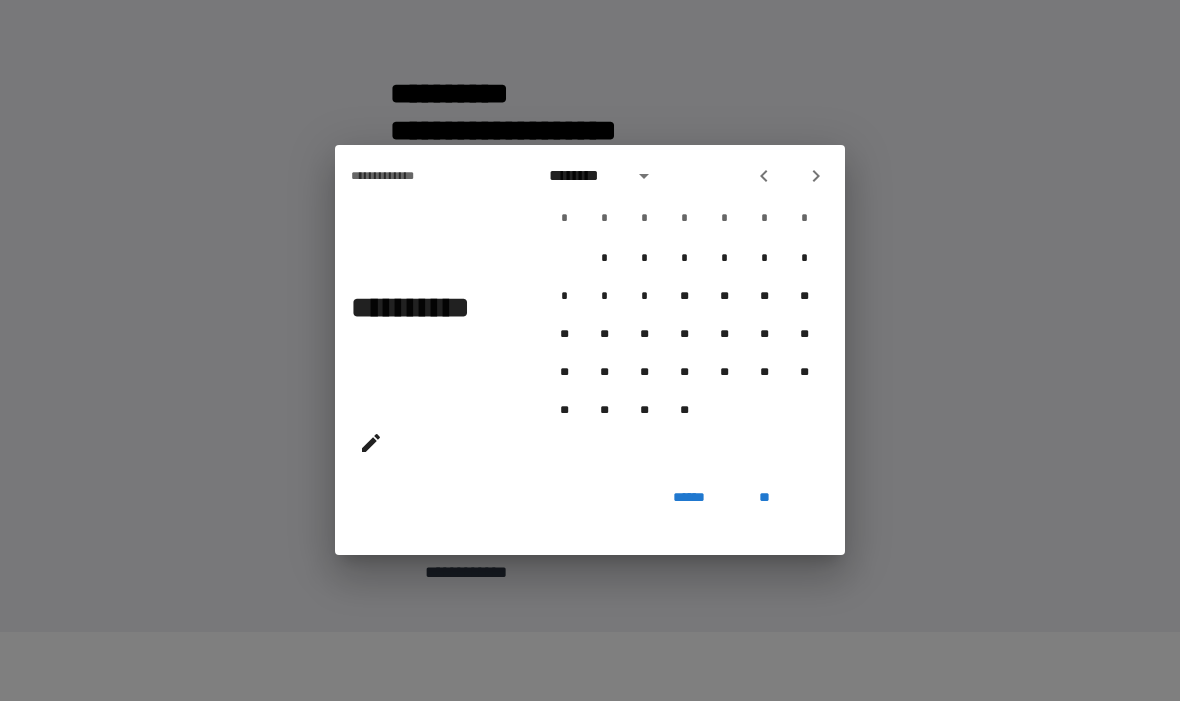 click at bounding box center [816, 177] 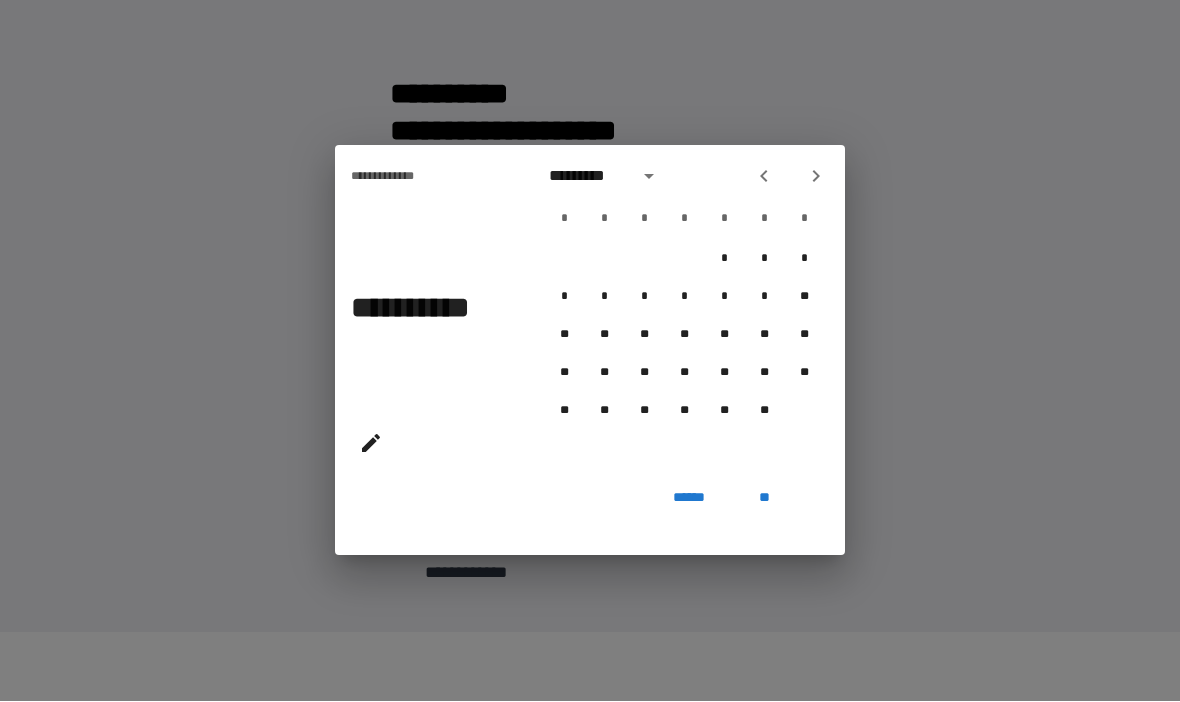 click at bounding box center [816, 177] 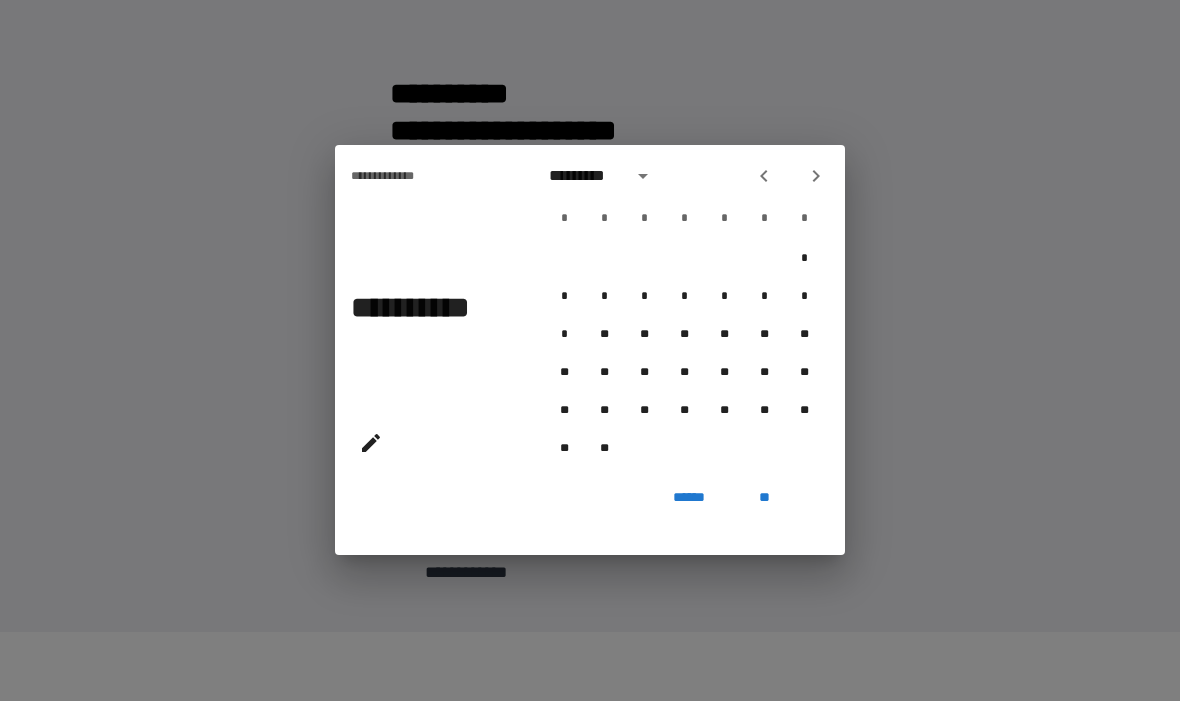 click at bounding box center (816, 177) 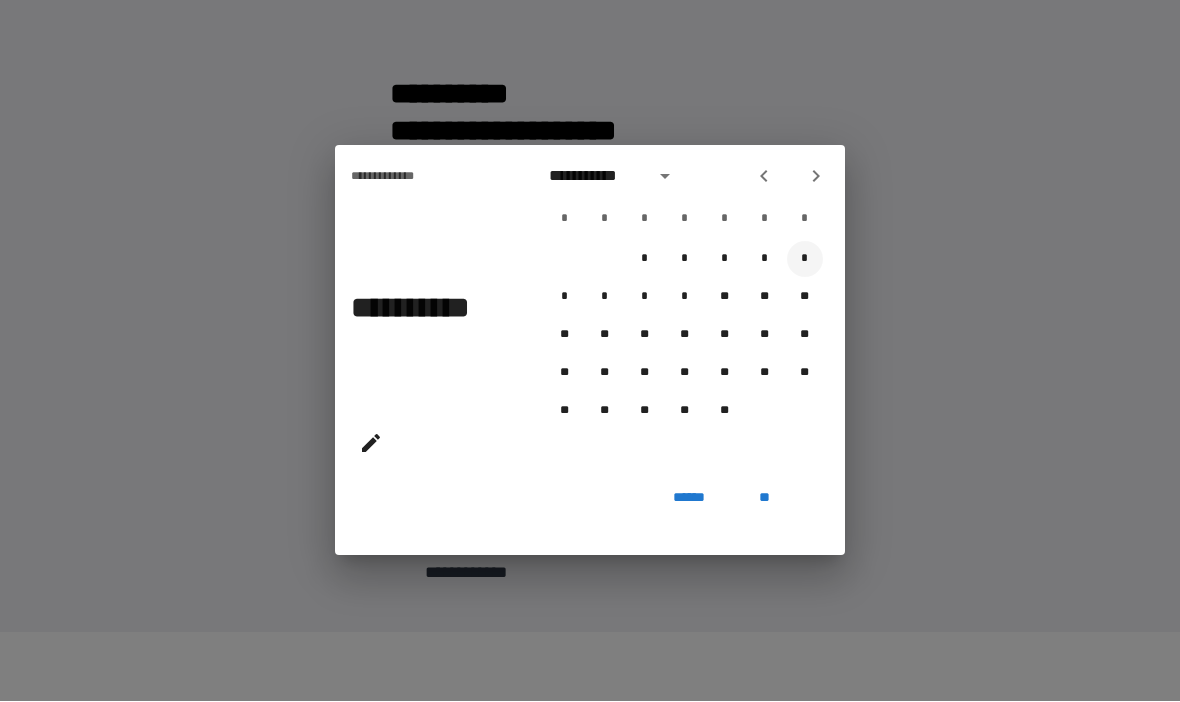 click on "*" at bounding box center [805, 260] 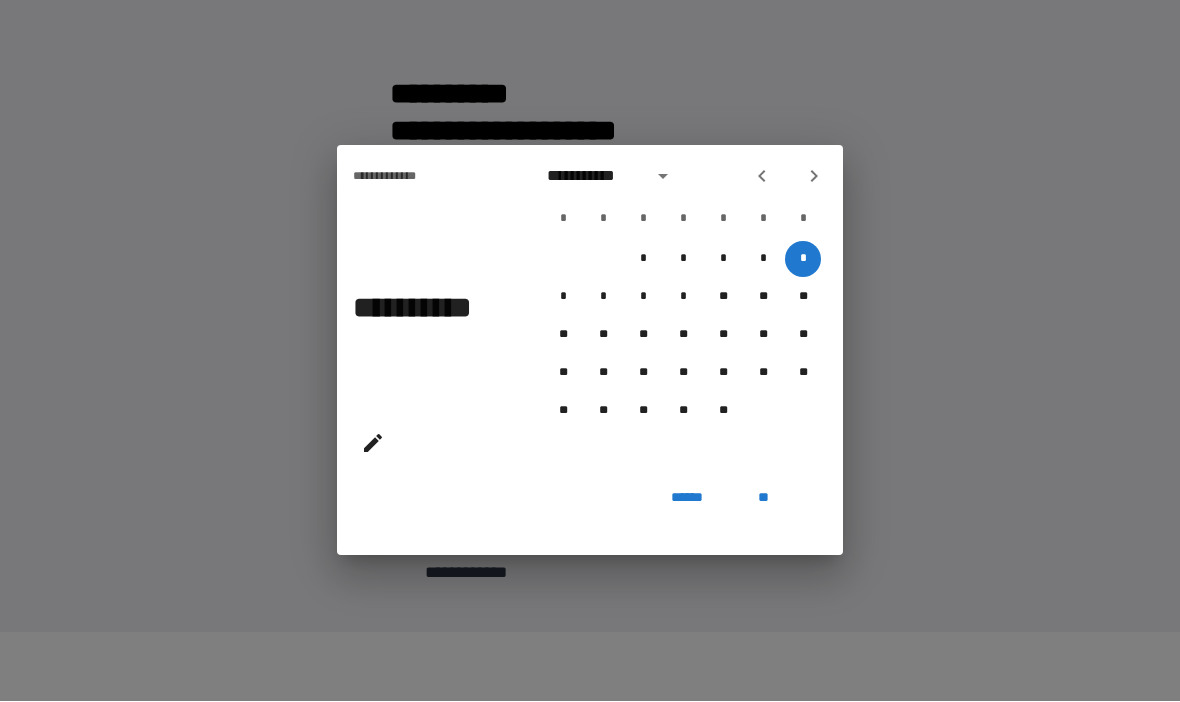 click on "**" at bounding box center [763, 498] 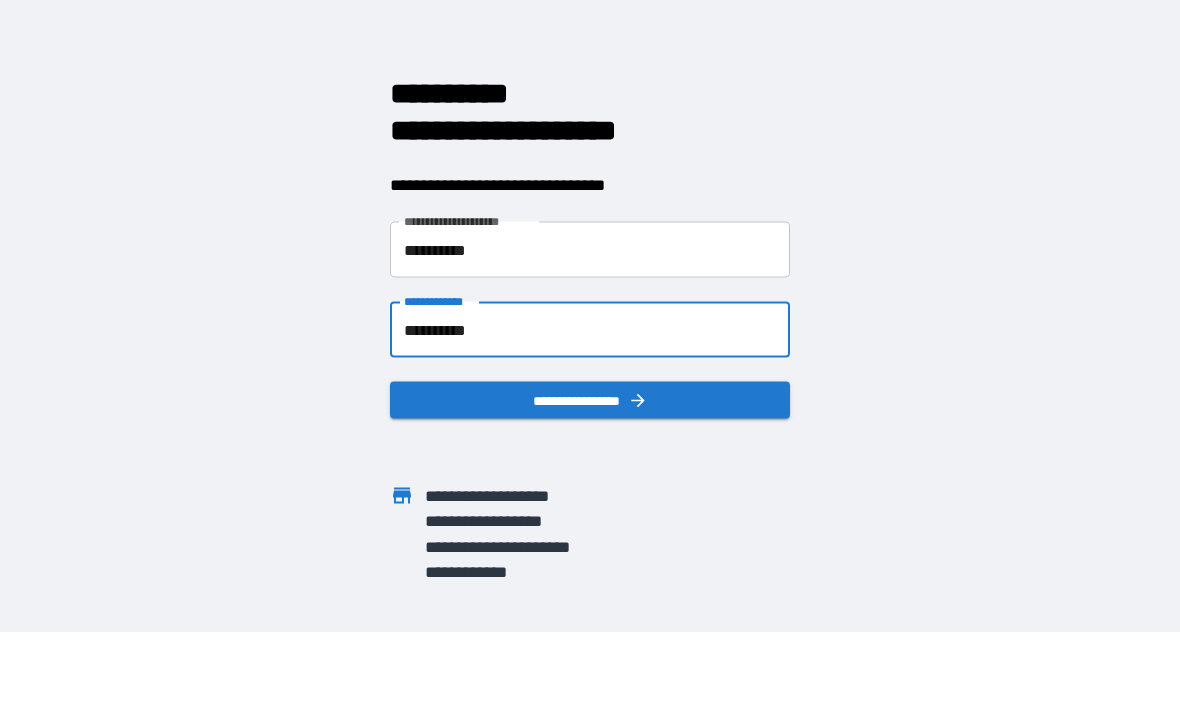 click on "**********" at bounding box center (590, 401) 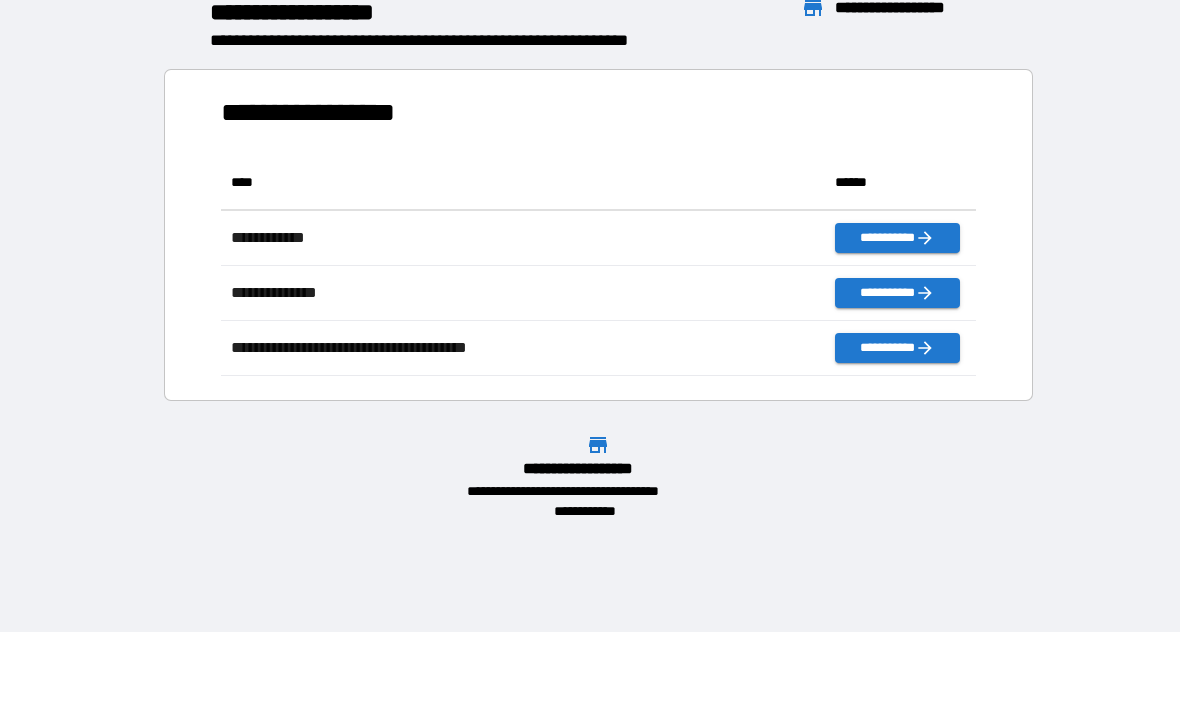 scroll, scrollTop: 1, scrollLeft: 1, axis: both 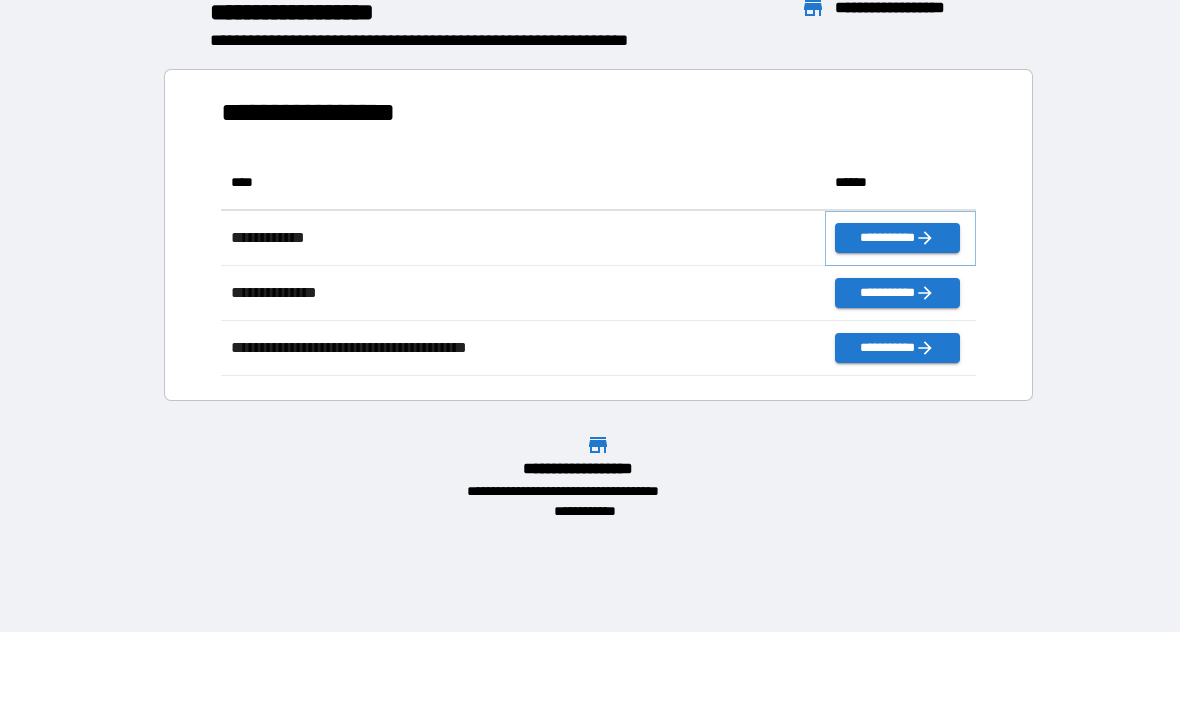 click on "**********" at bounding box center (897, 239) 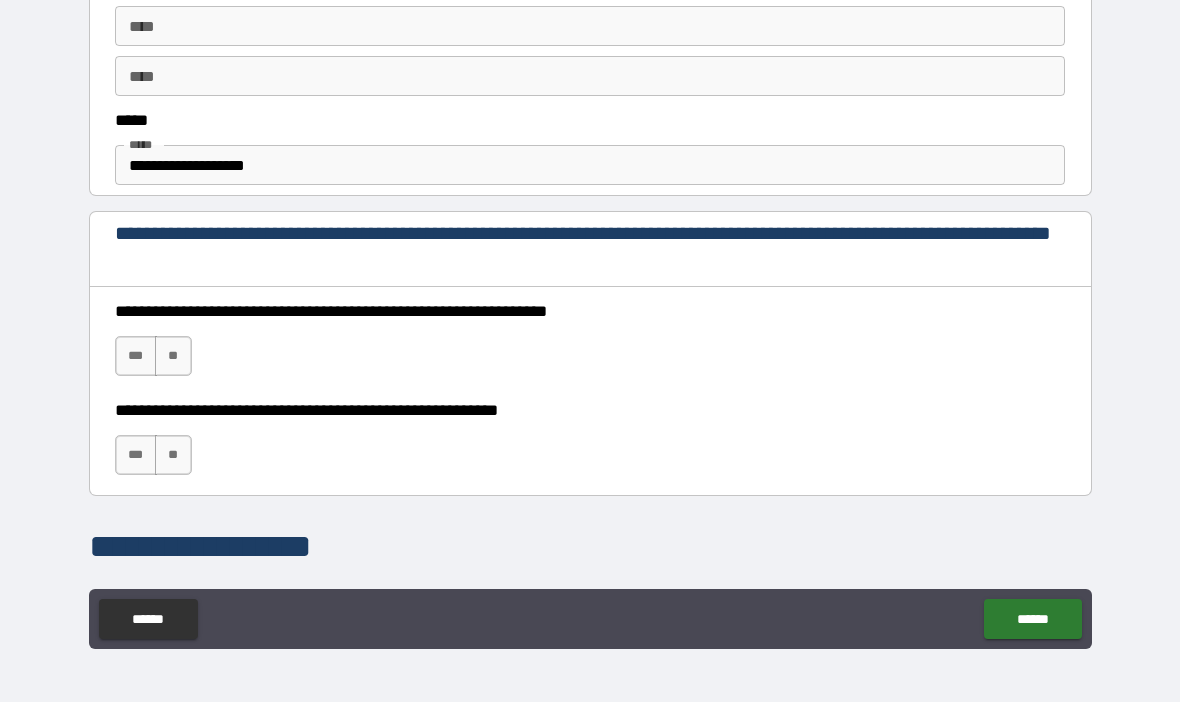 scroll, scrollTop: 1143, scrollLeft: 0, axis: vertical 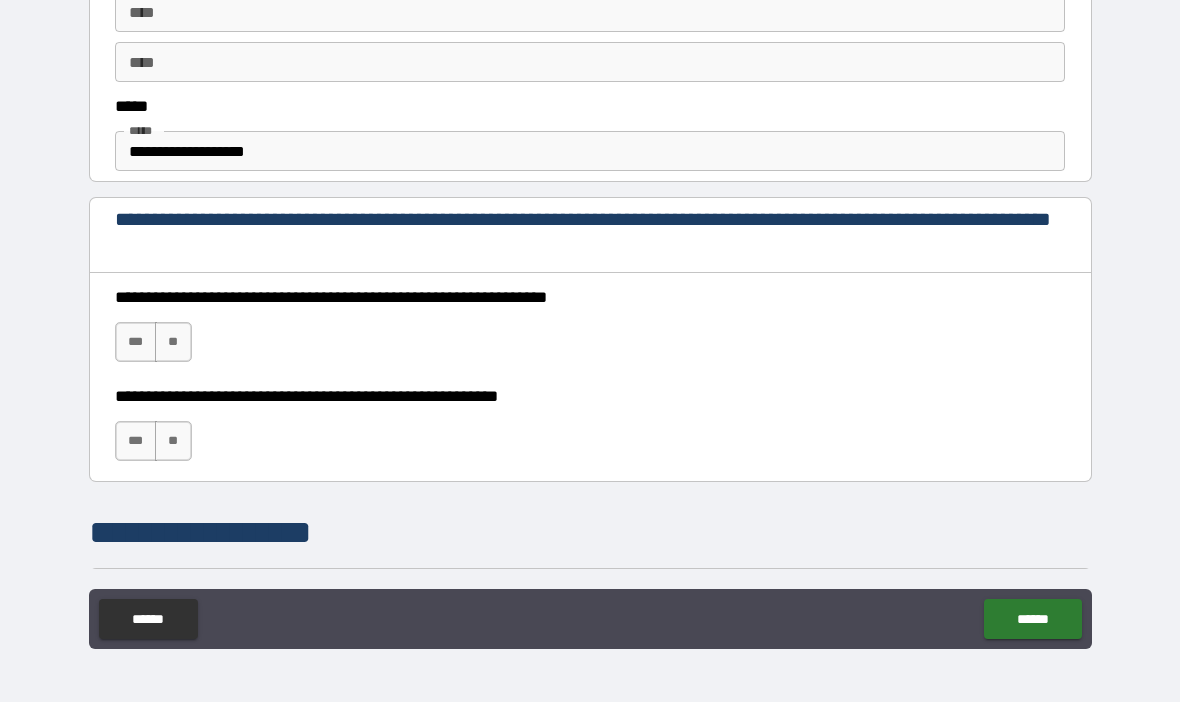 click on "***" at bounding box center (136, 441) 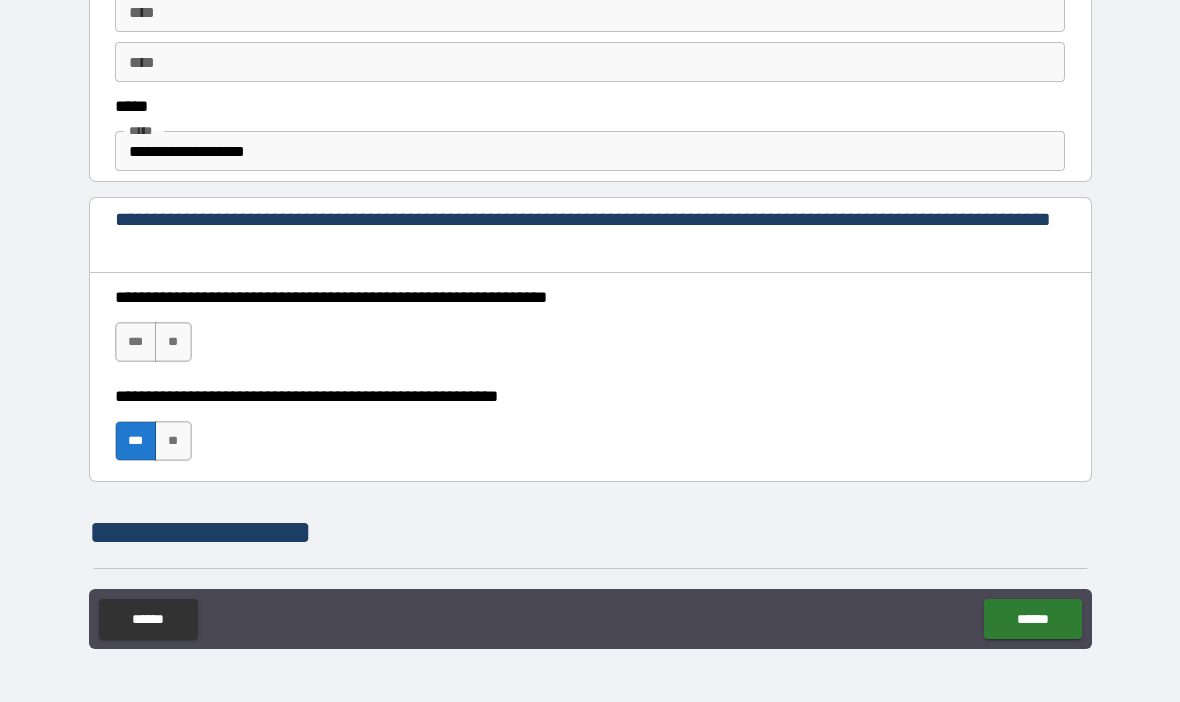 click on "**" at bounding box center (173, 342) 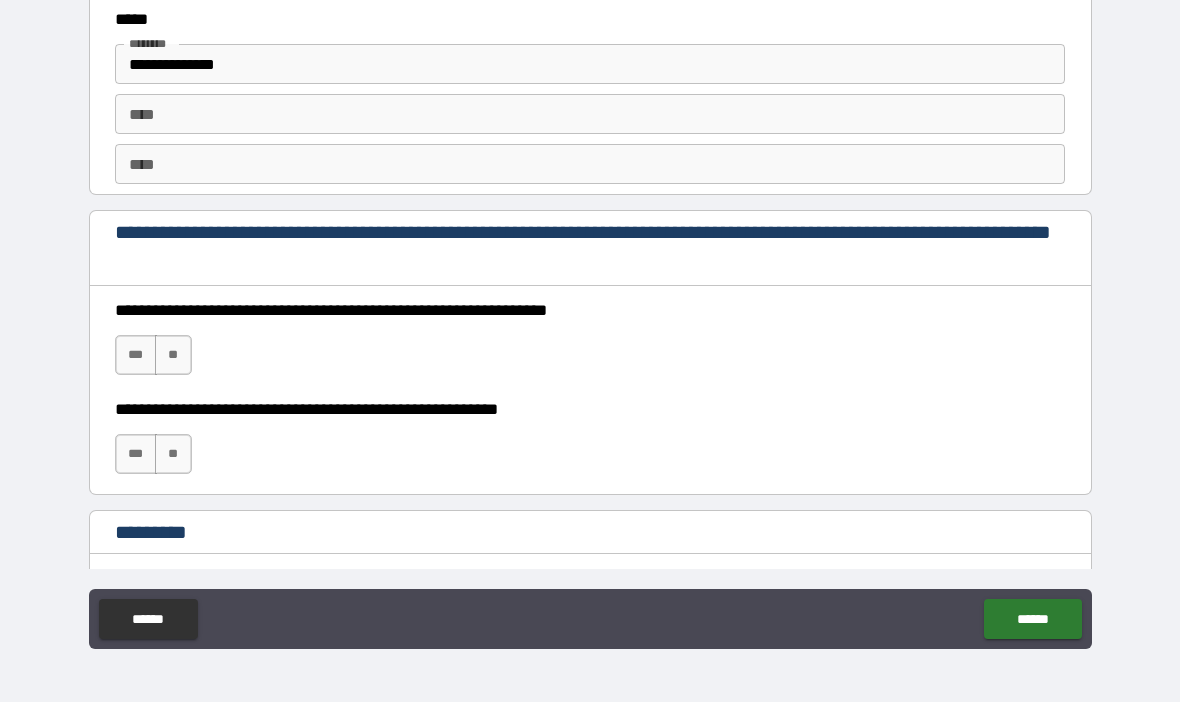 scroll, scrollTop: 2736, scrollLeft: 0, axis: vertical 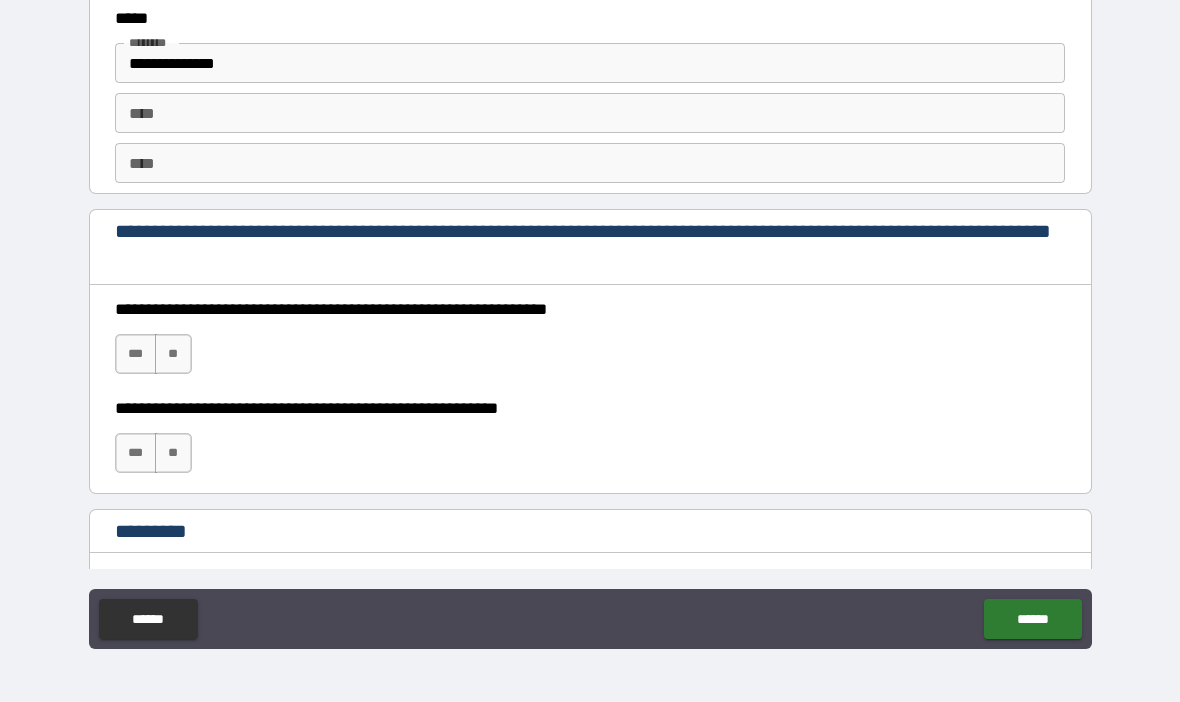 click on "**" at bounding box center (173, 354) 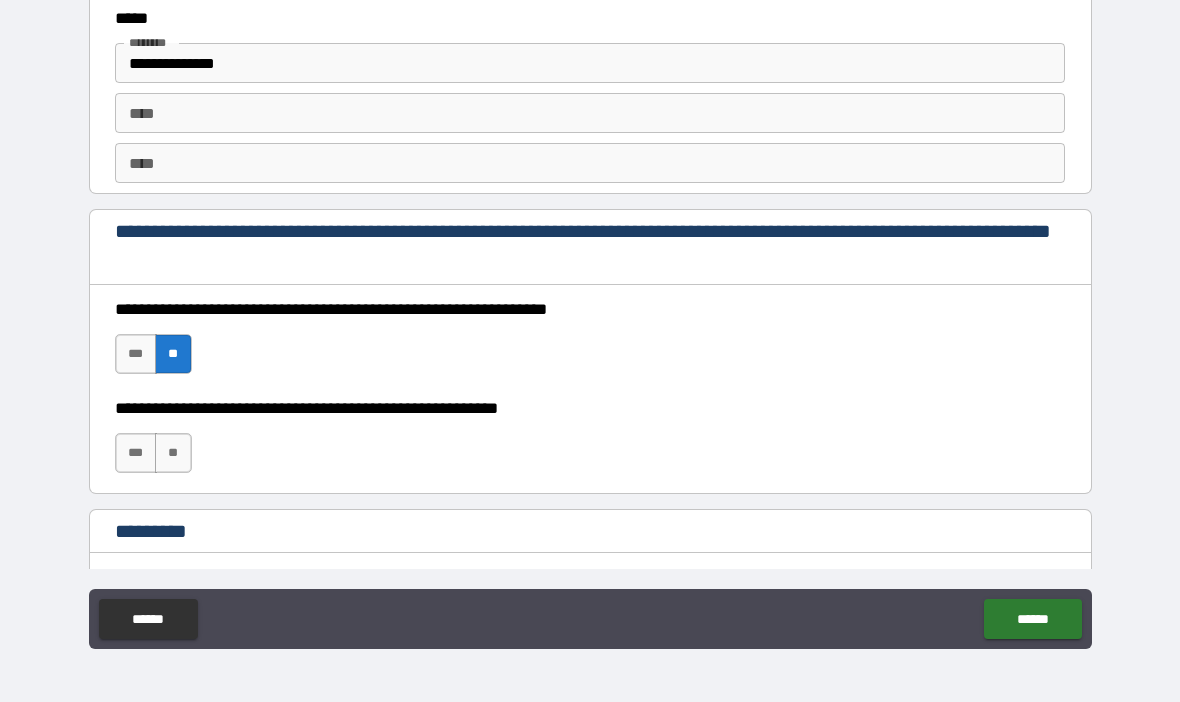 click on "***" at bounding box center [136, 453] 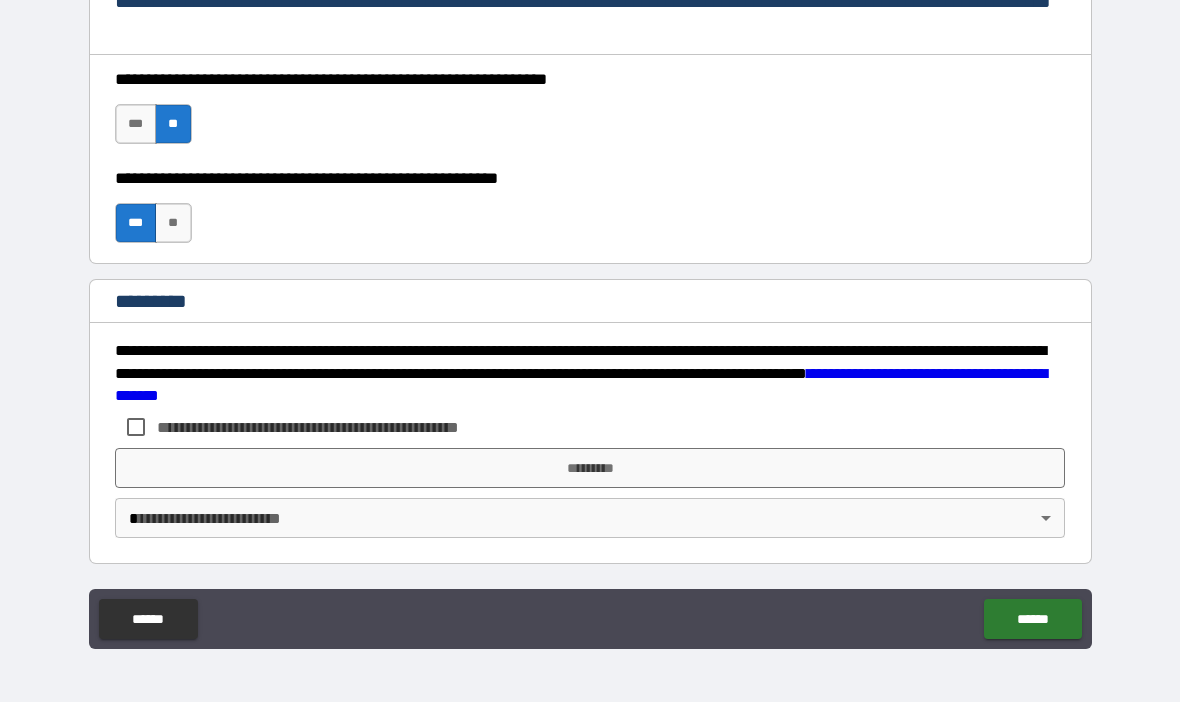 scroll, scrollTop: 2966, scrollLeft: 0, axis: vertical 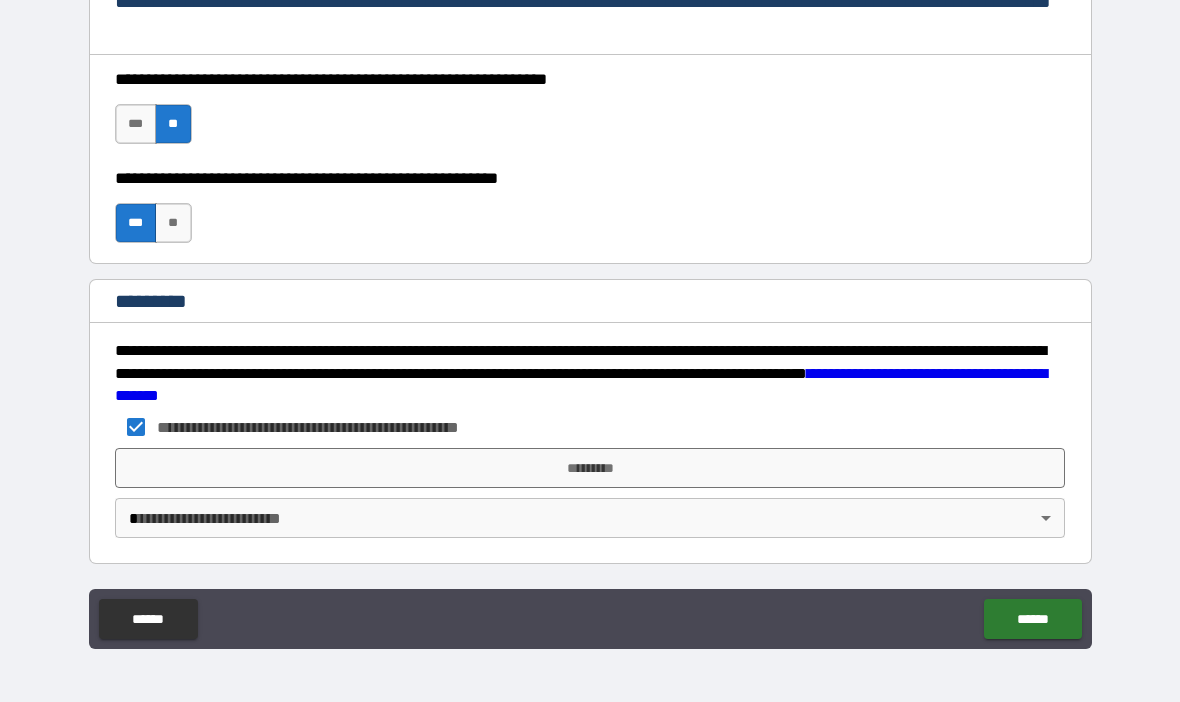 click on "**********" at bounding box center (590, 316) 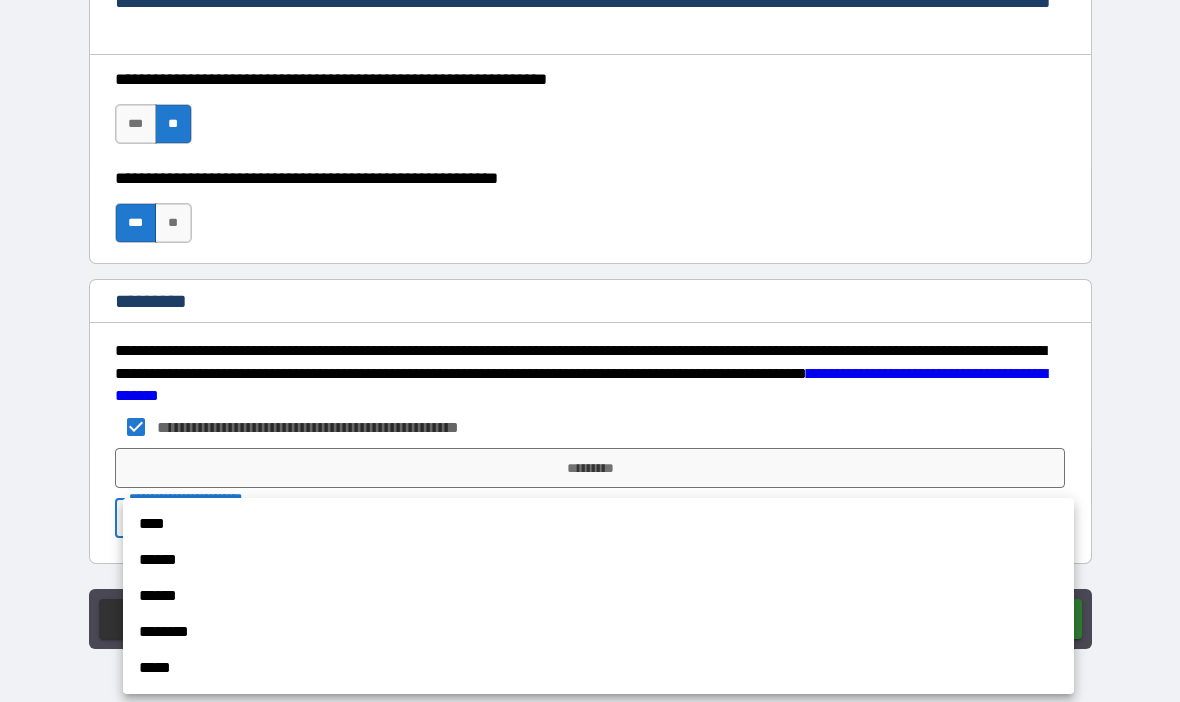 click on "****" at bounding box center [598, 524] 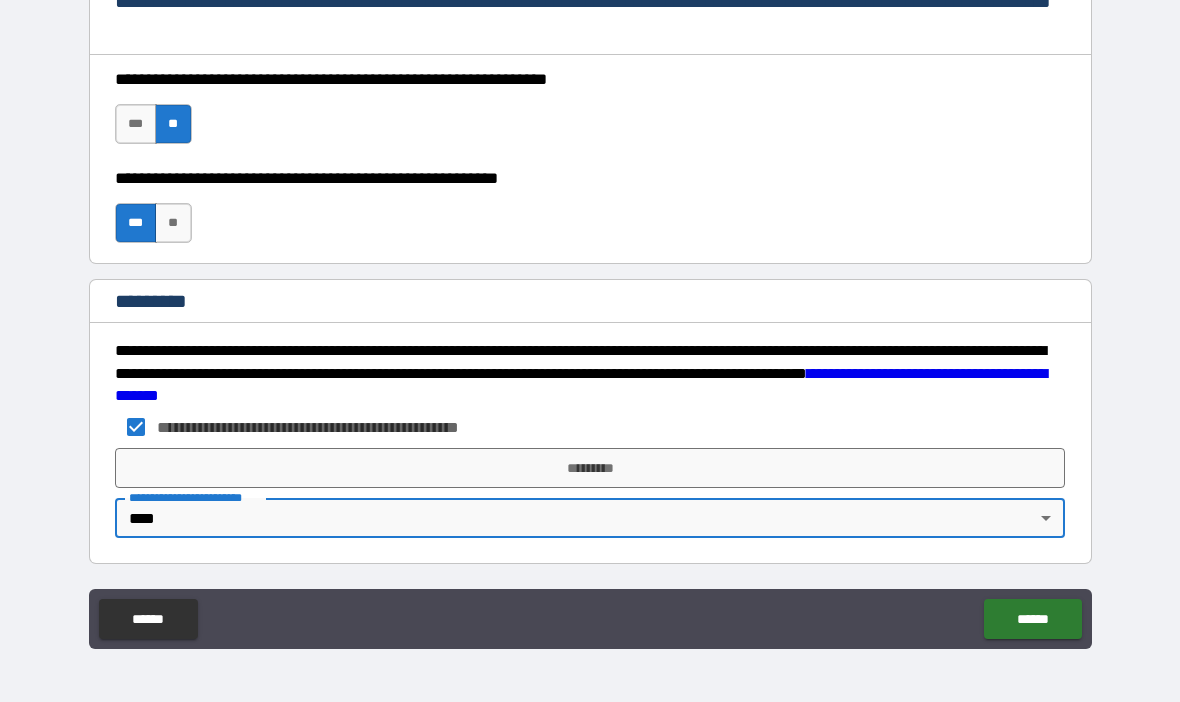 click on "*********" at bounding box center [590, 468] 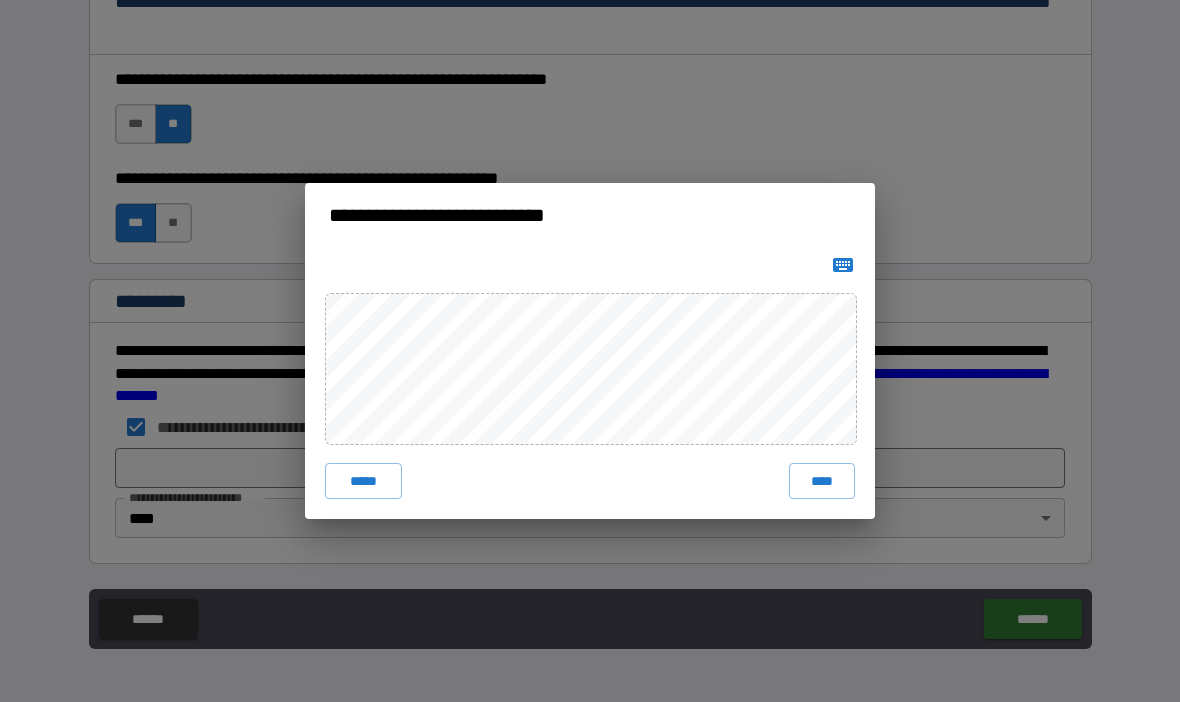click on "****" at bounding box center (822, 481) 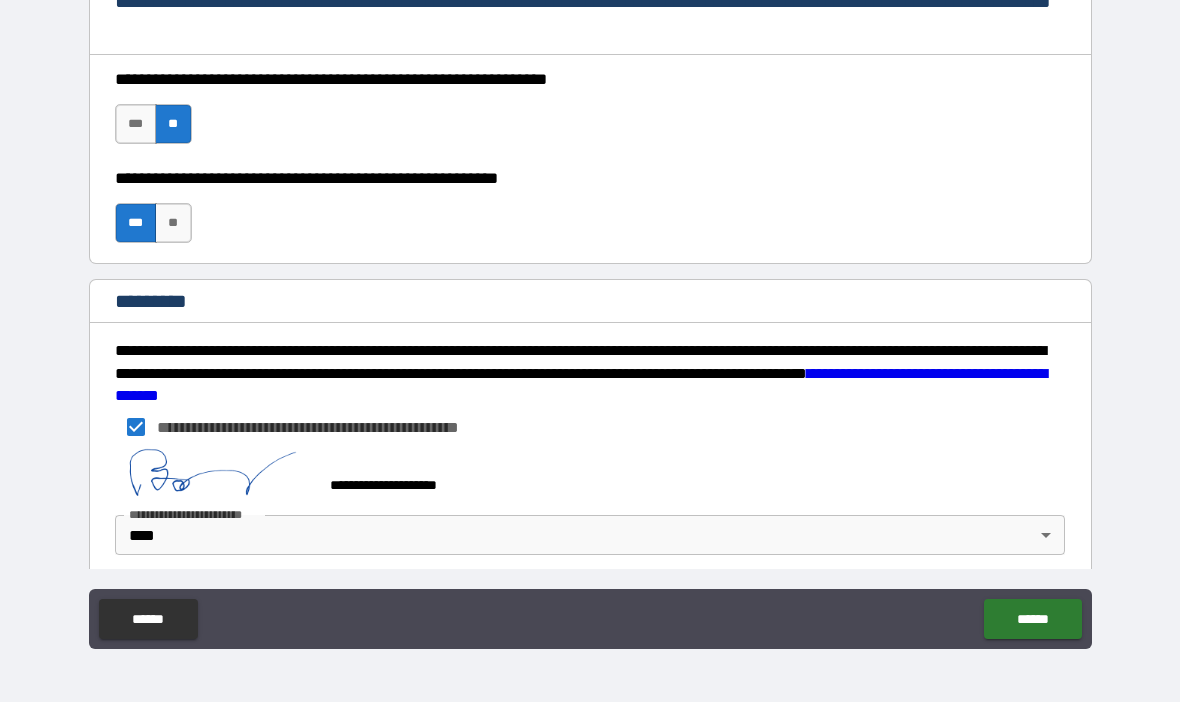 scroll, scrollTop: 2956, scrollLeft: 0, axis: vertical 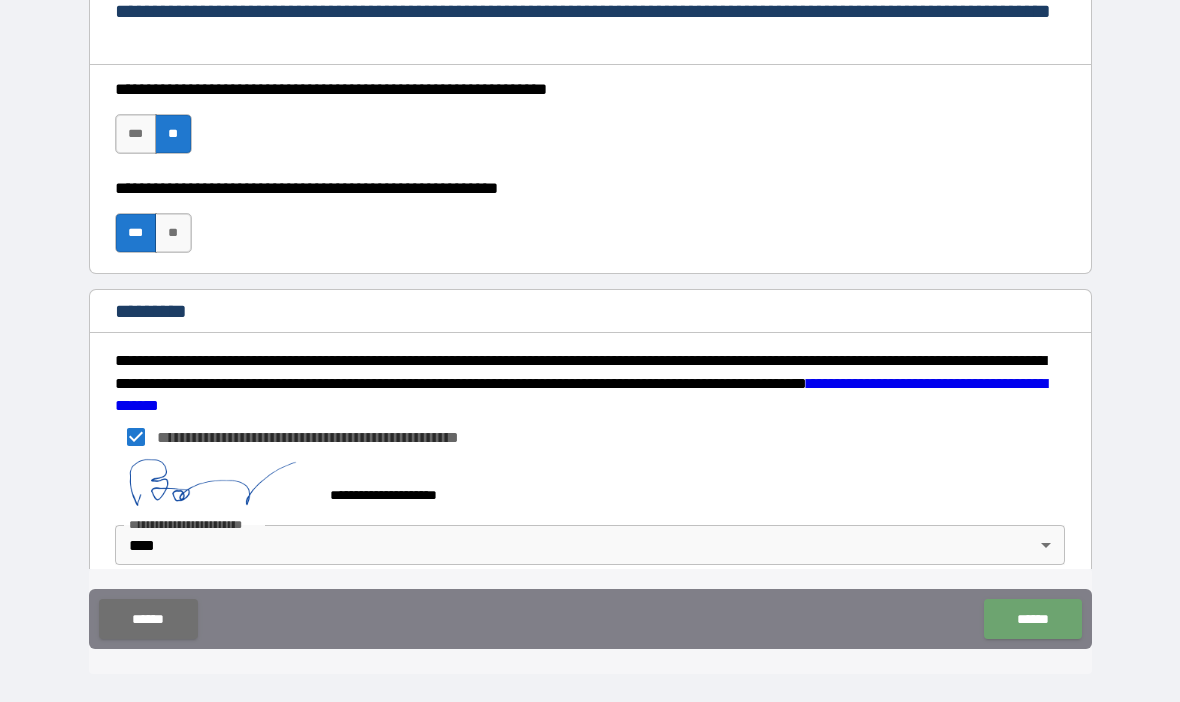 click on "******" at bounding box center (1032, 619) 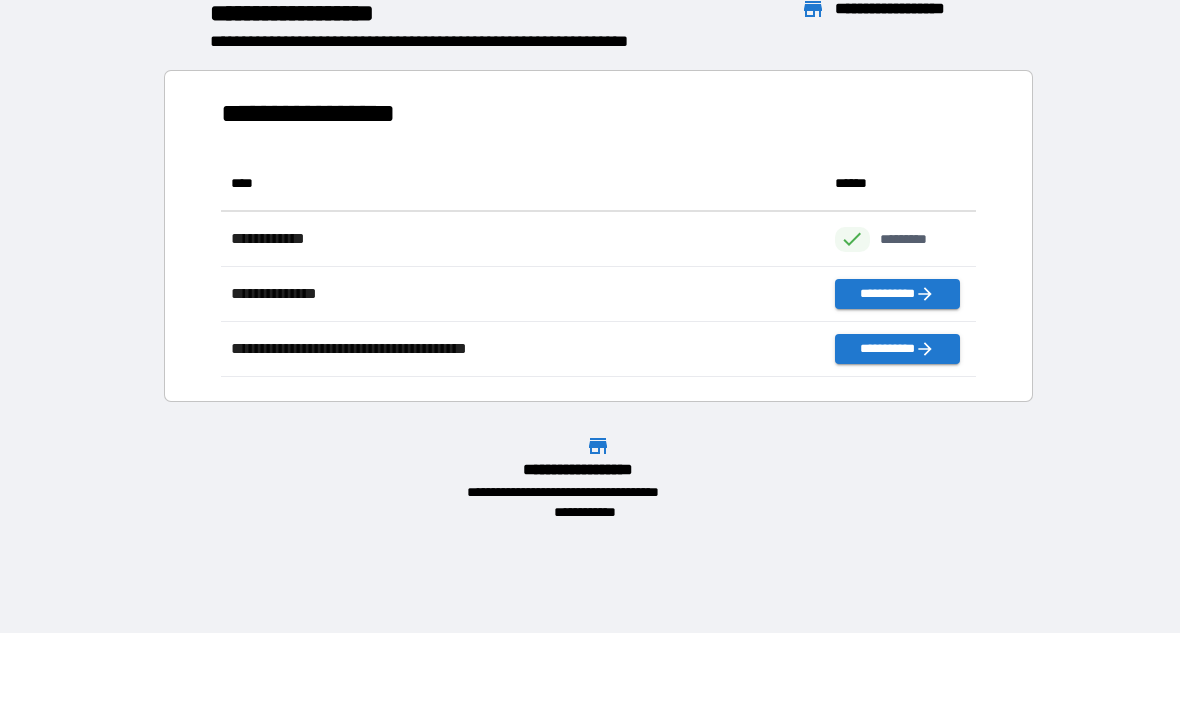 scroll, scrollTop: 1, scrollLeft: 1, axis: both 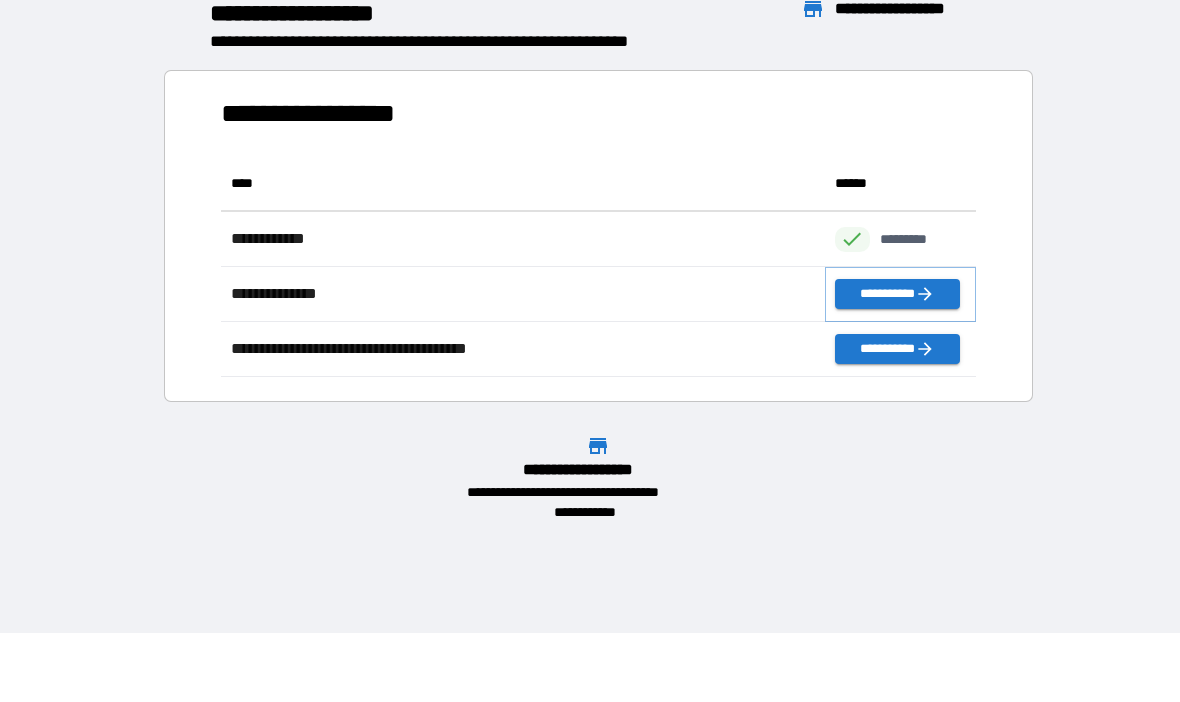 click on "**********" at bounding box center (897, 294) 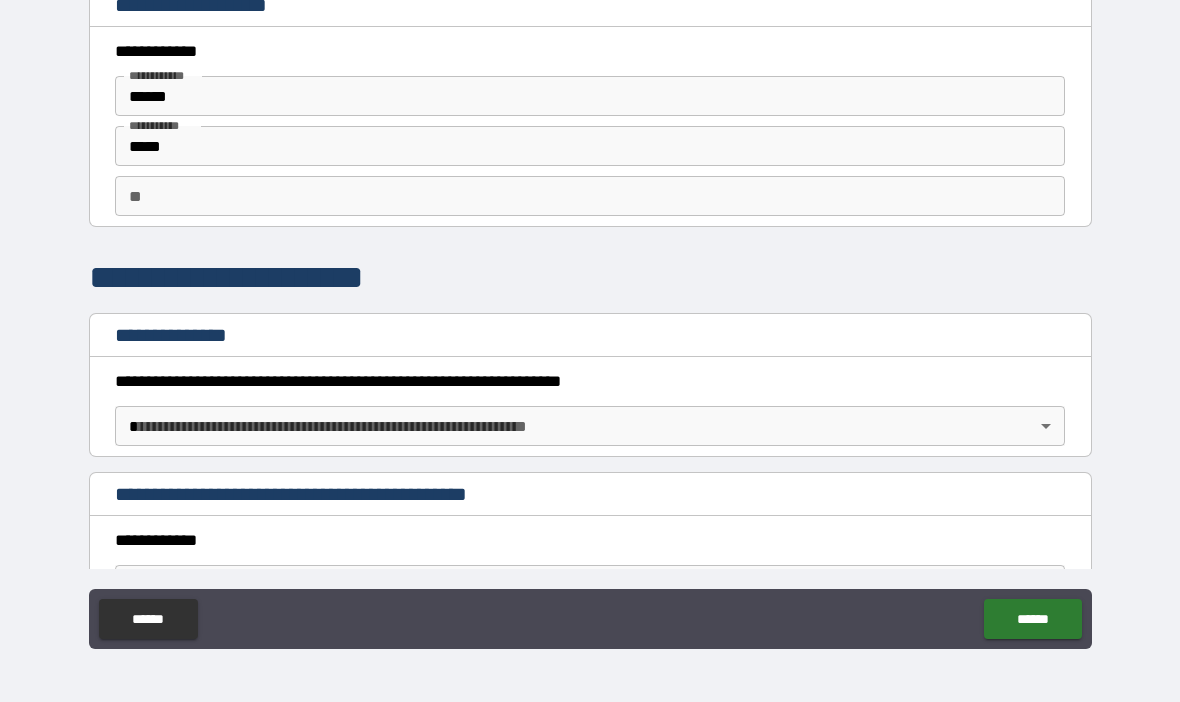 click on "**********" at bounding box center [590, 319] 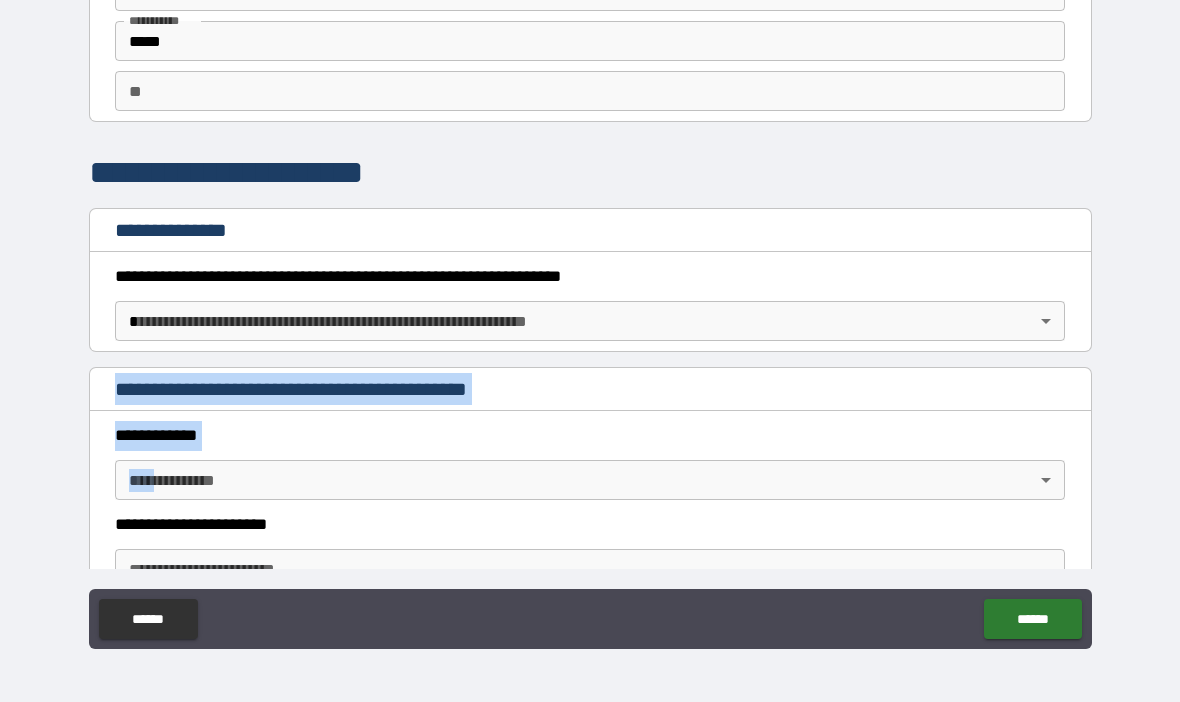 scroll, scrollTop: 100, scrollLeft: 0, axis: vertical 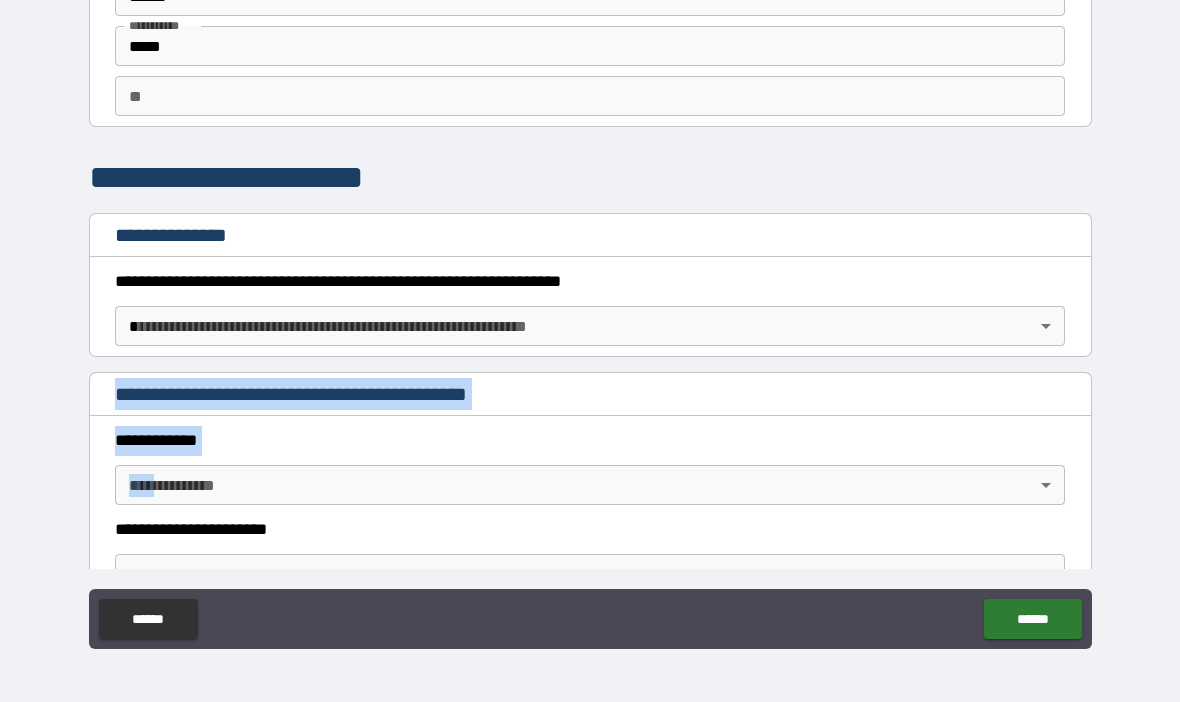 click on "**********" at bounding box center (590, 316) 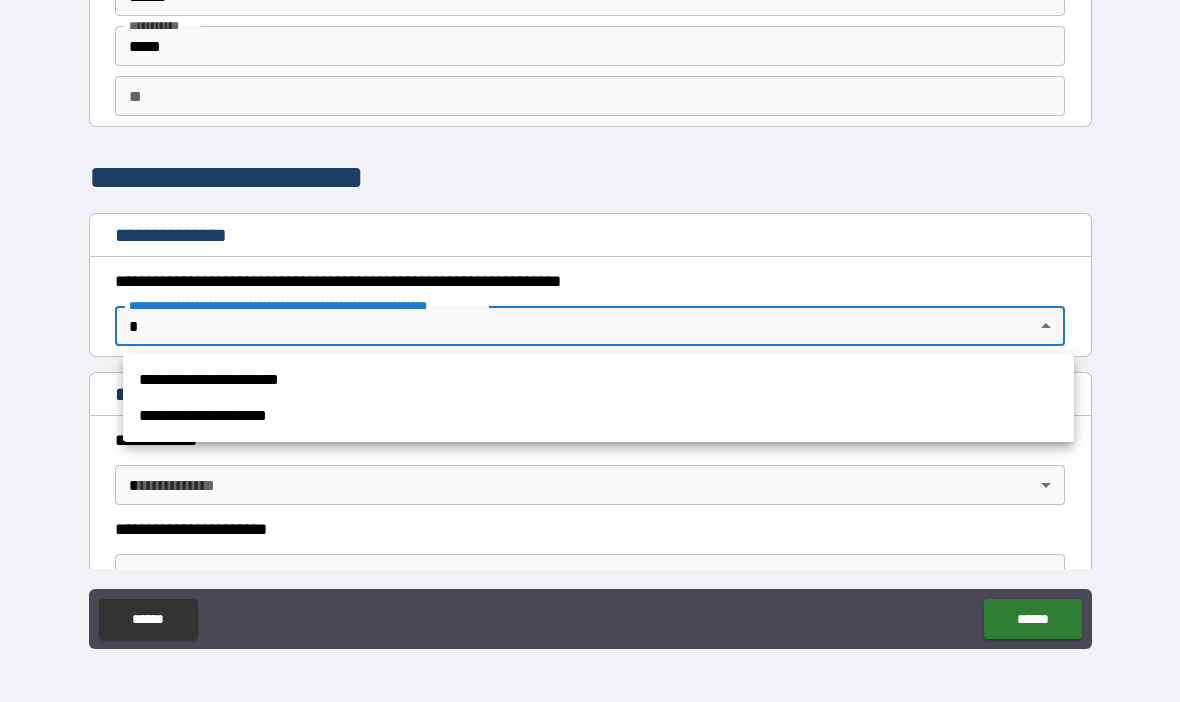 click on "**********" at bounding box center [598, 380] 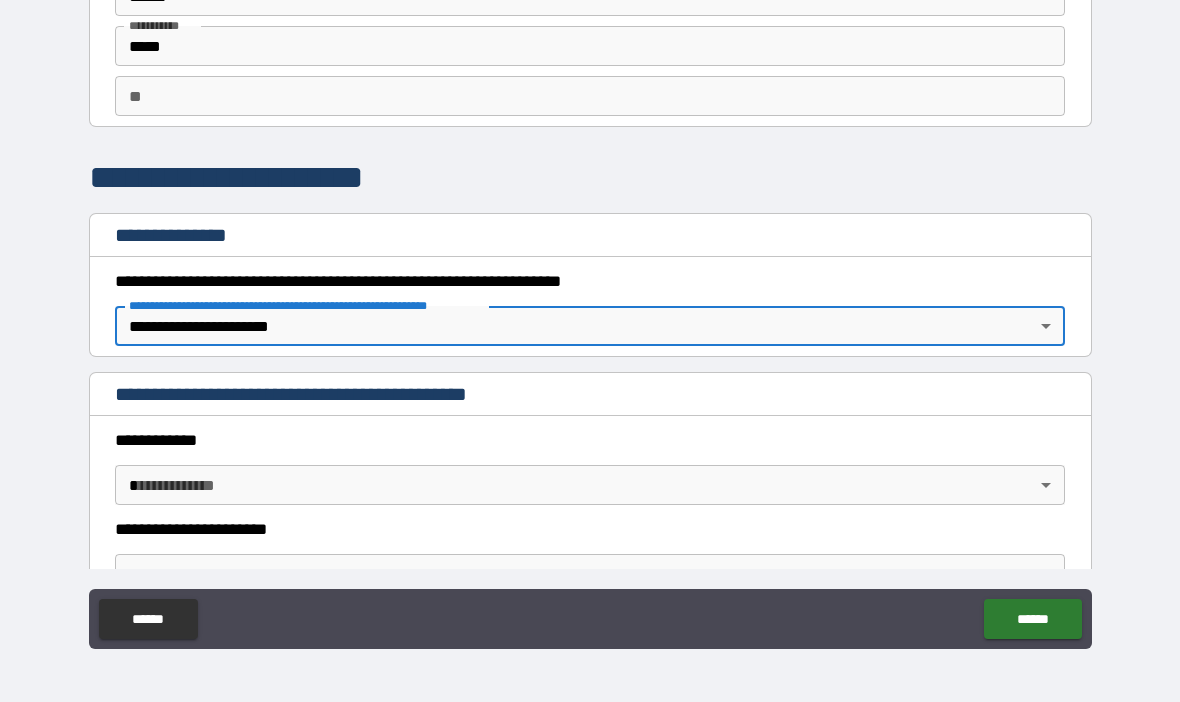 click on "**********" at bounding box center (590, 316) 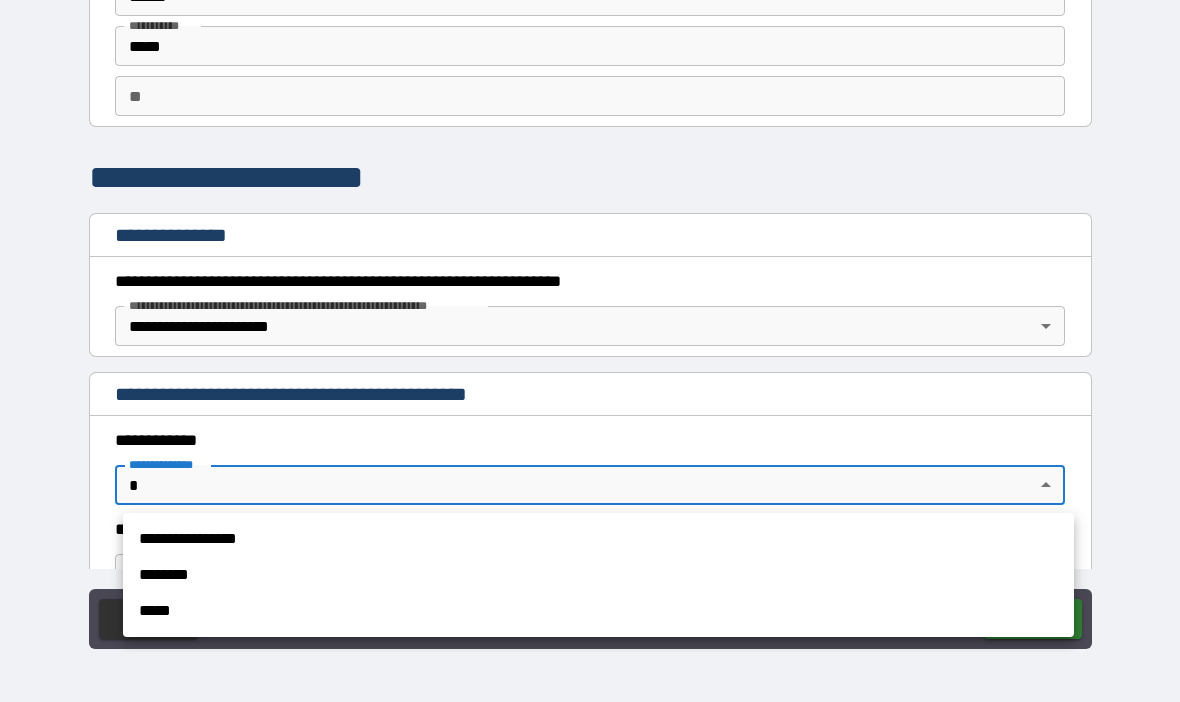 click on "*****" at bounding box center (598, 611) 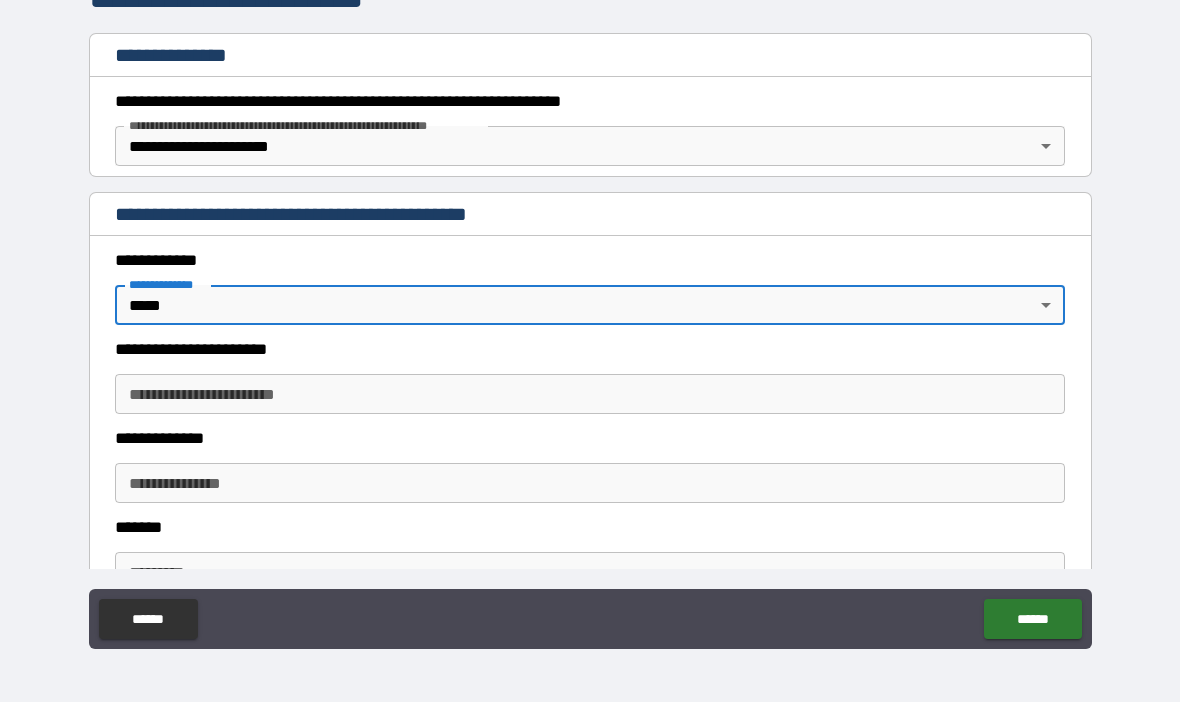 scroll, scrollTop: 290, scrollLeft: 0, axis: vertical 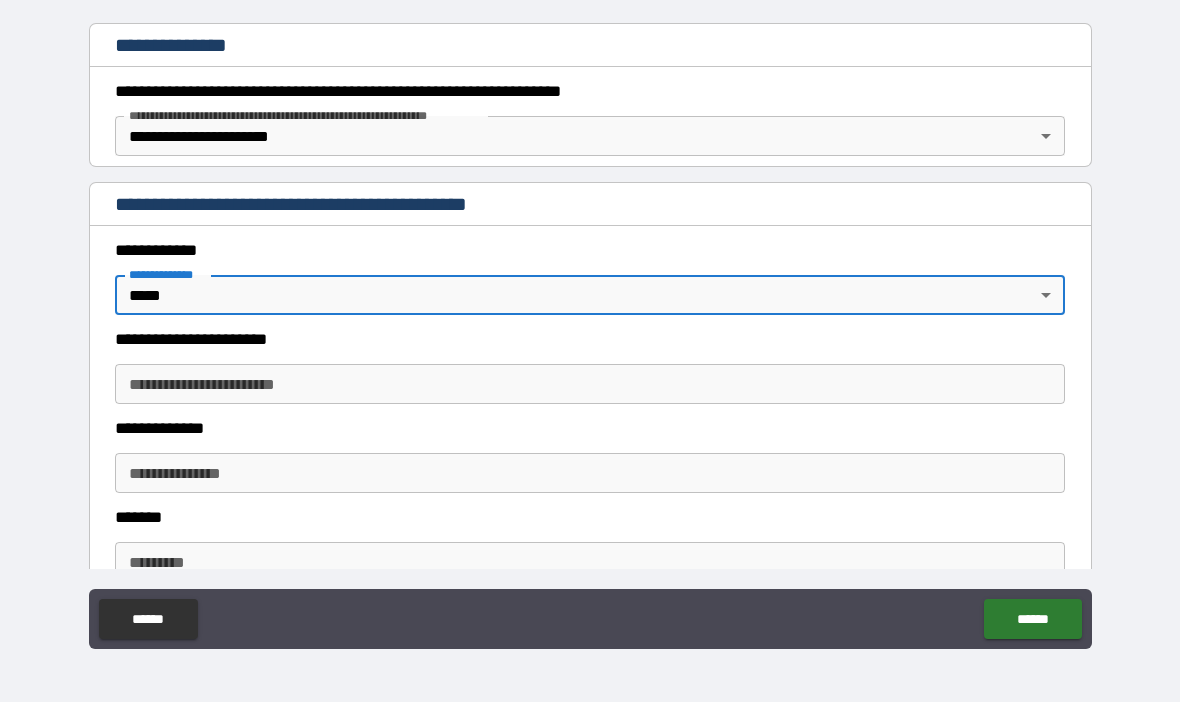 click on "**********" at bounding box center [590, 384] 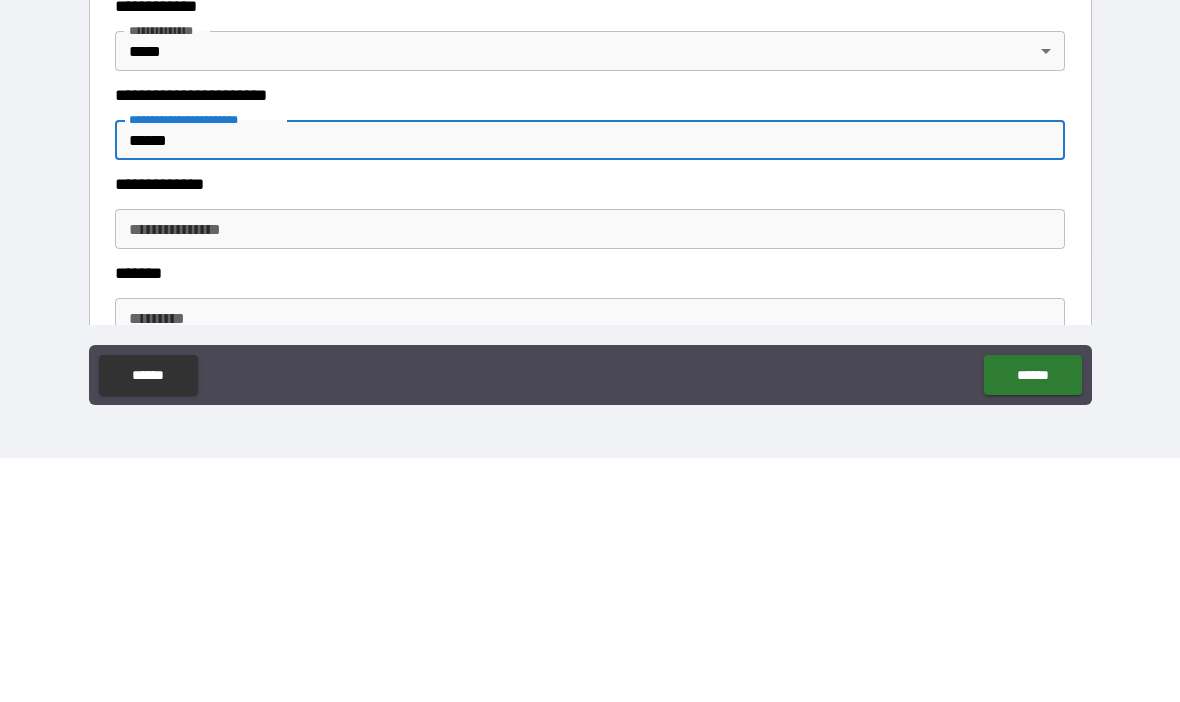 type on "******" 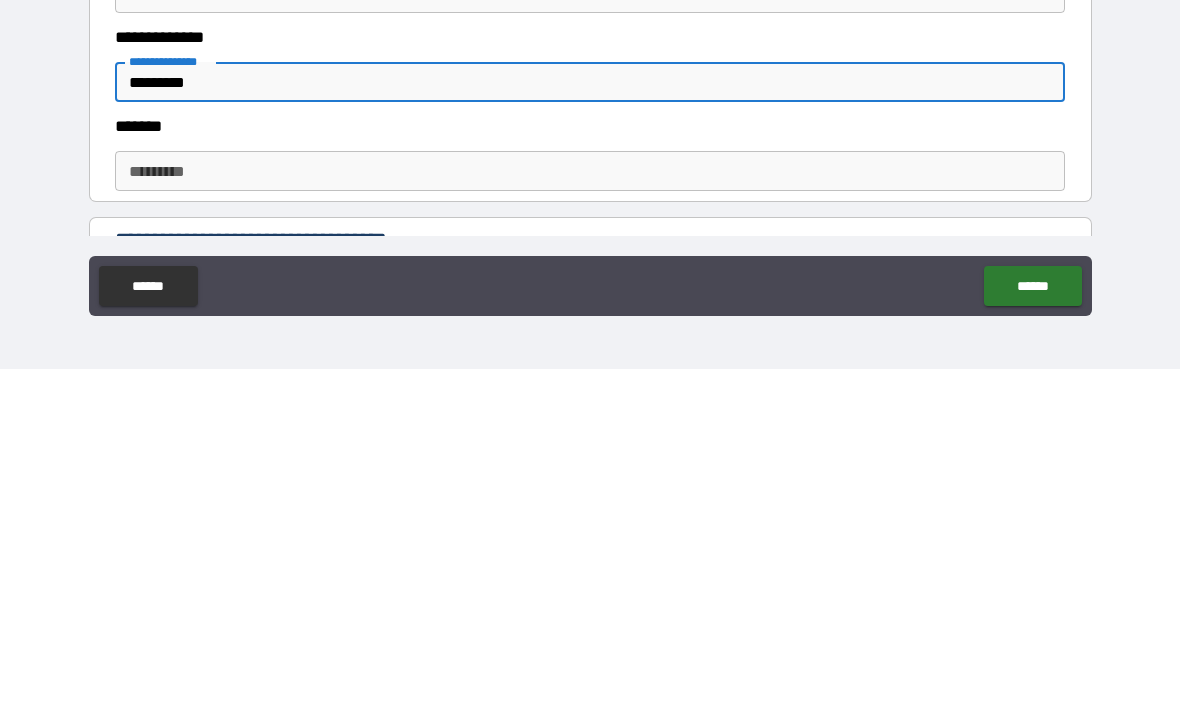 scroll, scrollTop: 350, scrollLeft: 0, axis: vertical 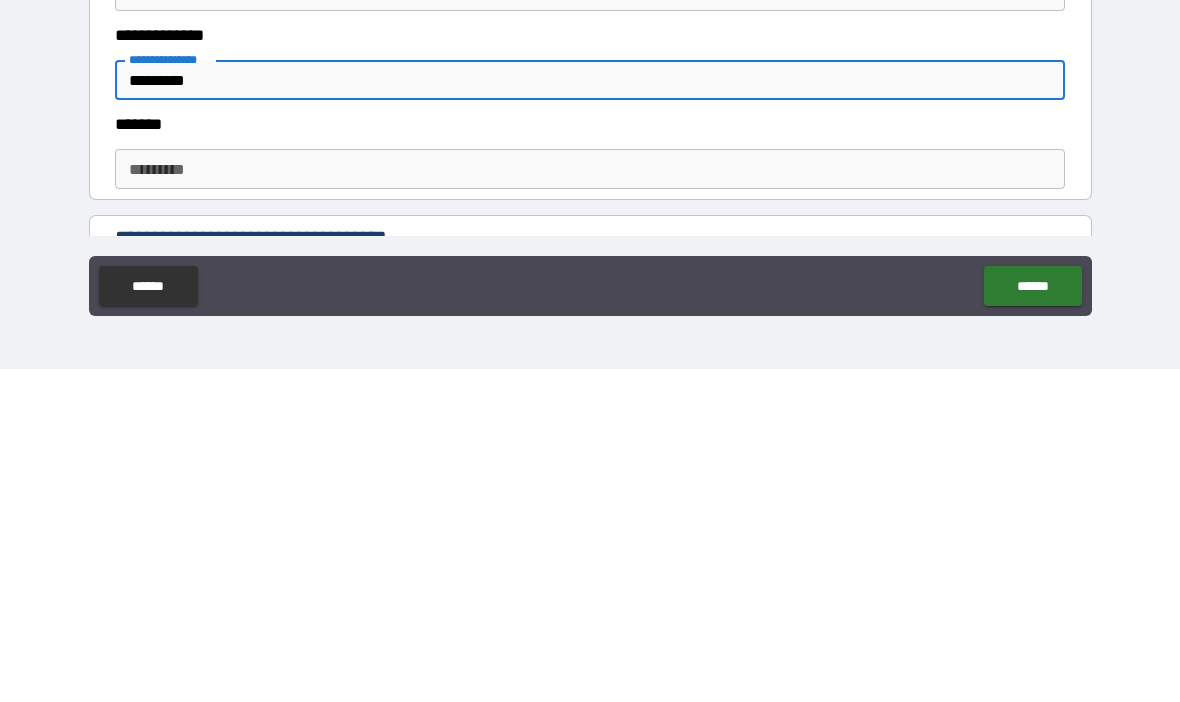 type on "*********" 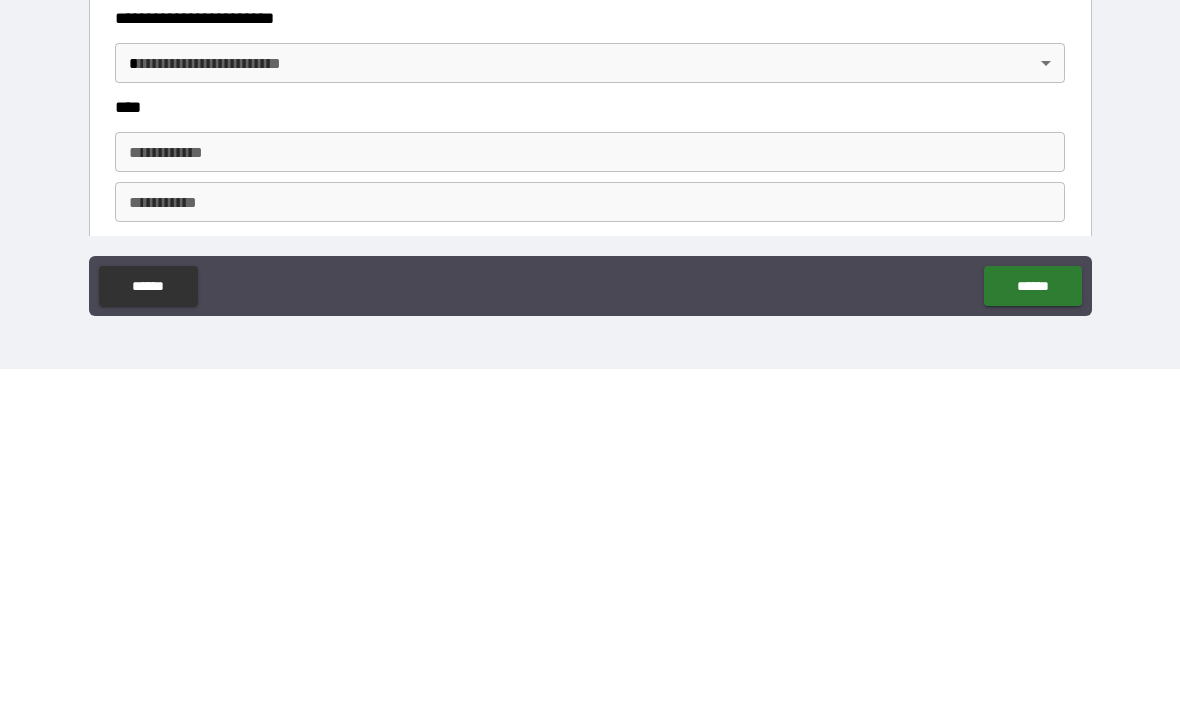 scroll, scrollTop: 617, scrollLeft: 0, axis: vertical 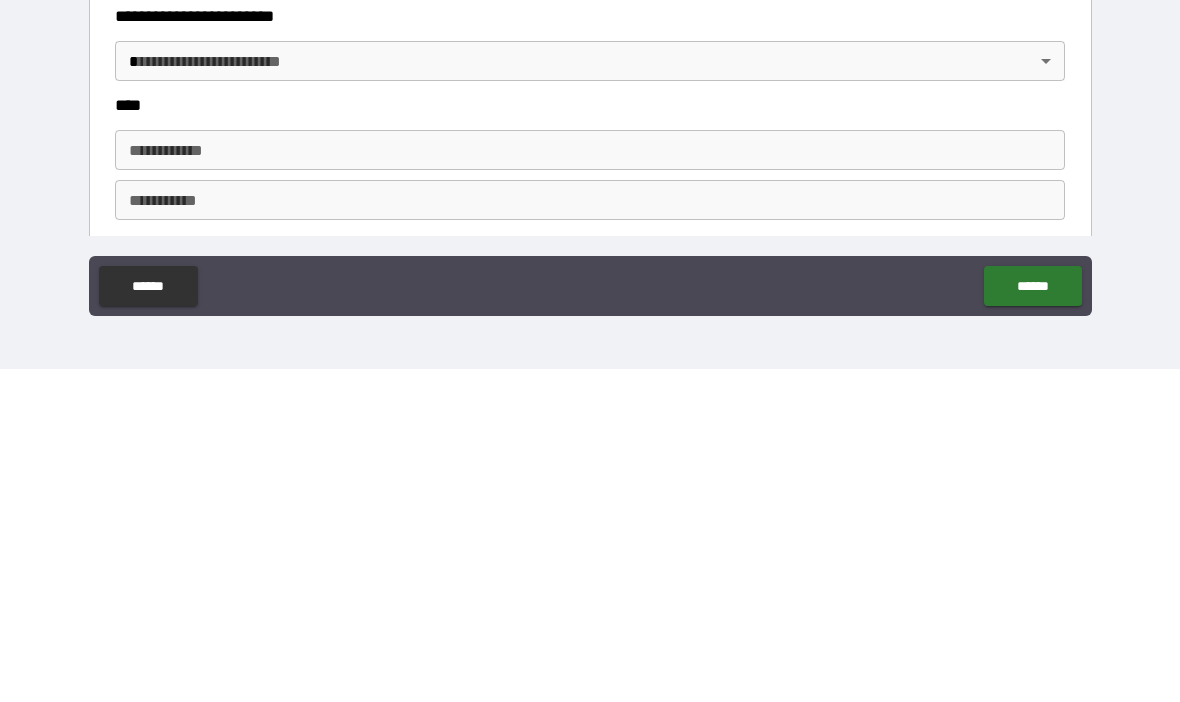 type on "****" 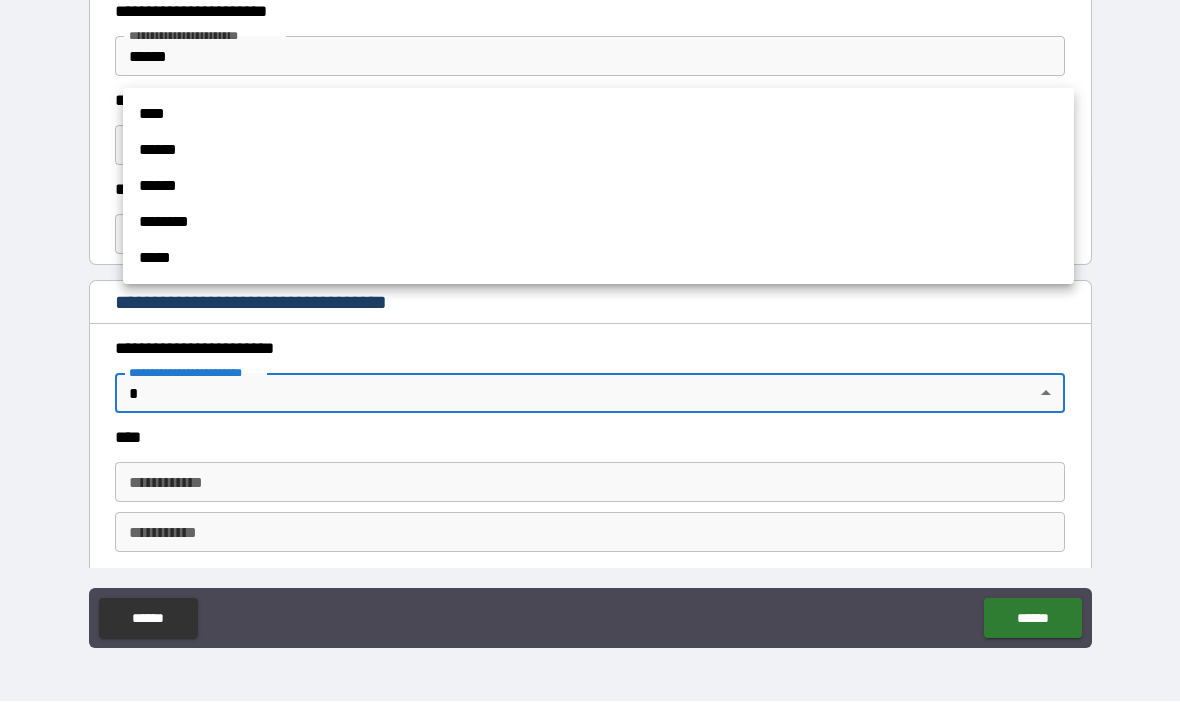 click on "****" at bounding box center [598, 115] 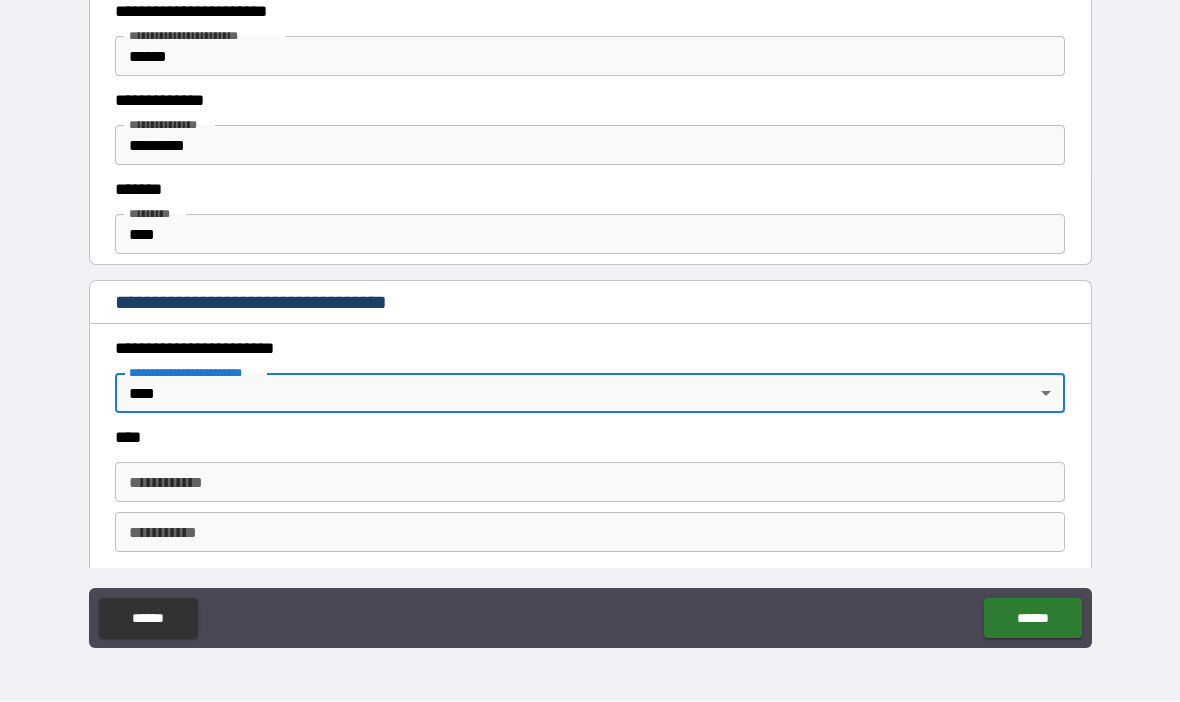 click on "**********" at bounding box center (590, 483) 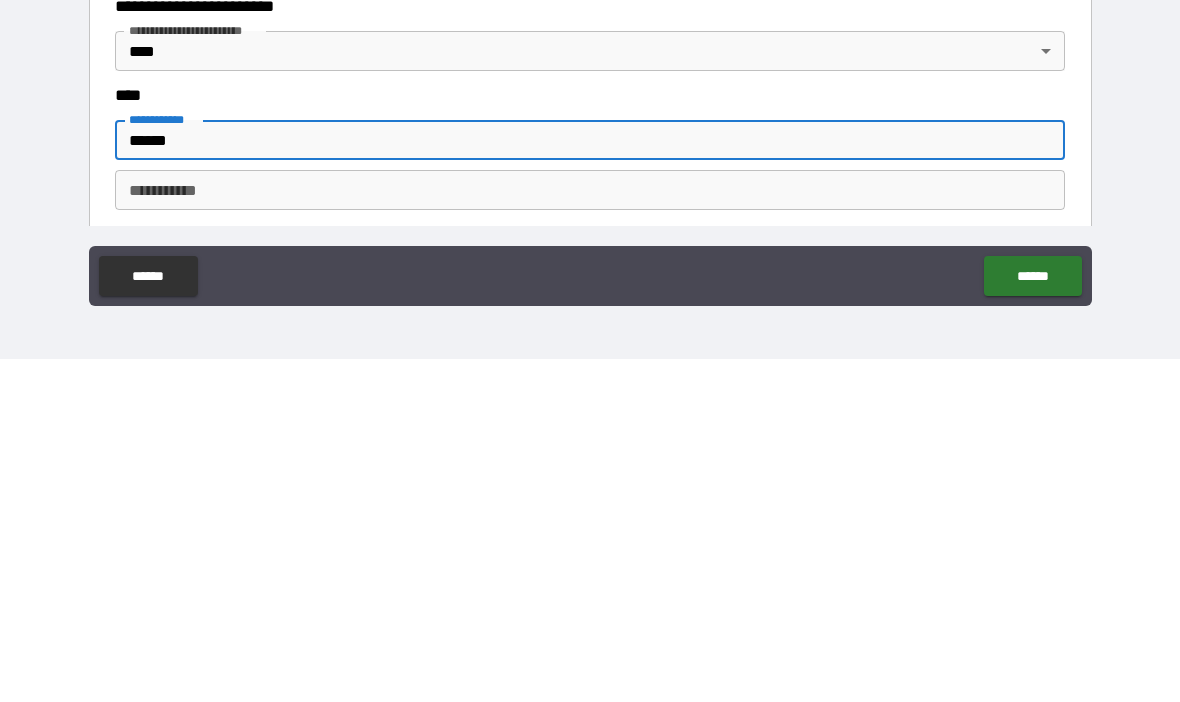 type on "******" 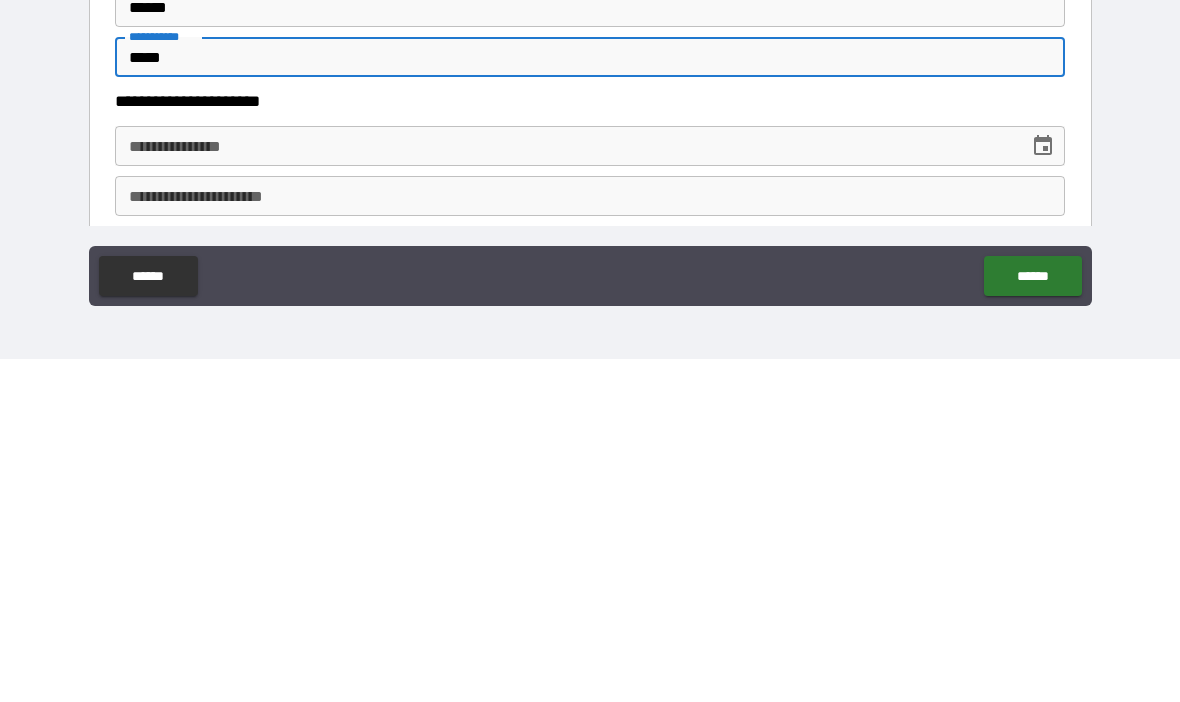 scroll, scrollTop: 756, scrollLeft: 0, axis: vertical 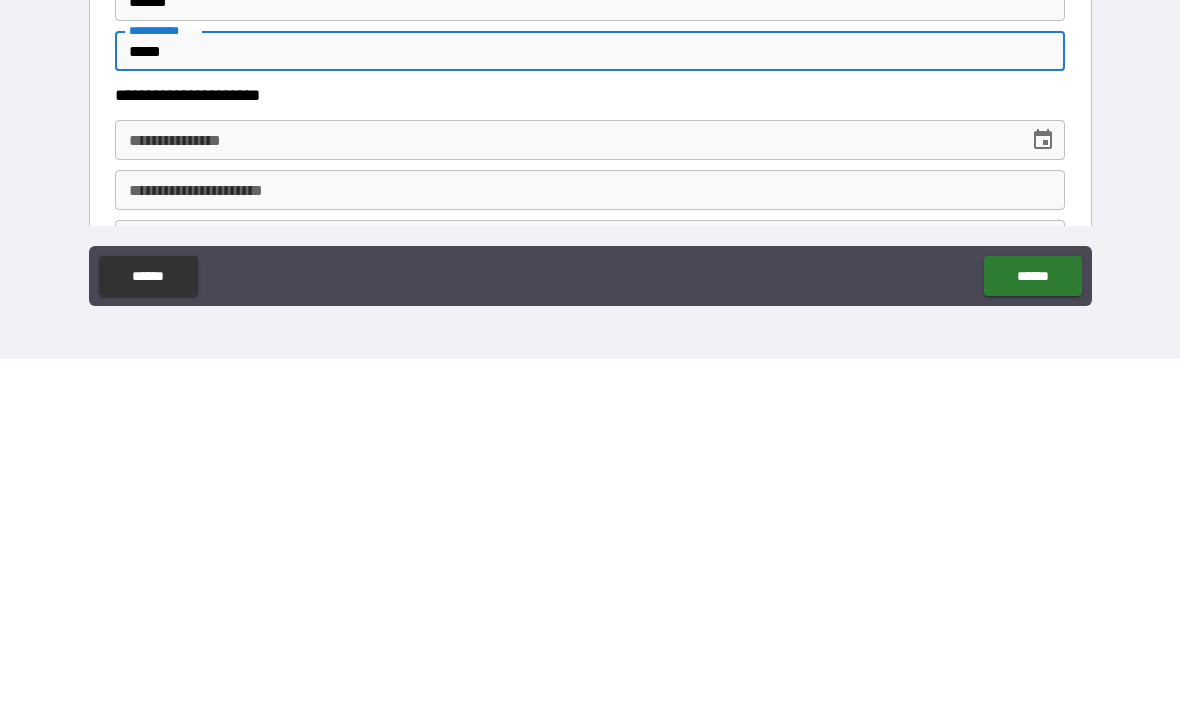 type on "*****" 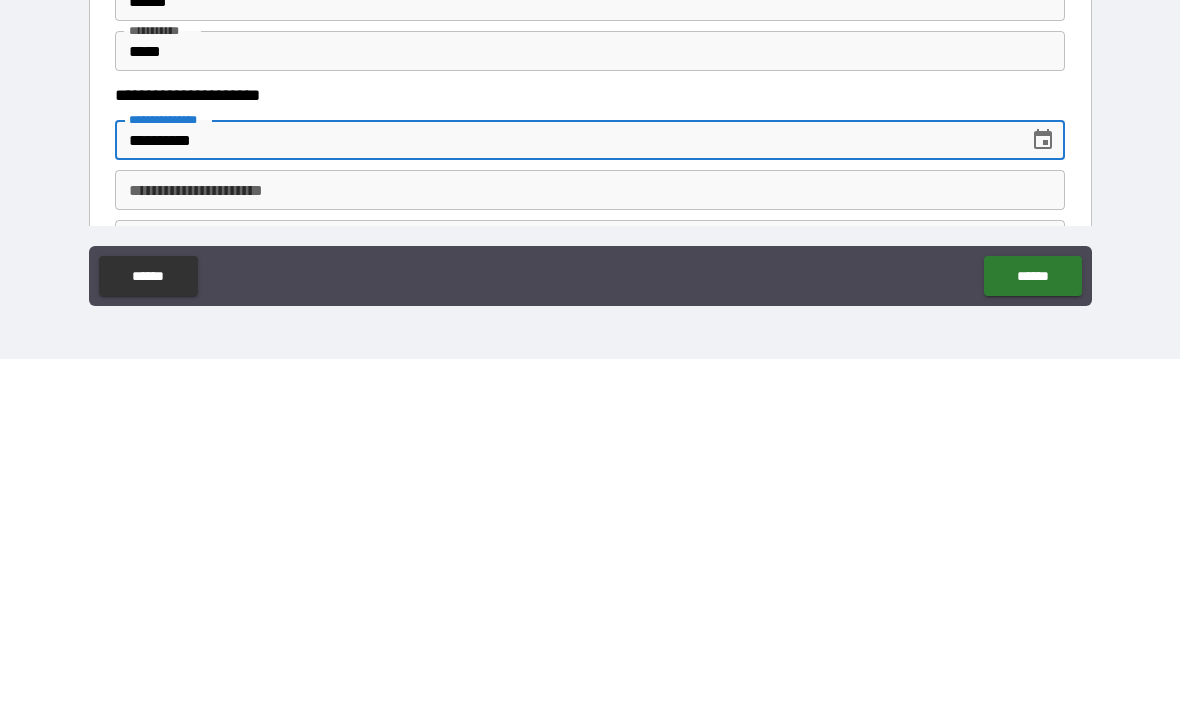 type on "**********" 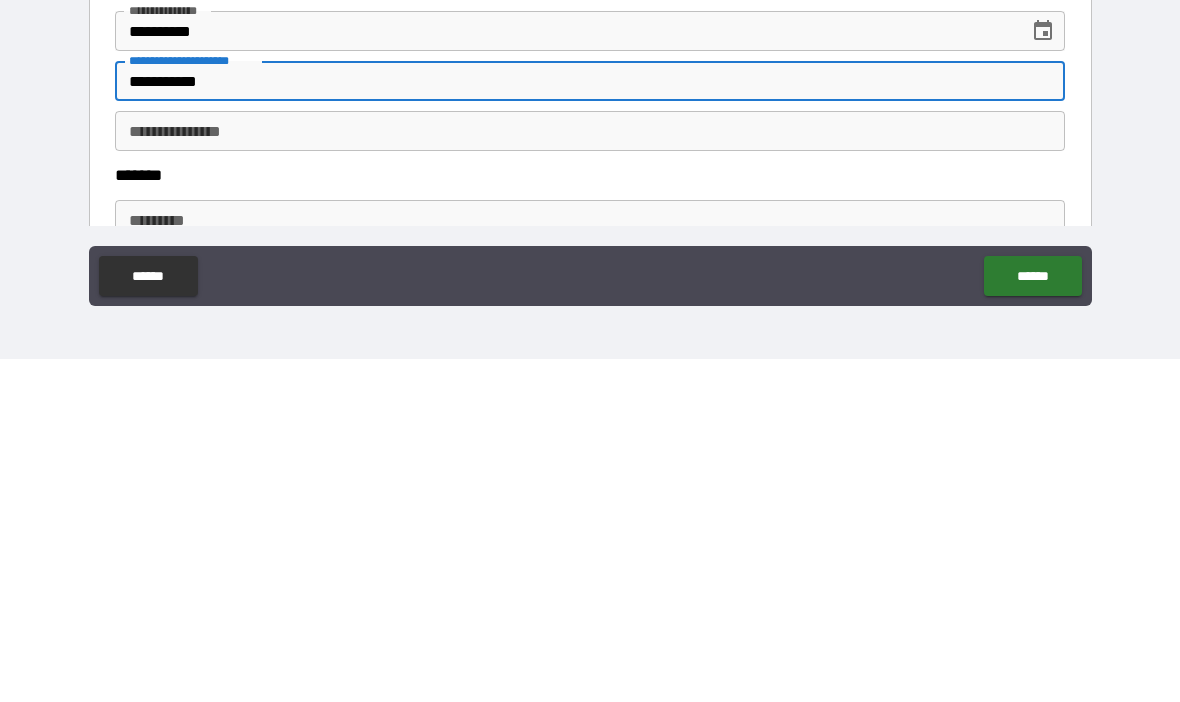 scroll, scrollTop: 866, scrollLeft: 0, axis: vertical 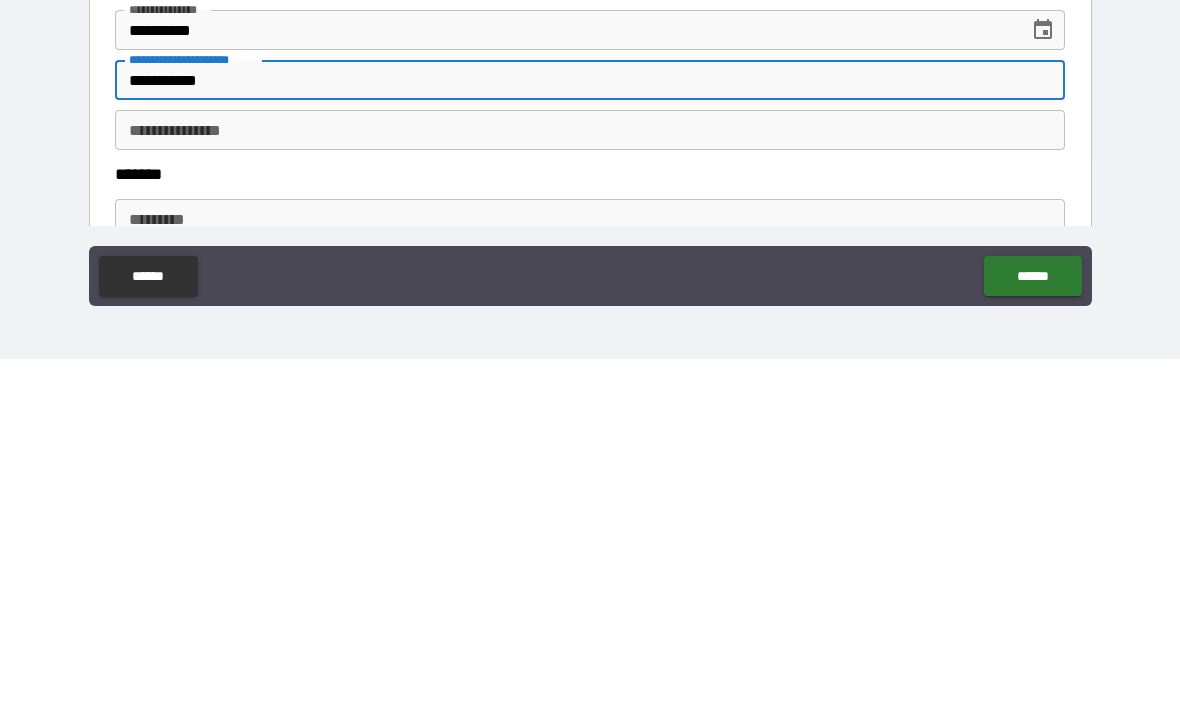 type on "**********" 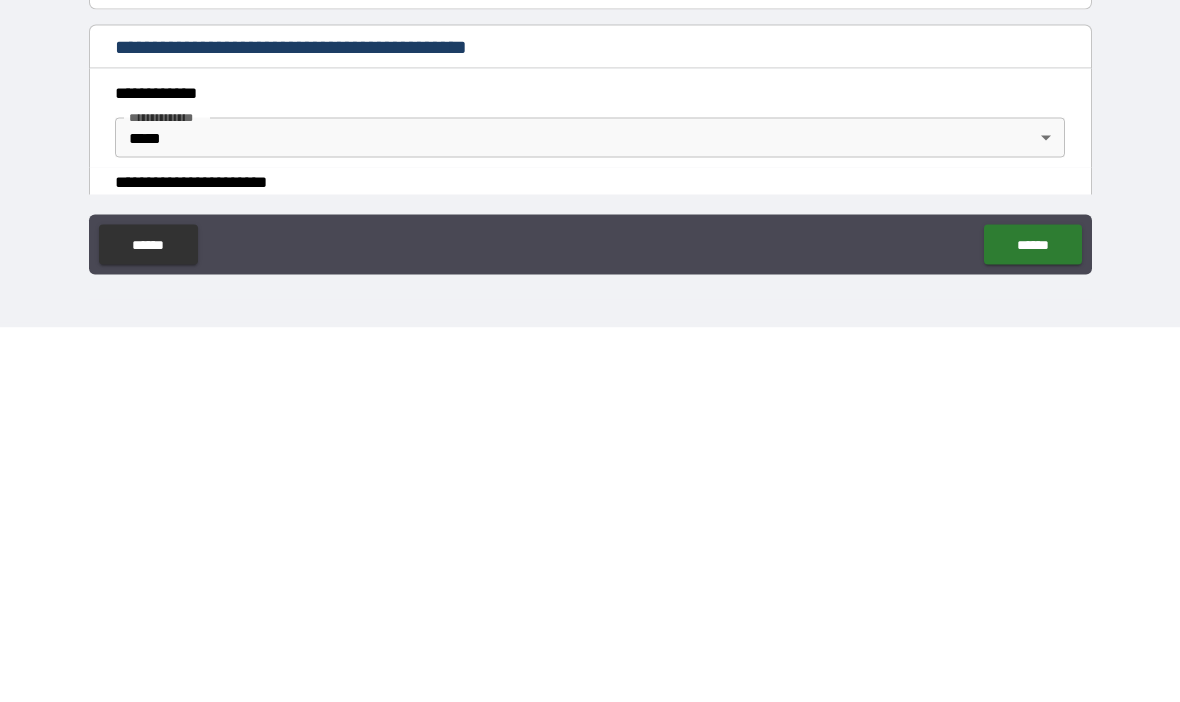 scroll, scrollTop: 81, scrollLeft: 0, axis: vertical 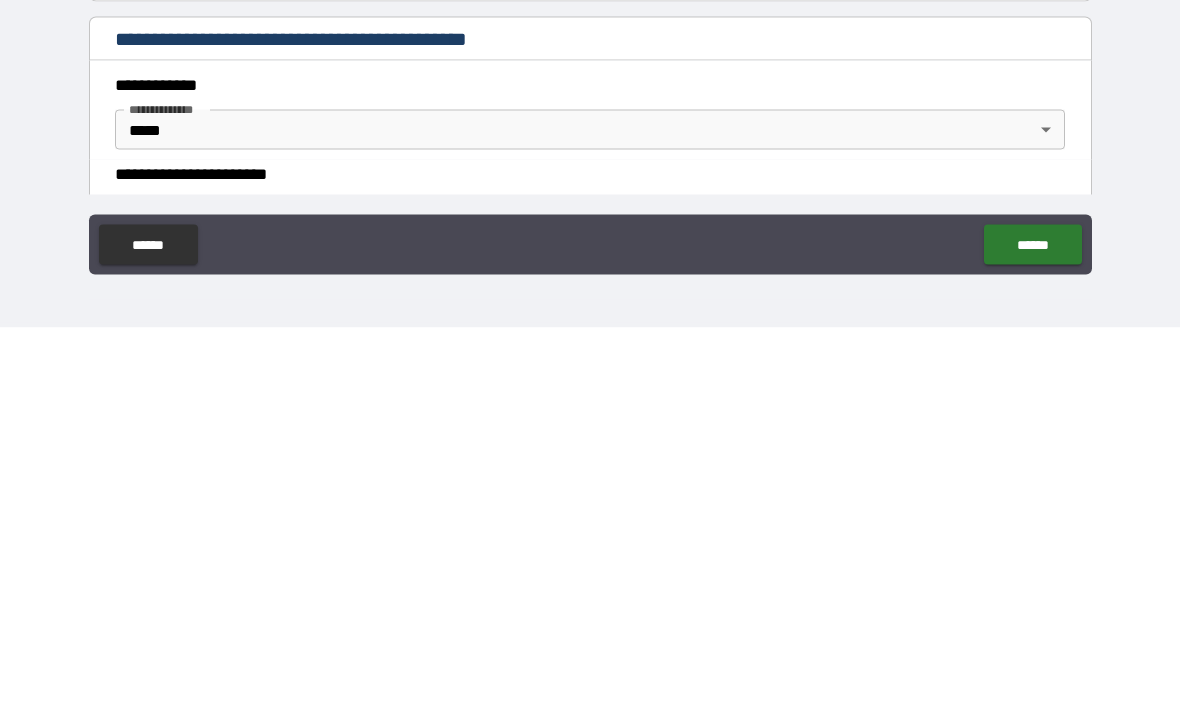 click on "**********" at bounding box center (590, 316) 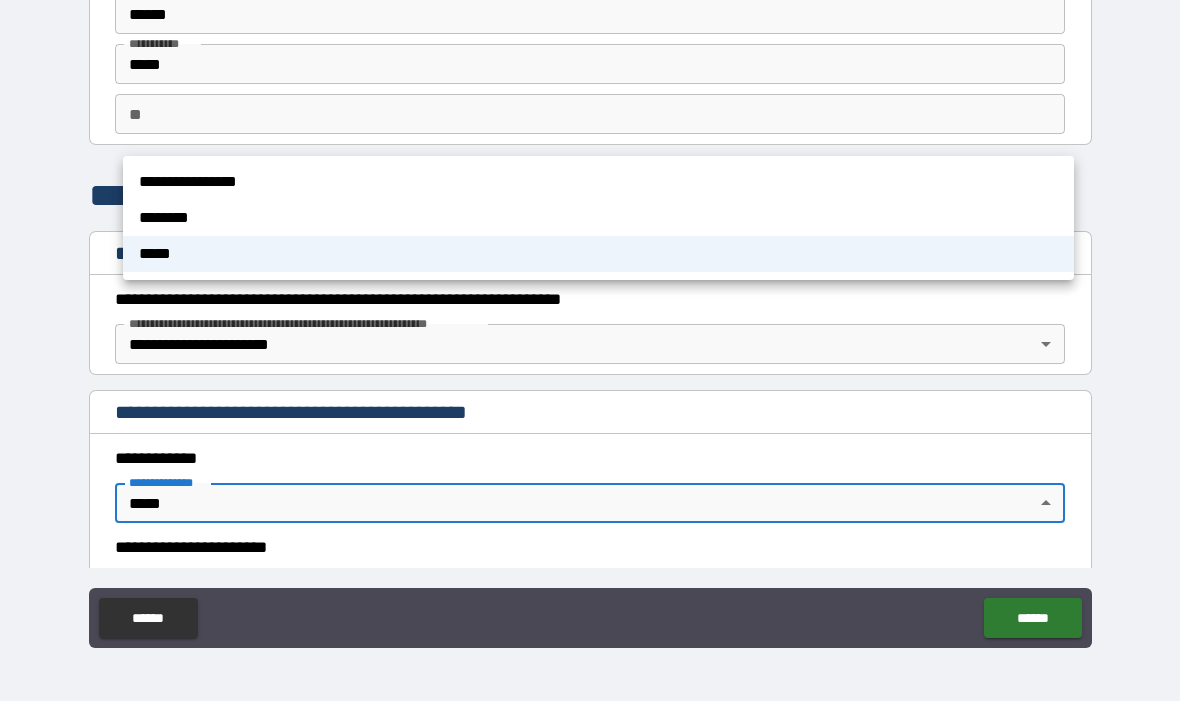 click on "**********" at bounding box center [598, 183] 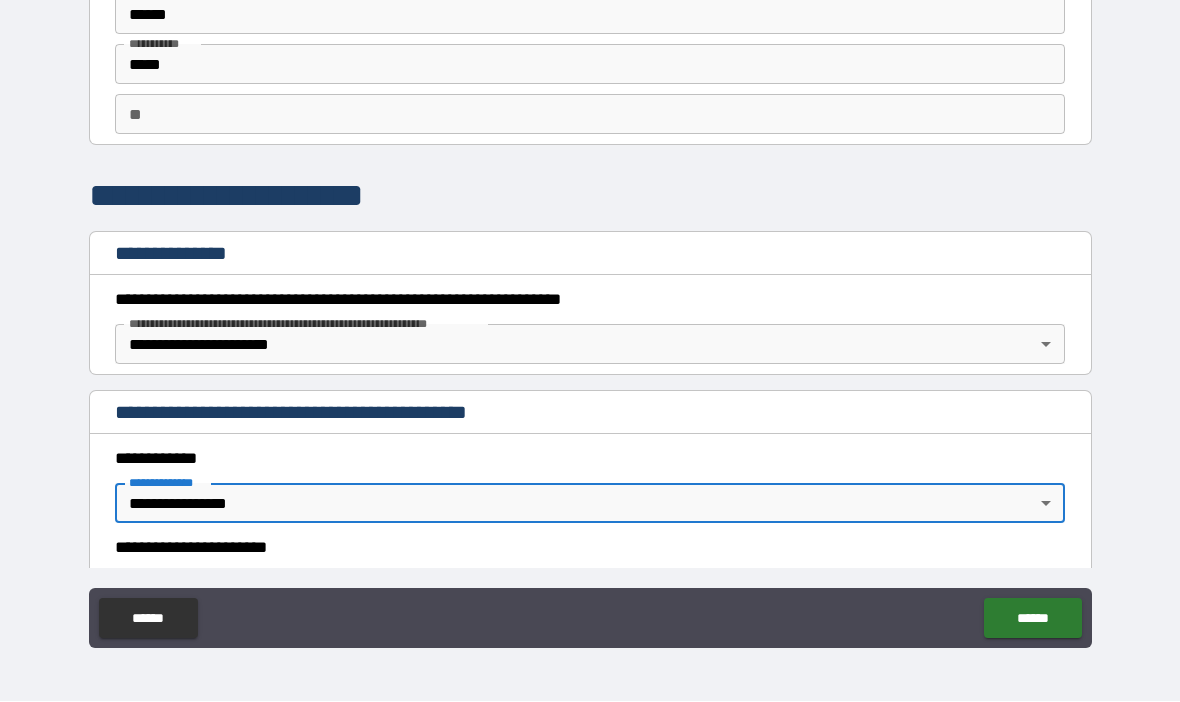 click on "********" at bounding box center [598, 192] 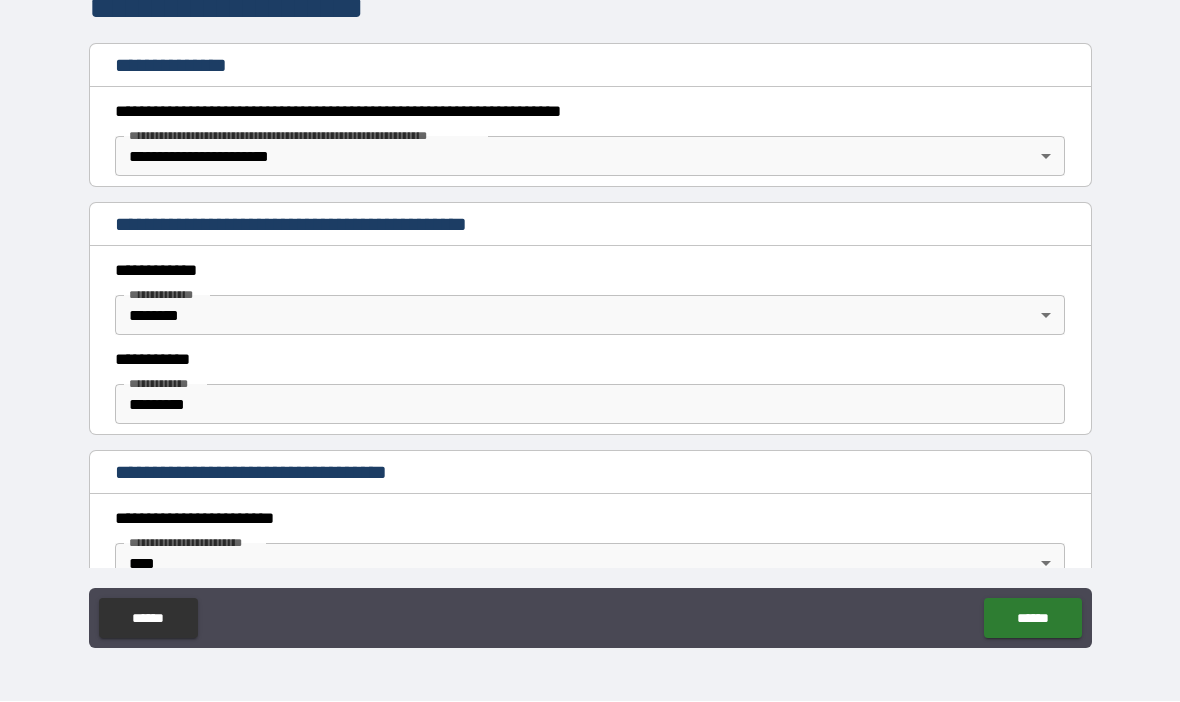 scroll, scrollTop: 270, scrollLeft: 0, axis: vertical 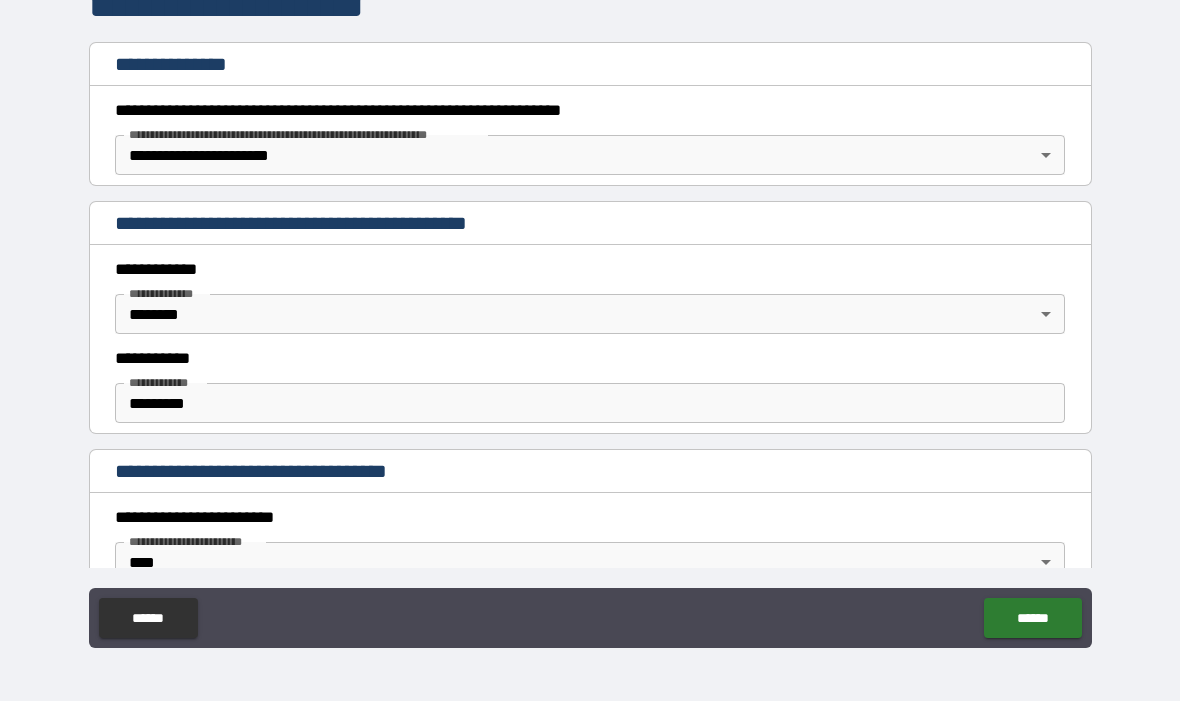 click on "**********" at bounding box center [590, 316] 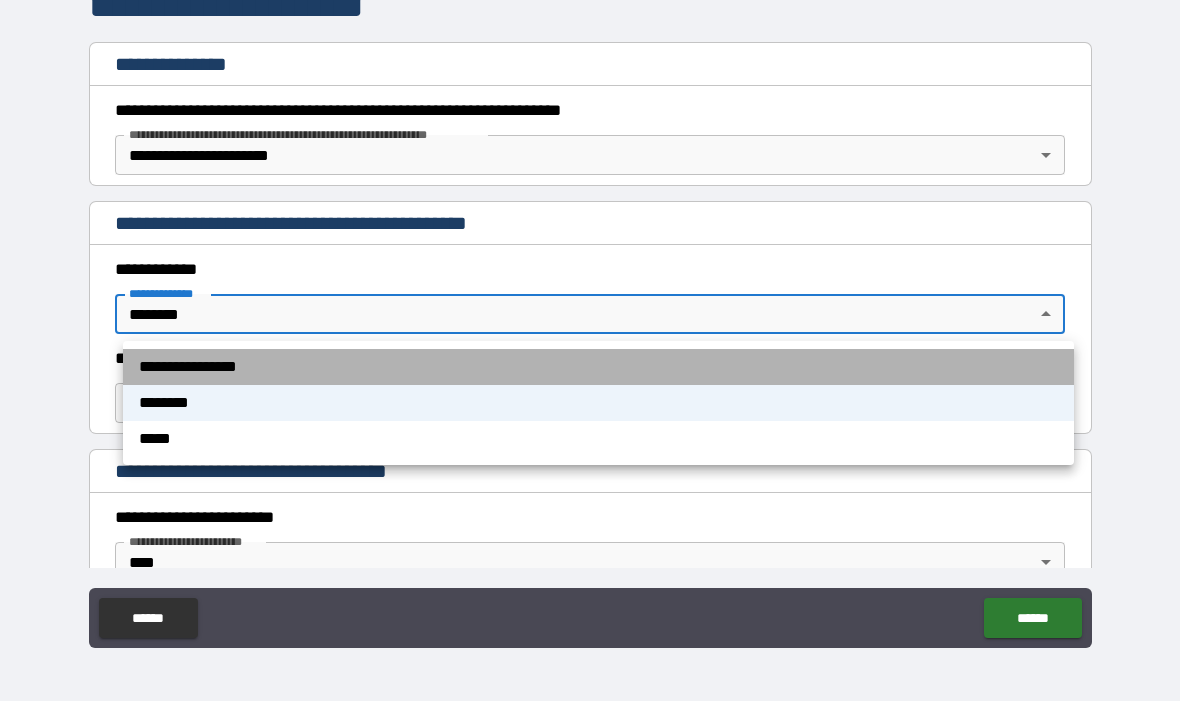 click on "**********" at bounding box center (598, 368) 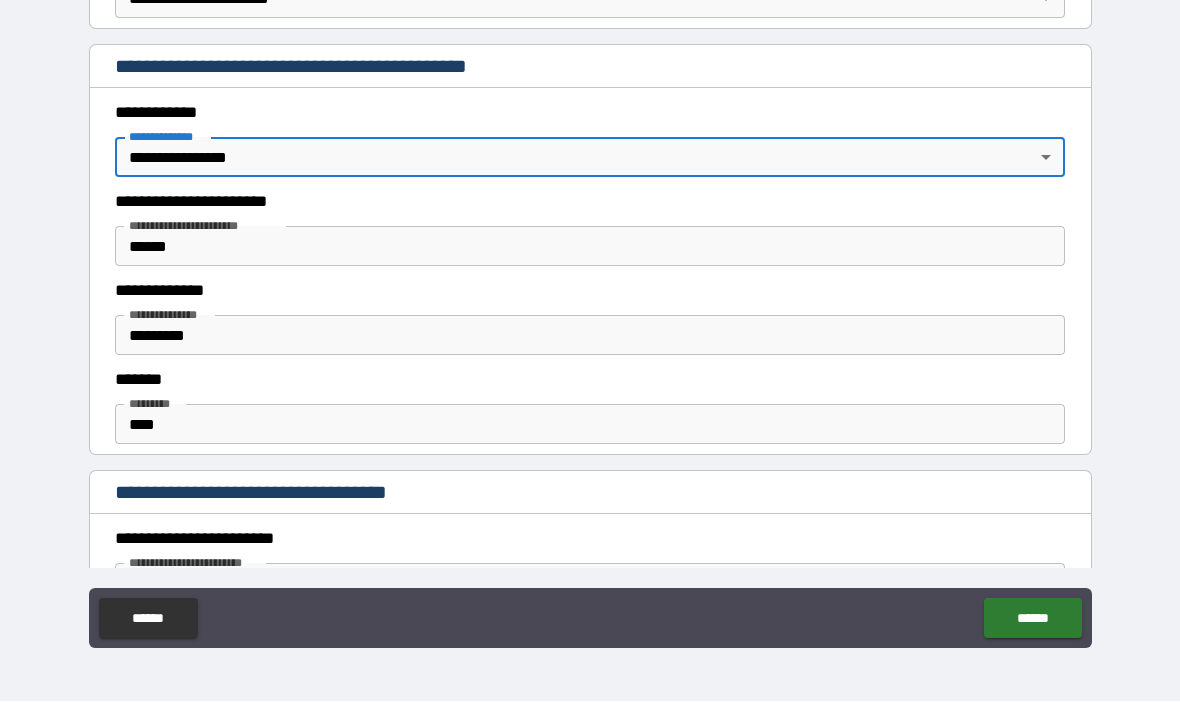 scroll, scrollTop: 431, scrollLeft: 0, axis: vertical 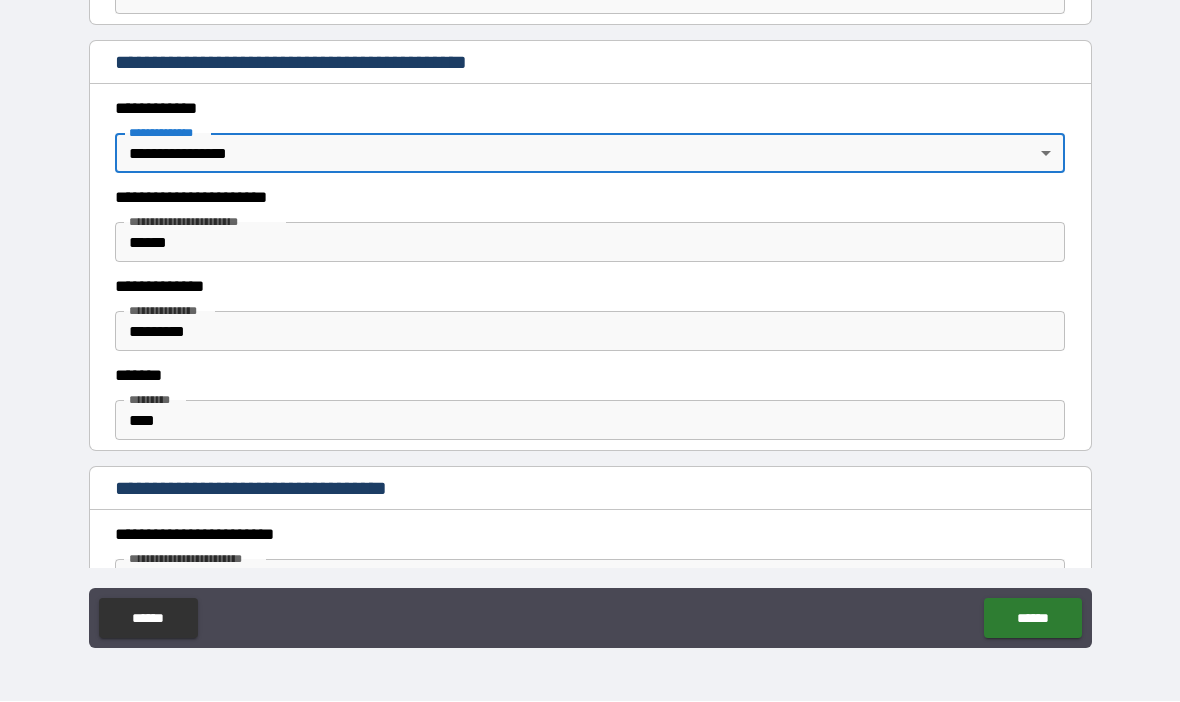 click on "****" at bounding box center [590, 421] 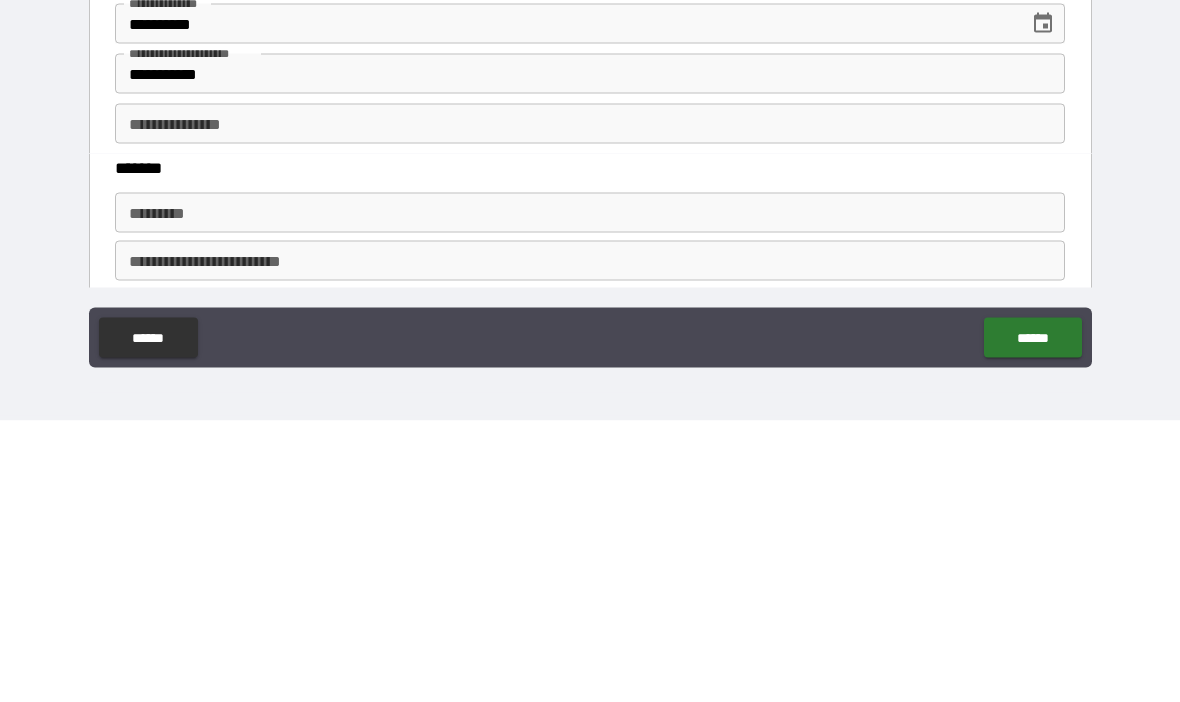scroll, scrollTop: 935, scrollLeft: 0, axis: vertical 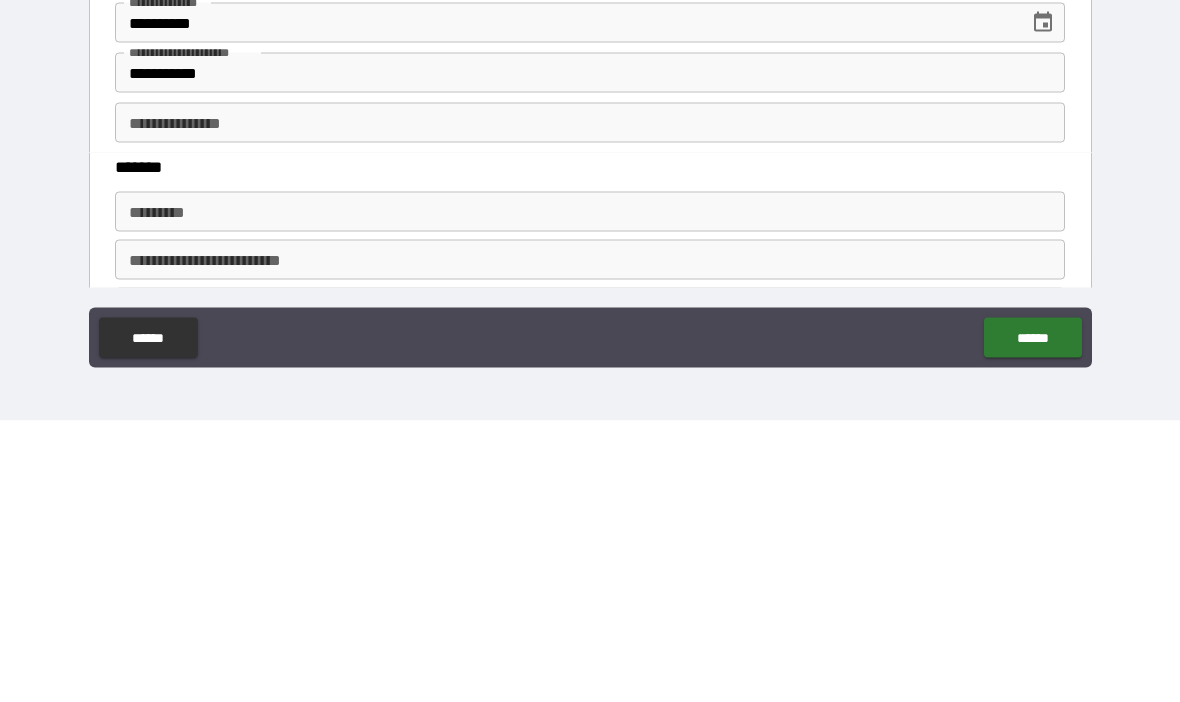 click on "**********" at bounding box center (590, 404) 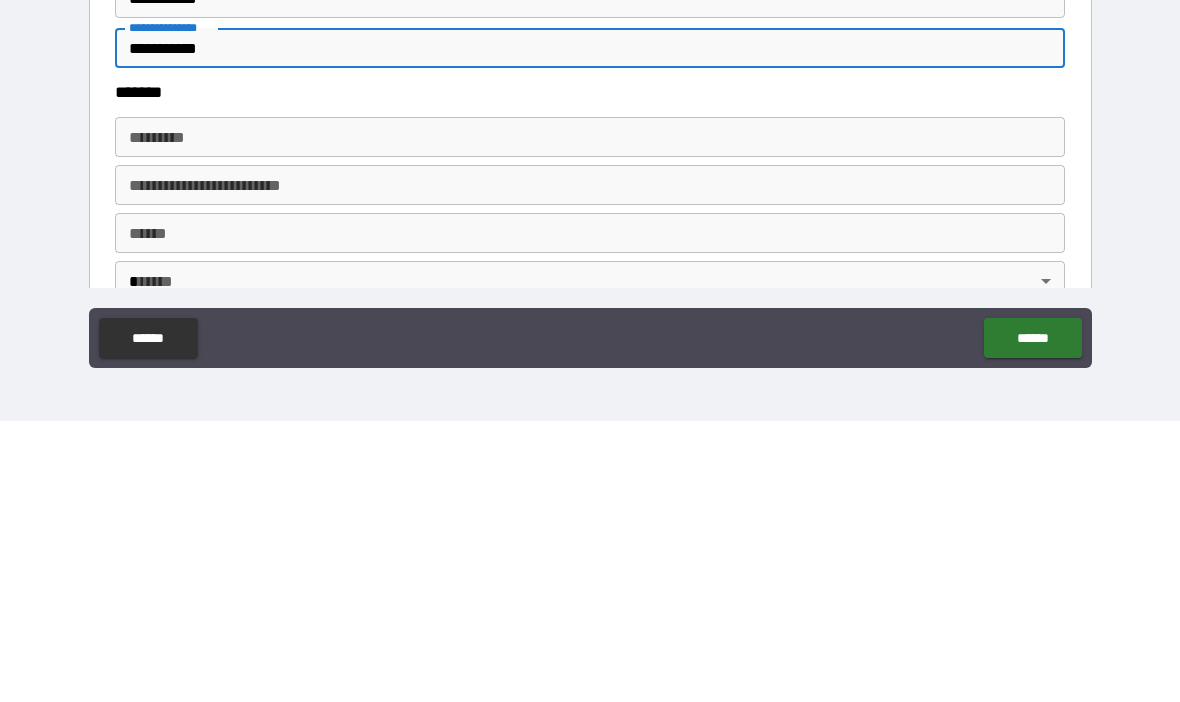 scroll, scrollTop: 1032, scrollLeft: 0, axis: vertical 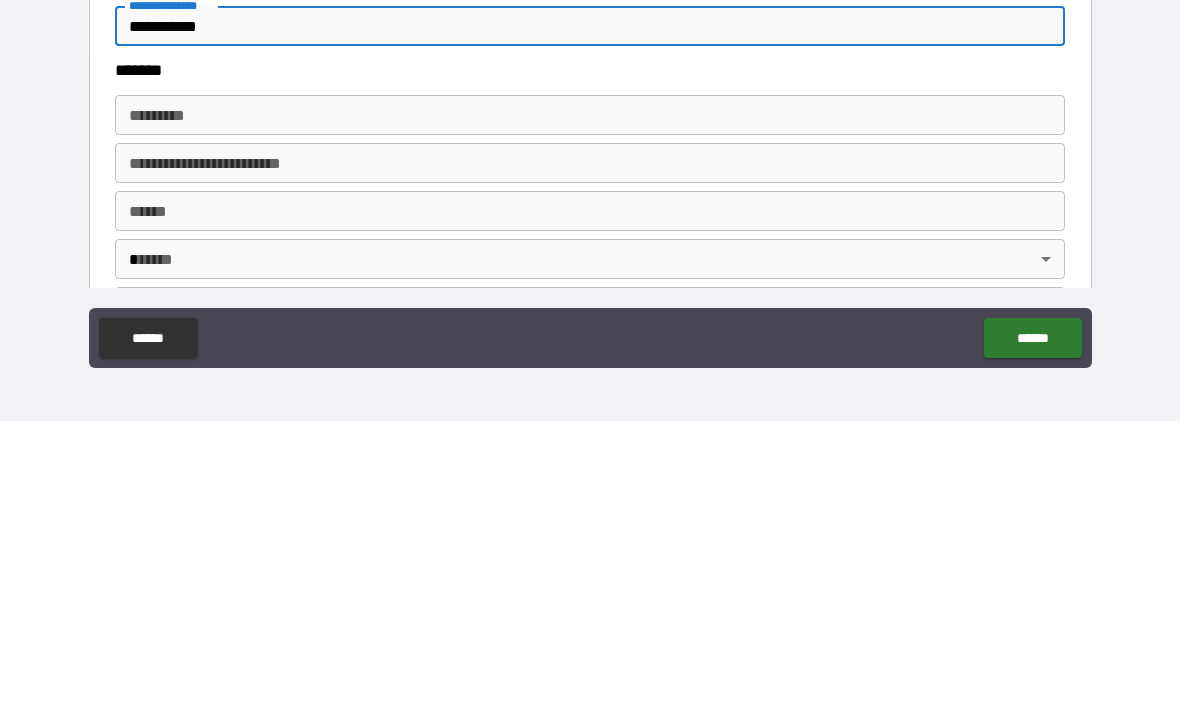 type on "**********" 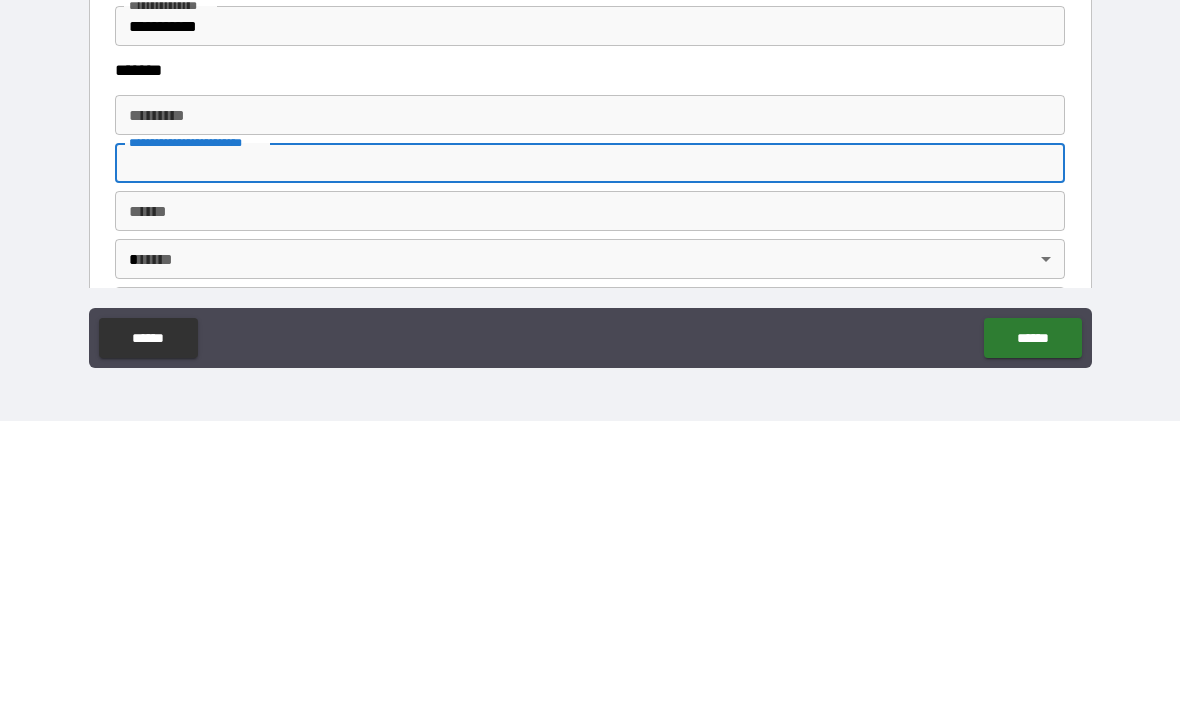 click on "*******   *" at bounding box center [590, 396] 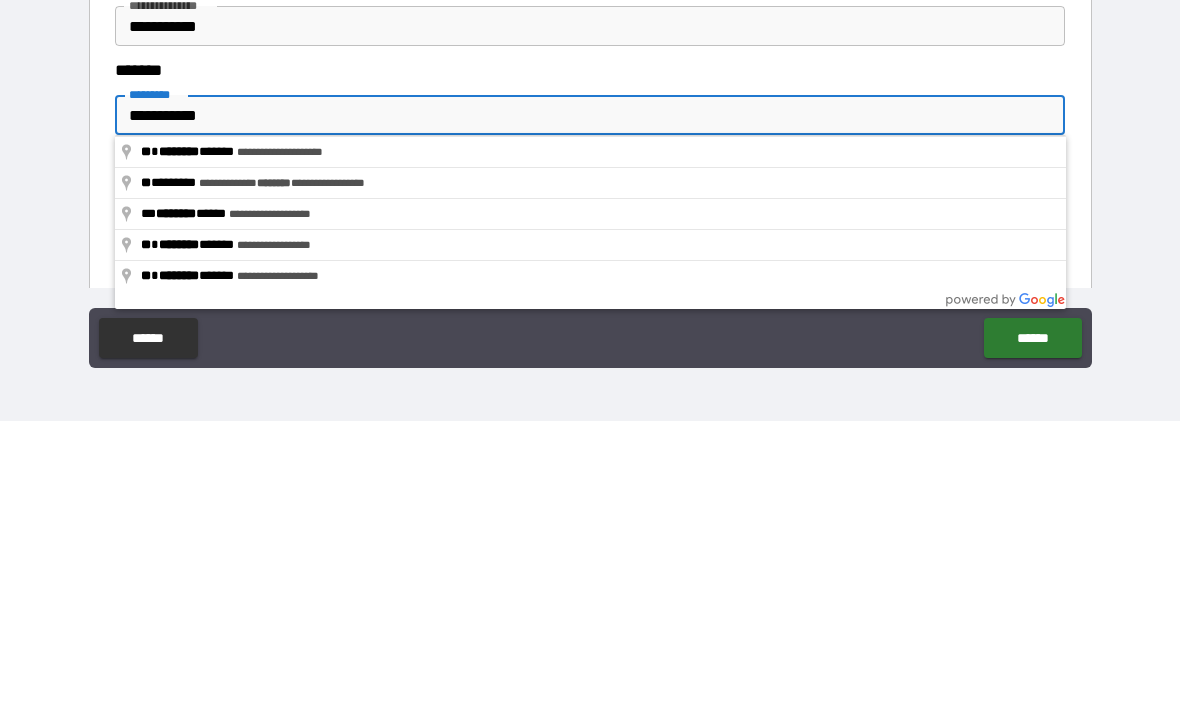 type on "**********" 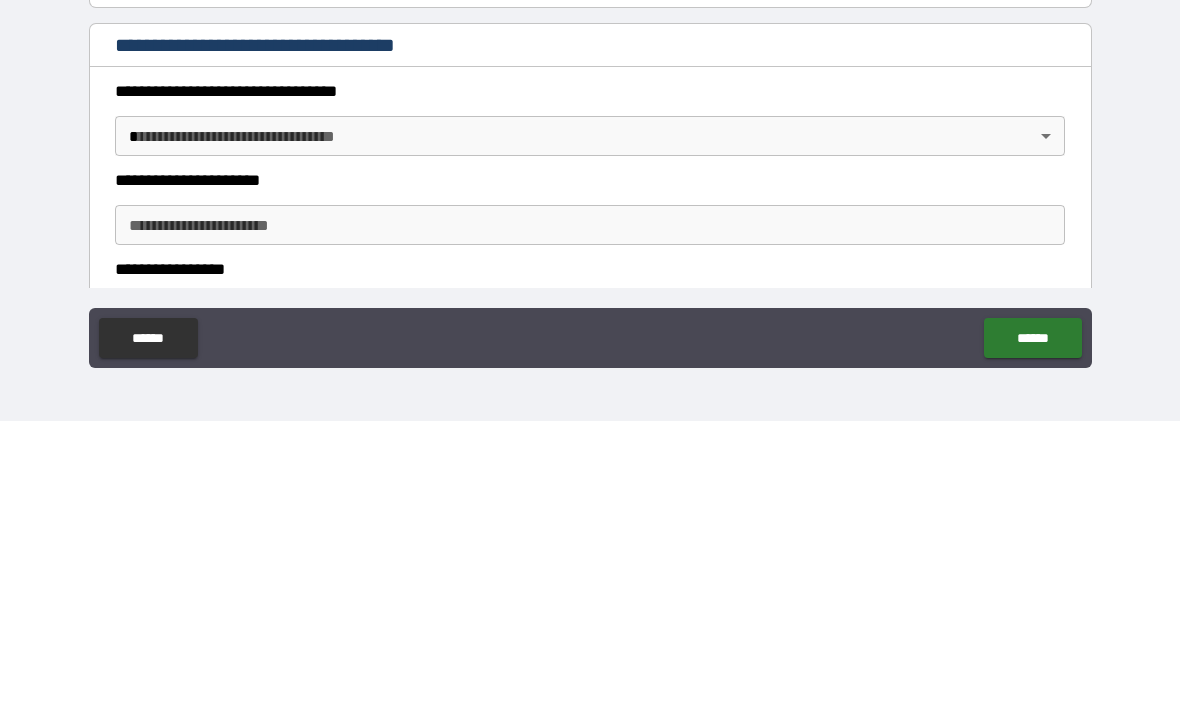 scroll, scrollTop: 1365, scrollLeft: 0, axis: vertical 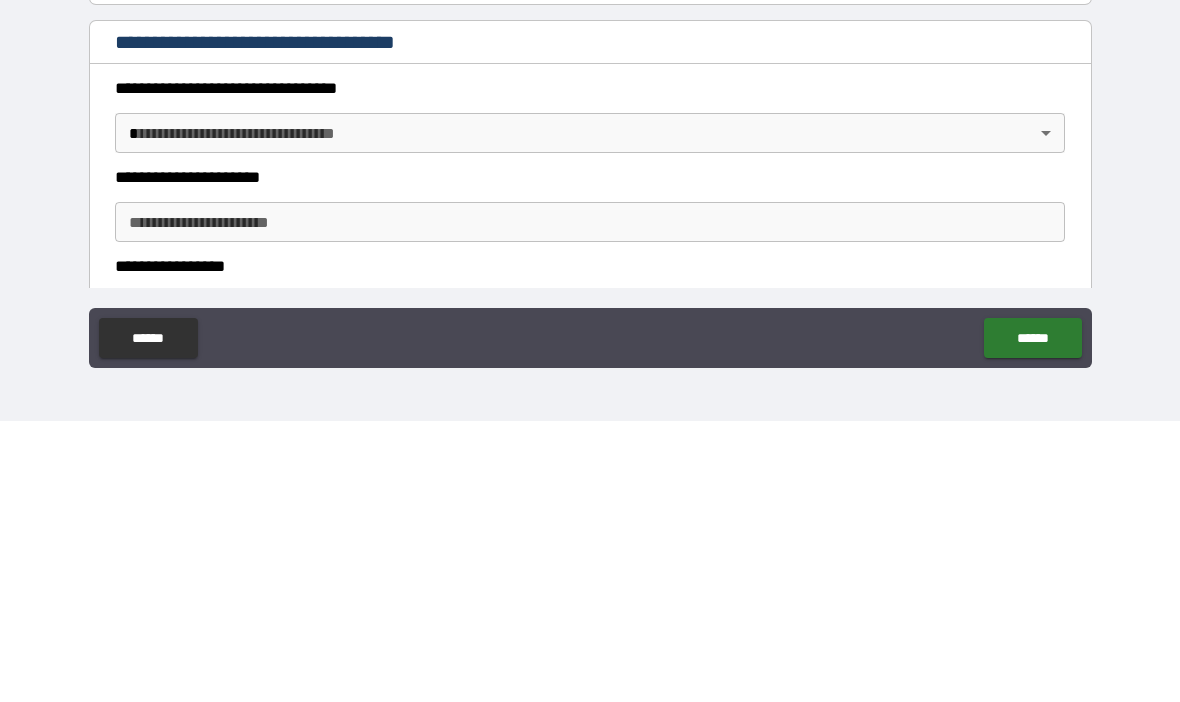 type on "**********" 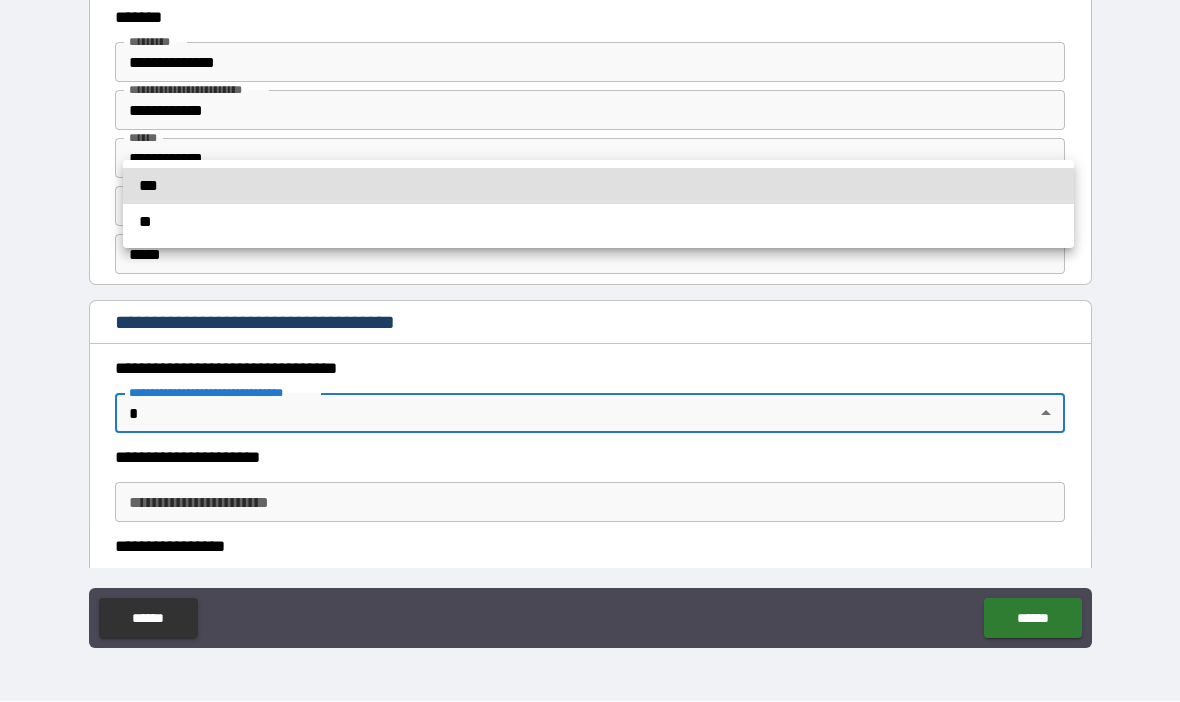 click on "**" at bounding box center (598, 223) 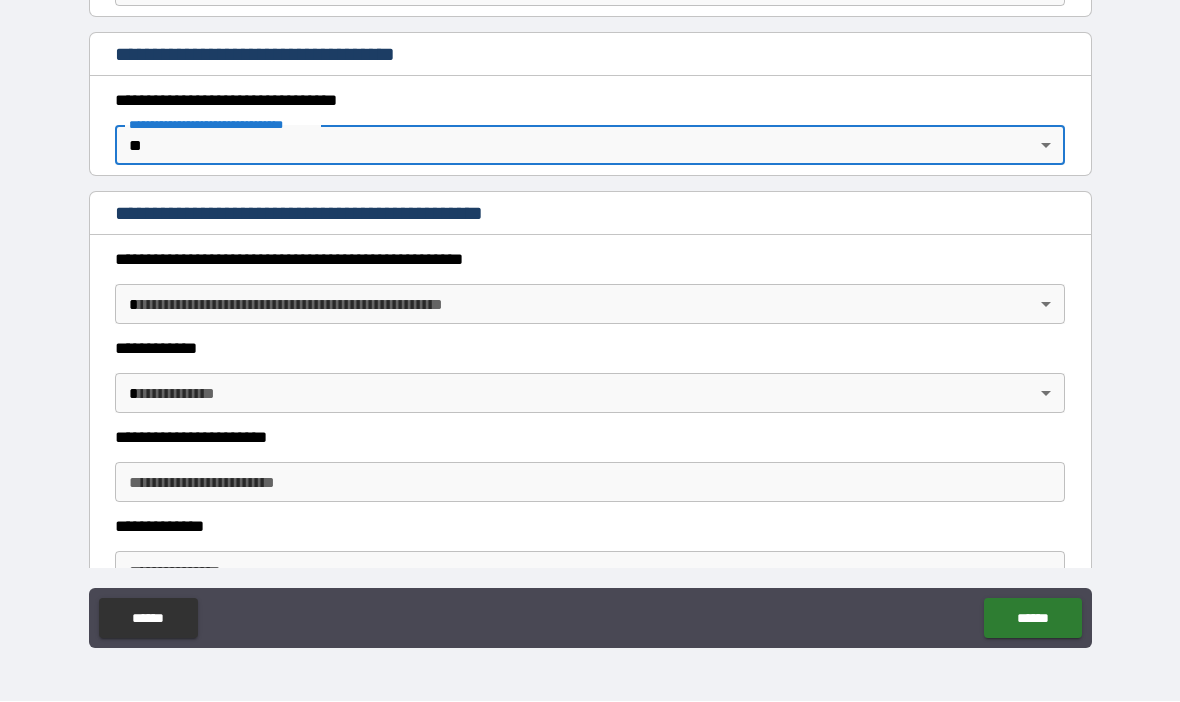 scroll, scrollTop: 1636, scrollLeft: 0, axis: vertical 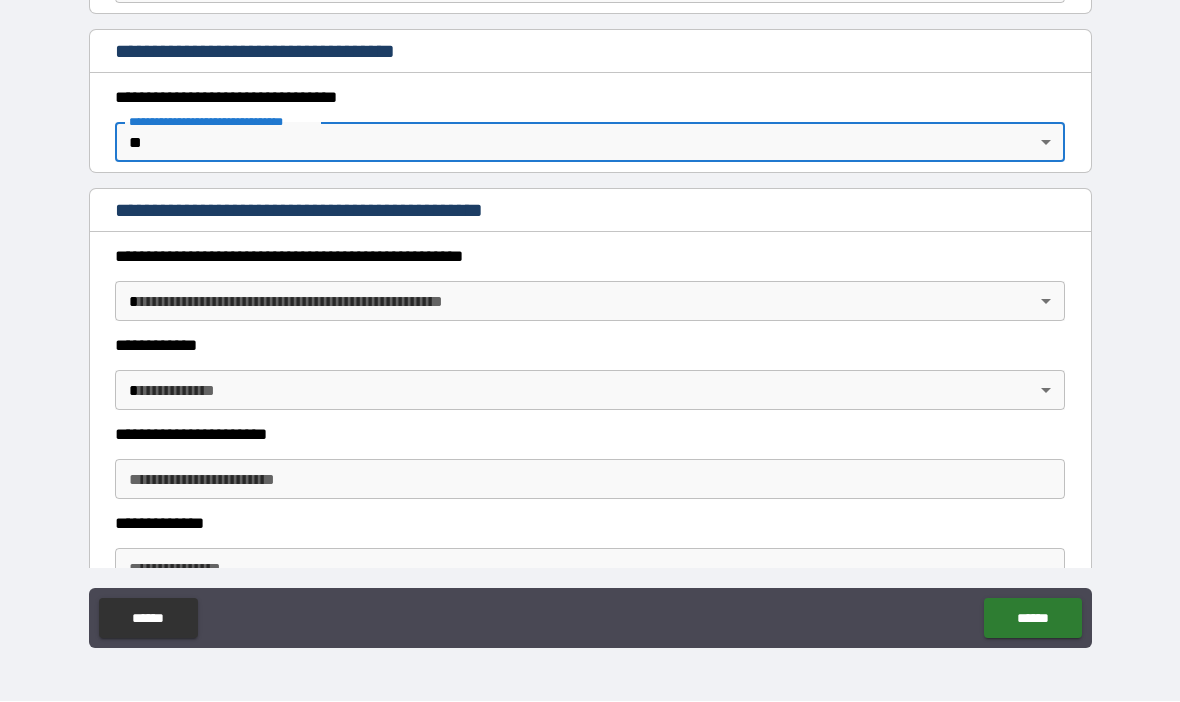 click on "**********" at bounding box center (590, 316) 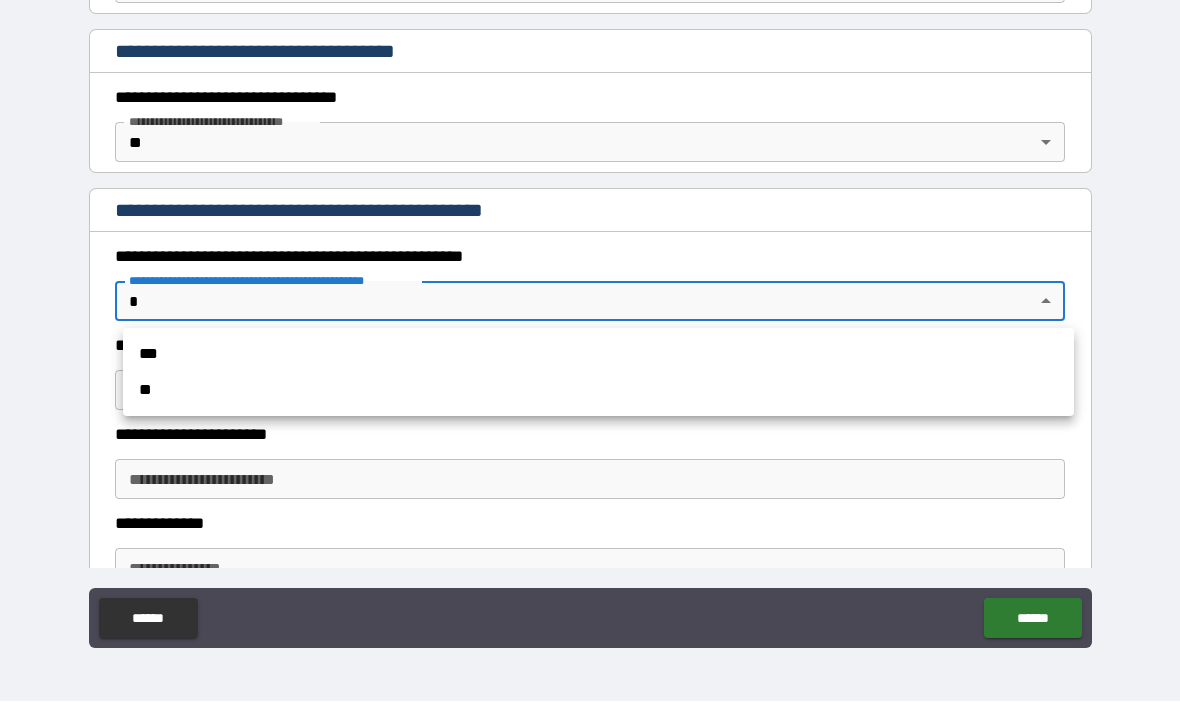 click on "**" at bounding box center [598, 391] 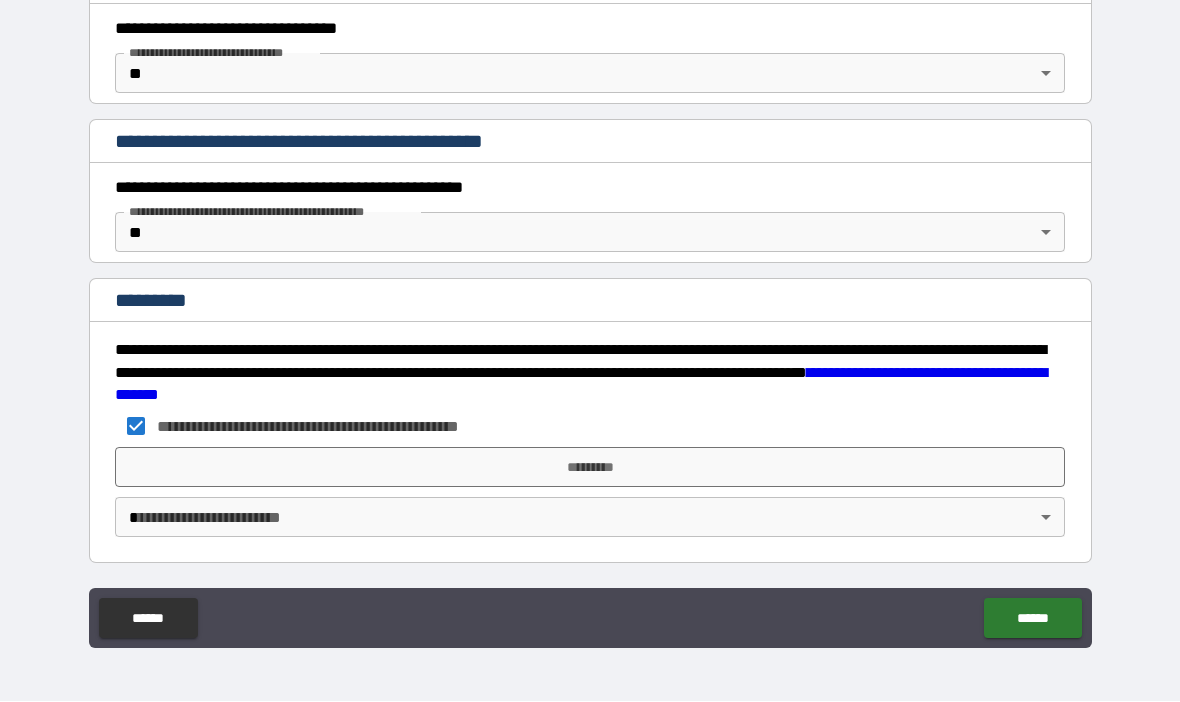 scroll, scrollTop: 1705, scrollLeft: 0, axis: vertical 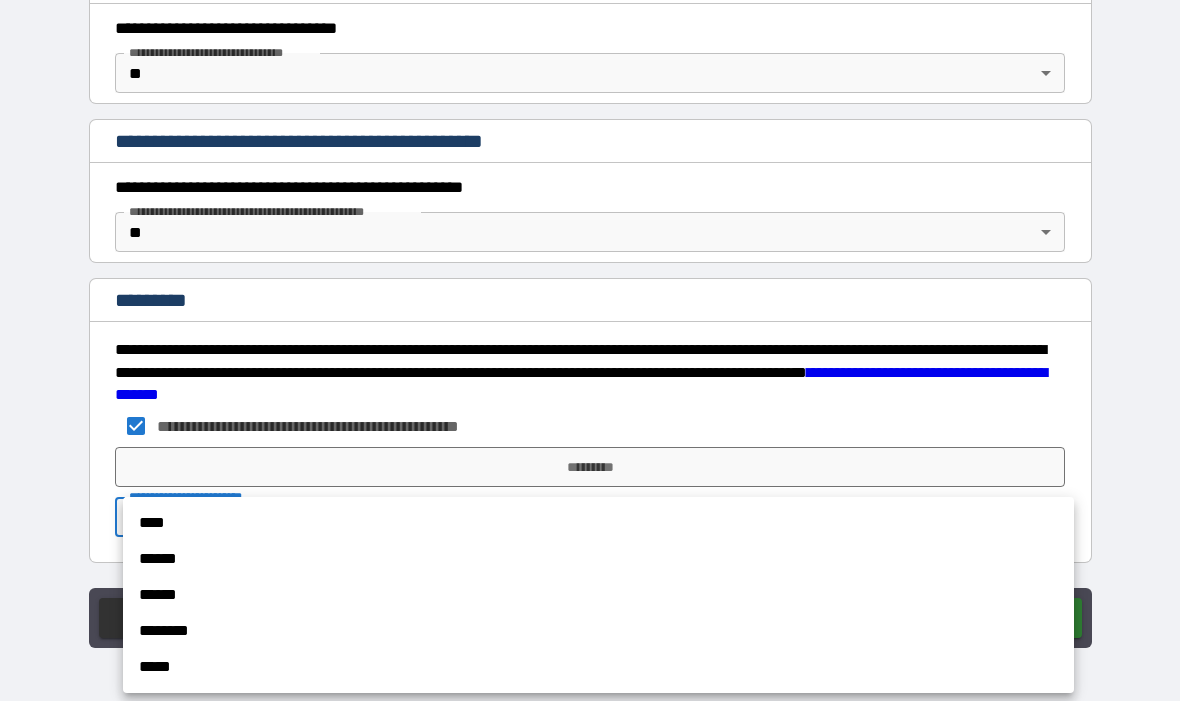 click on "****" at bounding box center (598, 524) 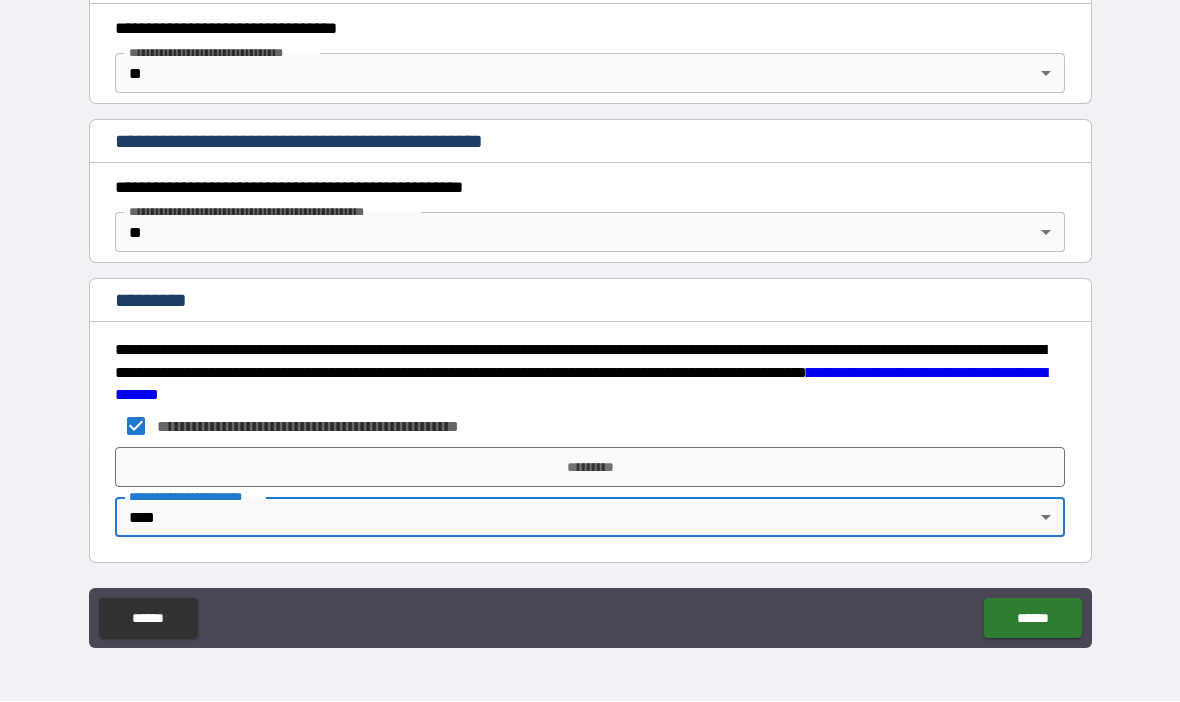 type on "*" 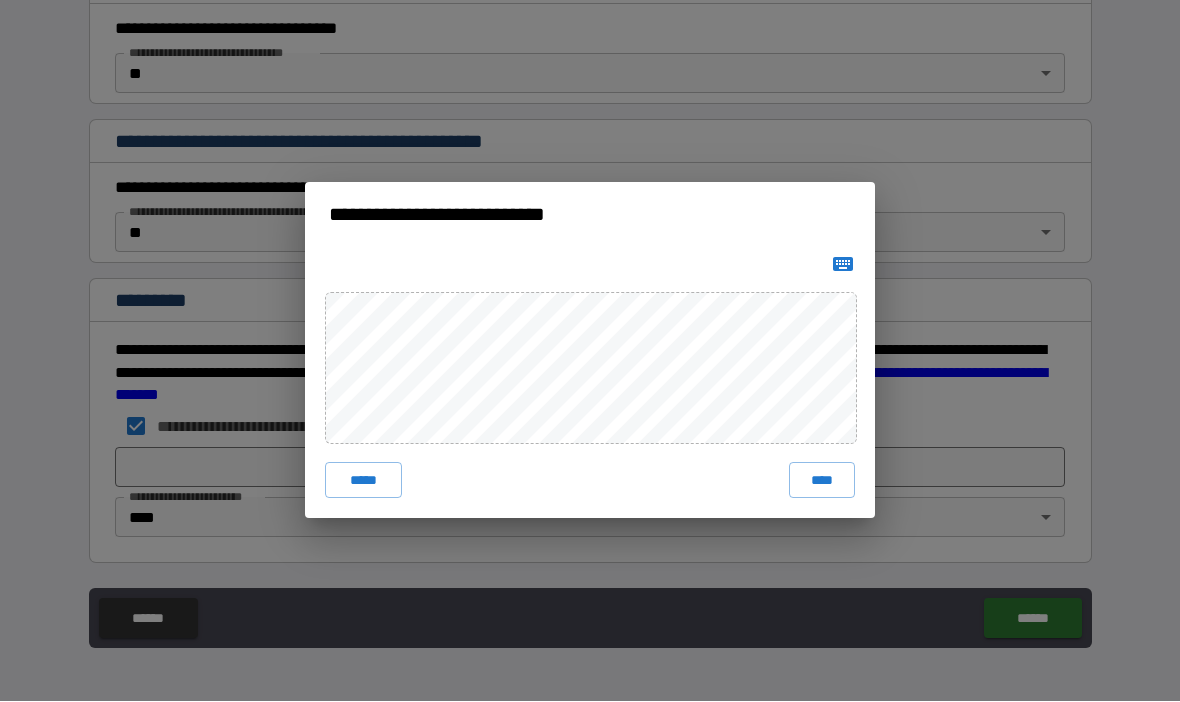 click on "****" at bounding box center (822, 481) 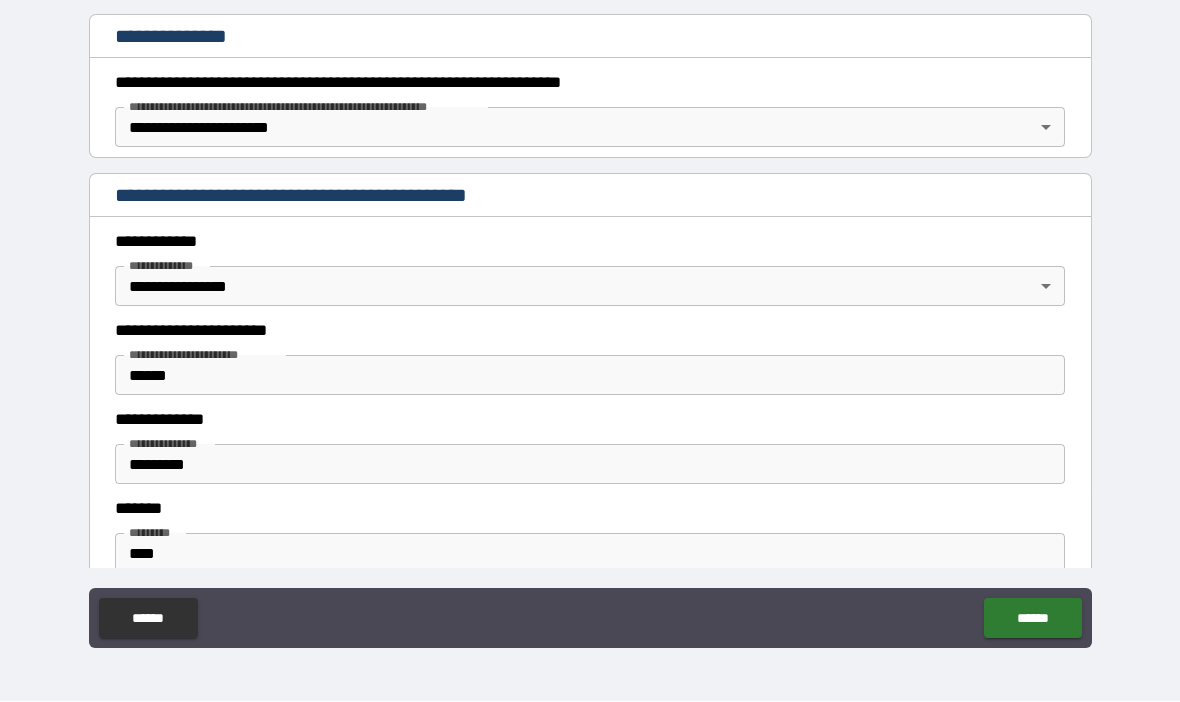 scroll, scrollTop: 299, scrollLeft: 0, axis: vertical 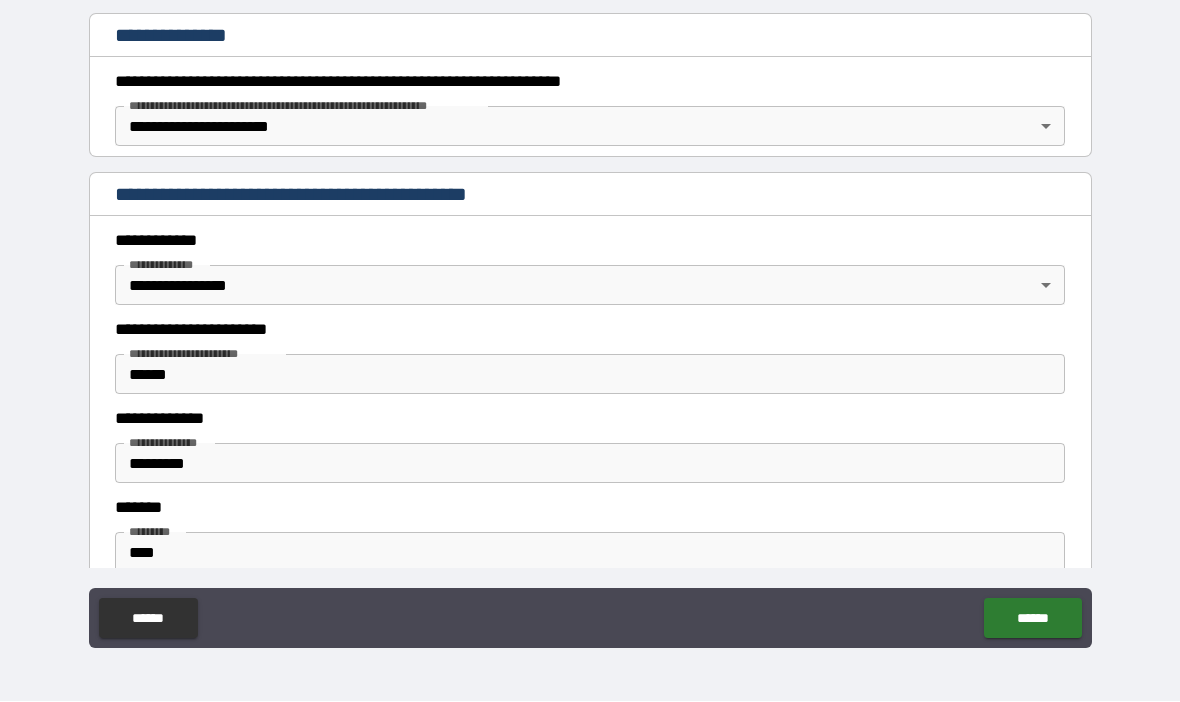 click on "**********" at bounding box center (590, 316) 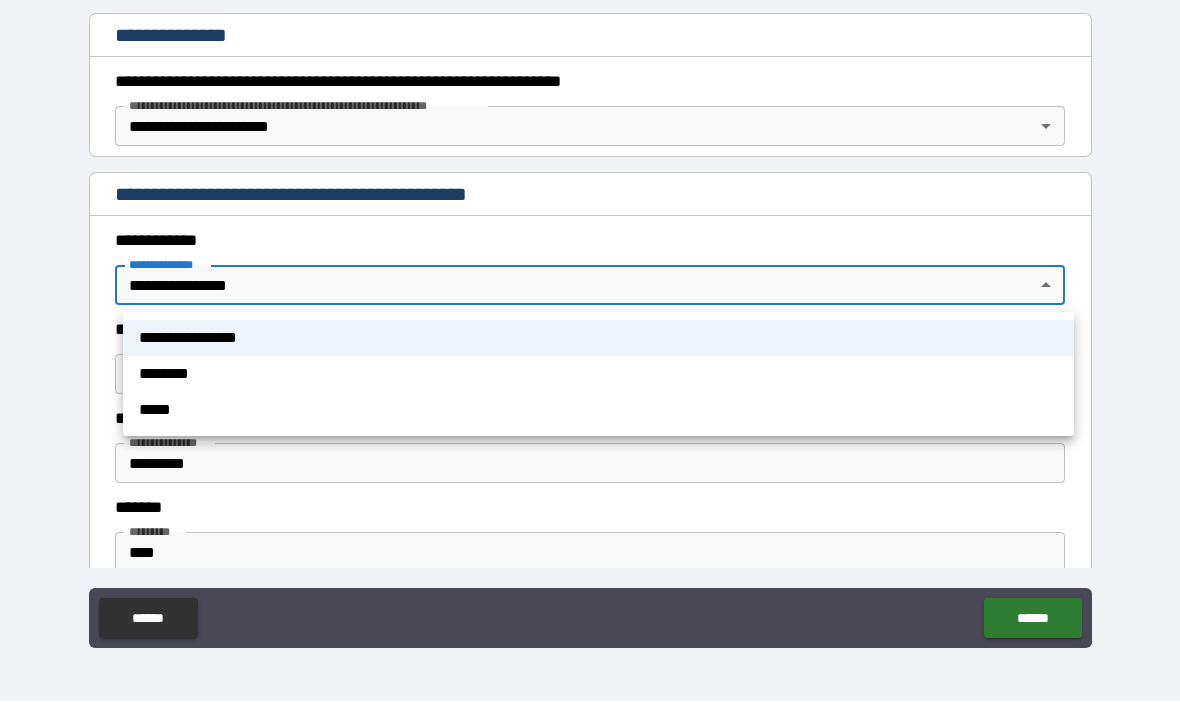 click at bounding box center (590, 351) 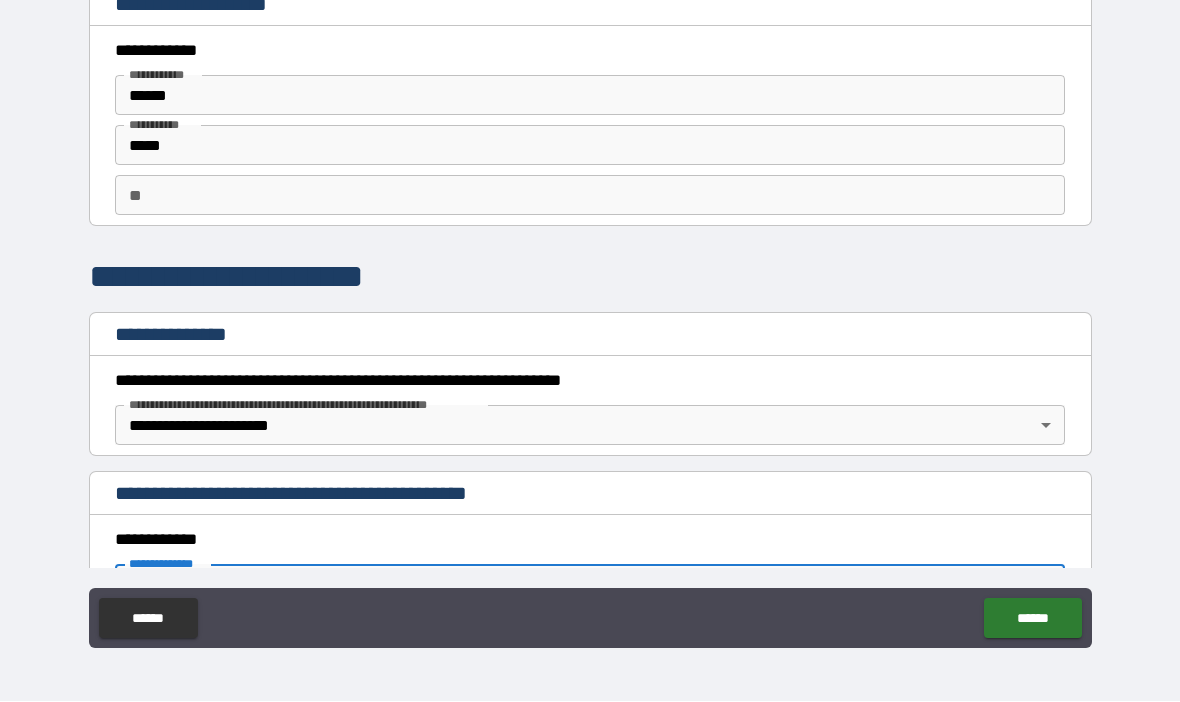 scroll, scrollTop: 0, scrollLeft: 0, axis: both 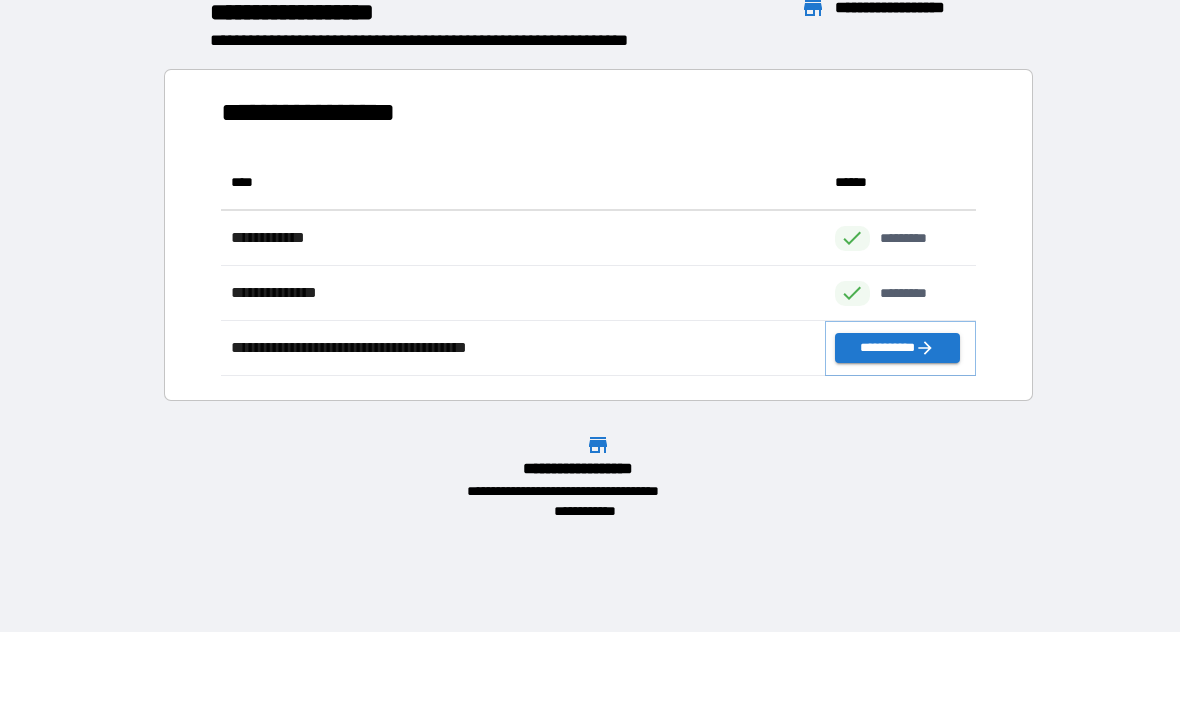 click on "**********" at bounding box center (897, 349) 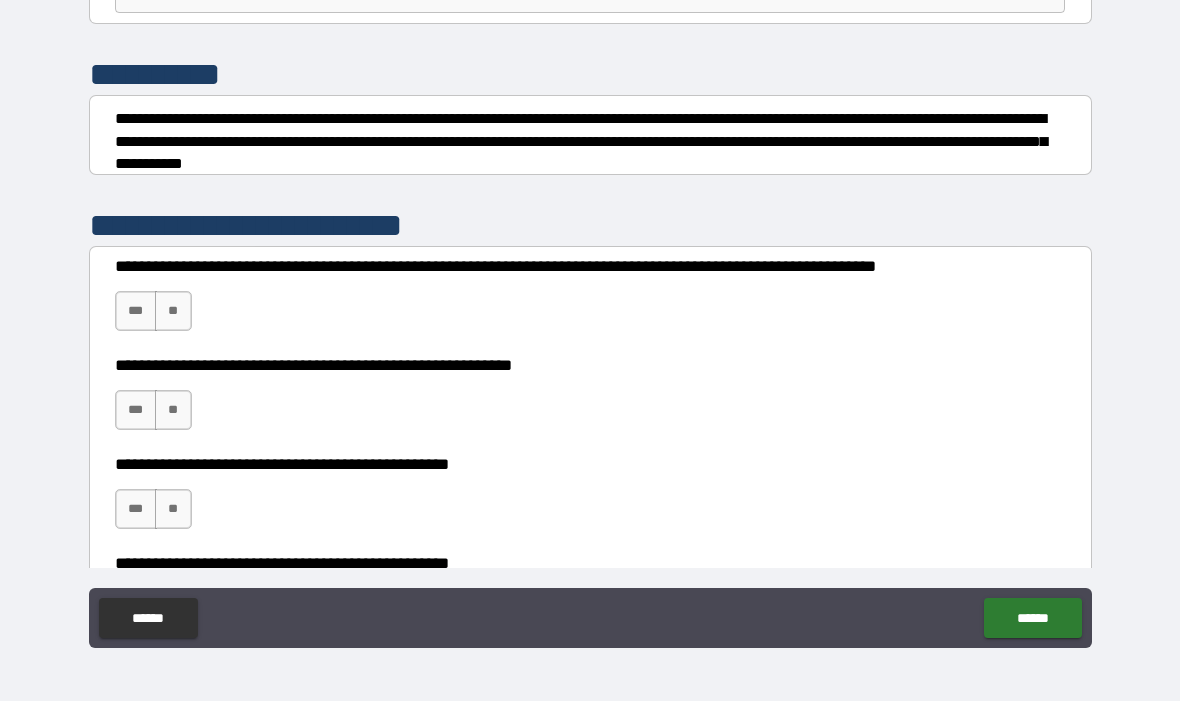 scroll, scrollTop: 203, scrollLeft: 0, axis: vertical 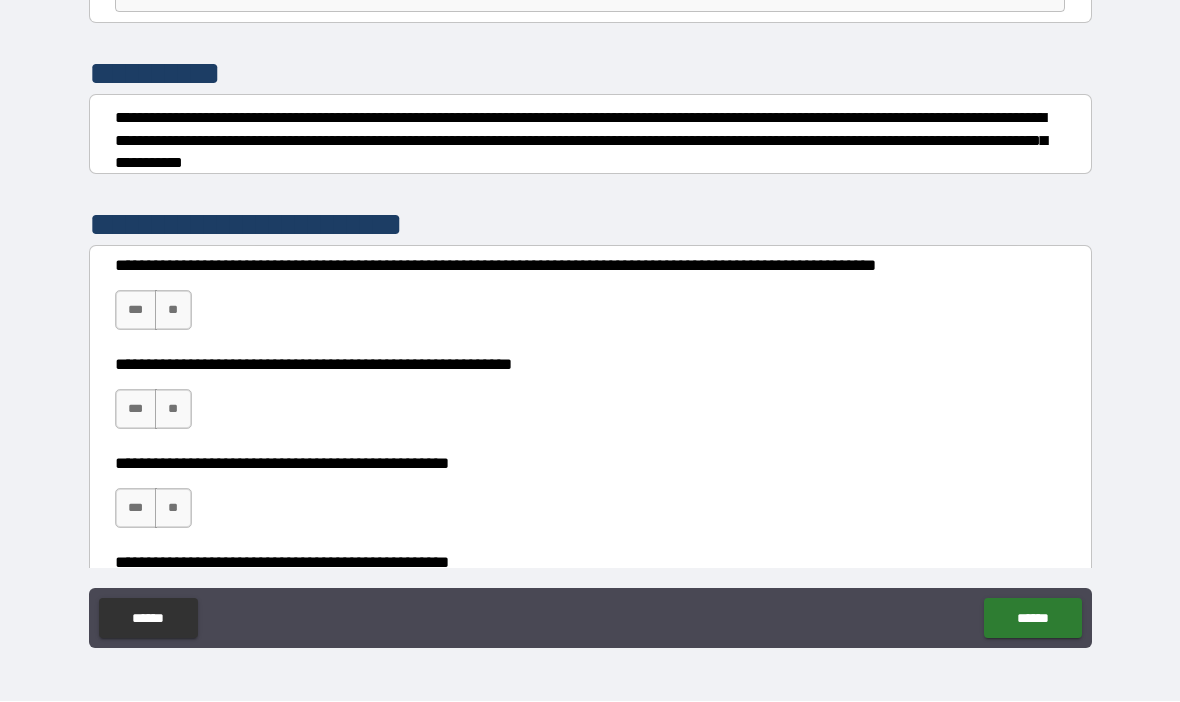click on "***" at bounding box center [136, 311] 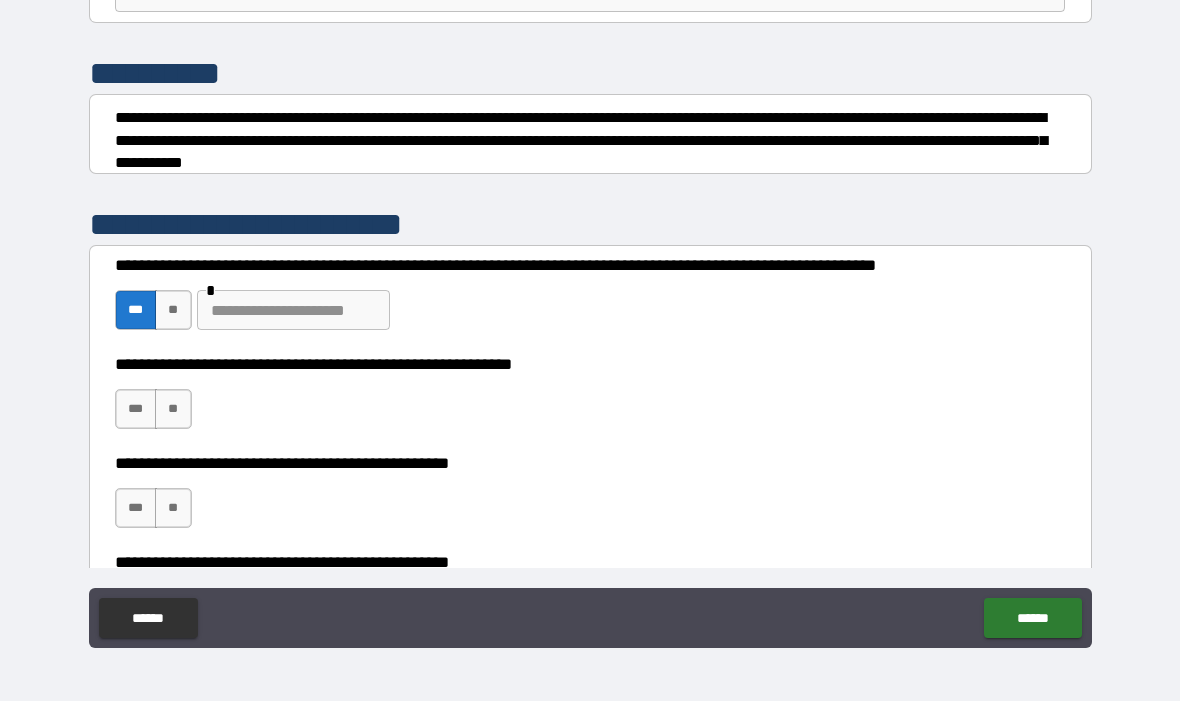 click at bounding box center (293, 311) 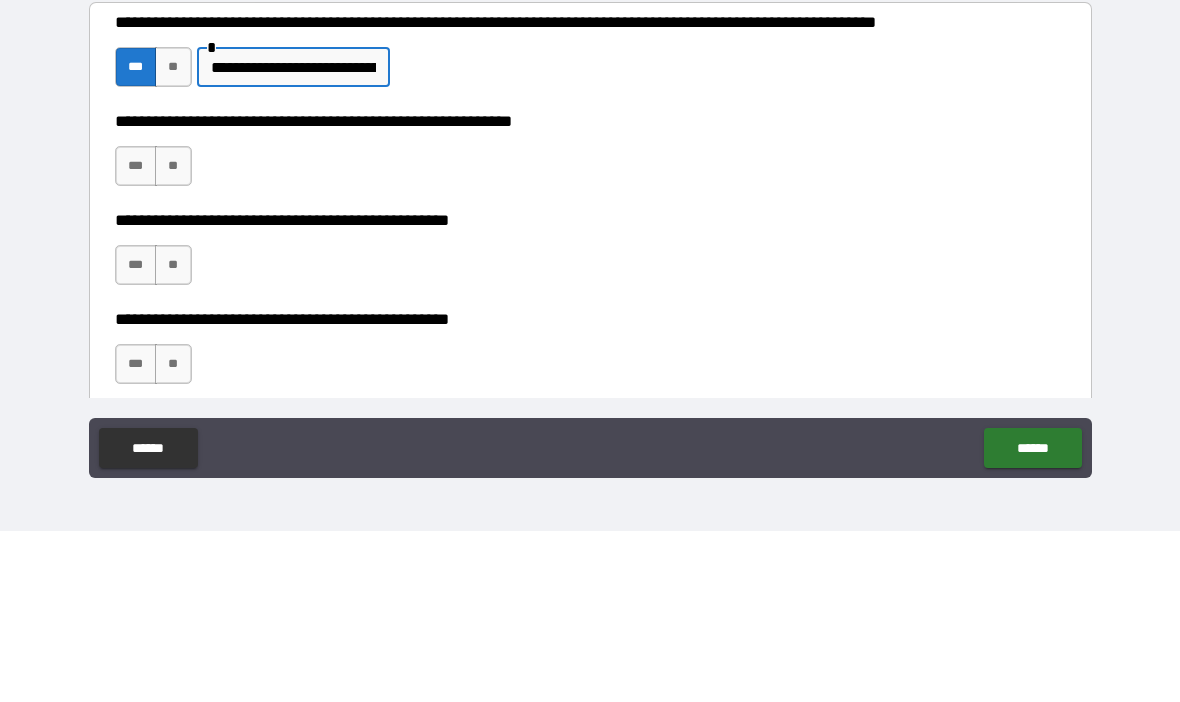 scroll, scrollTop: 283, scrollLeft: 0, axis: vertical 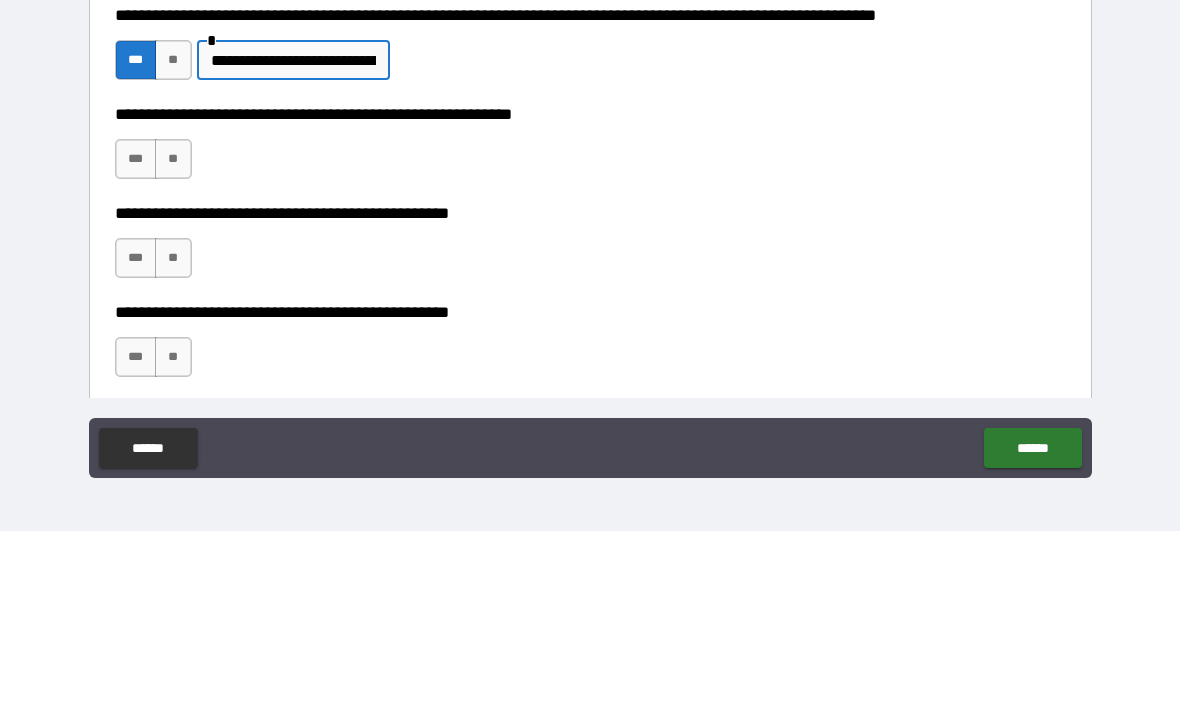 type on "**********" 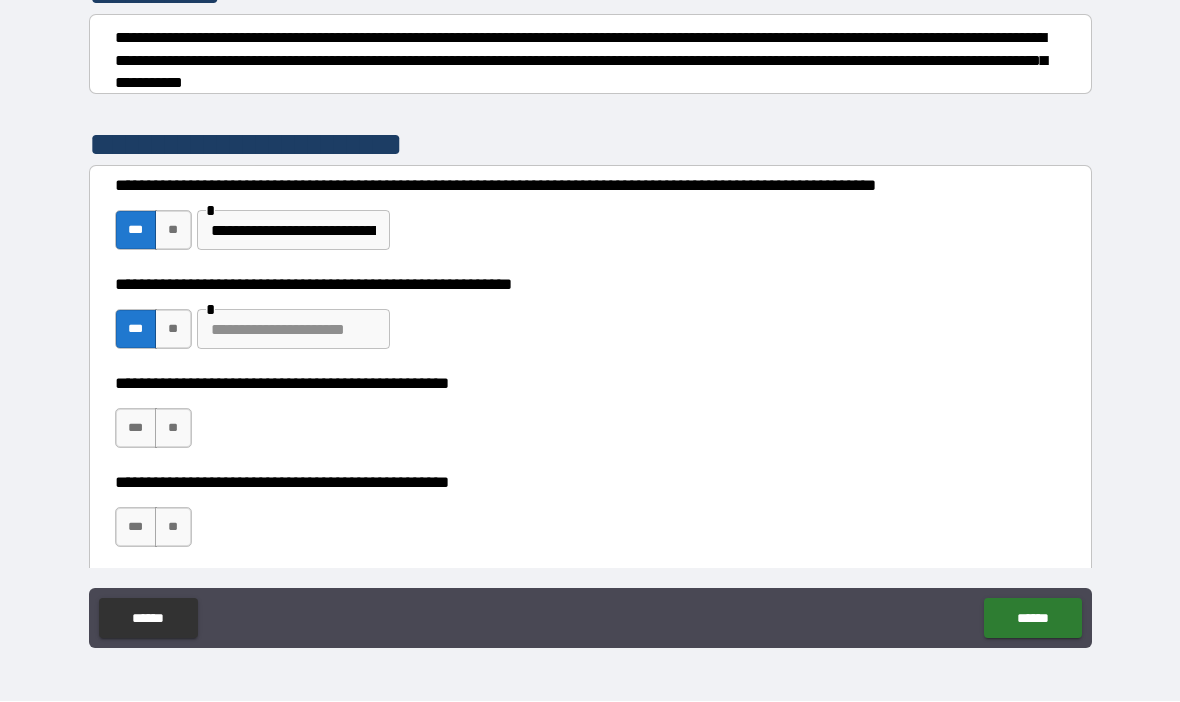 click at bounding box center [293, 330] 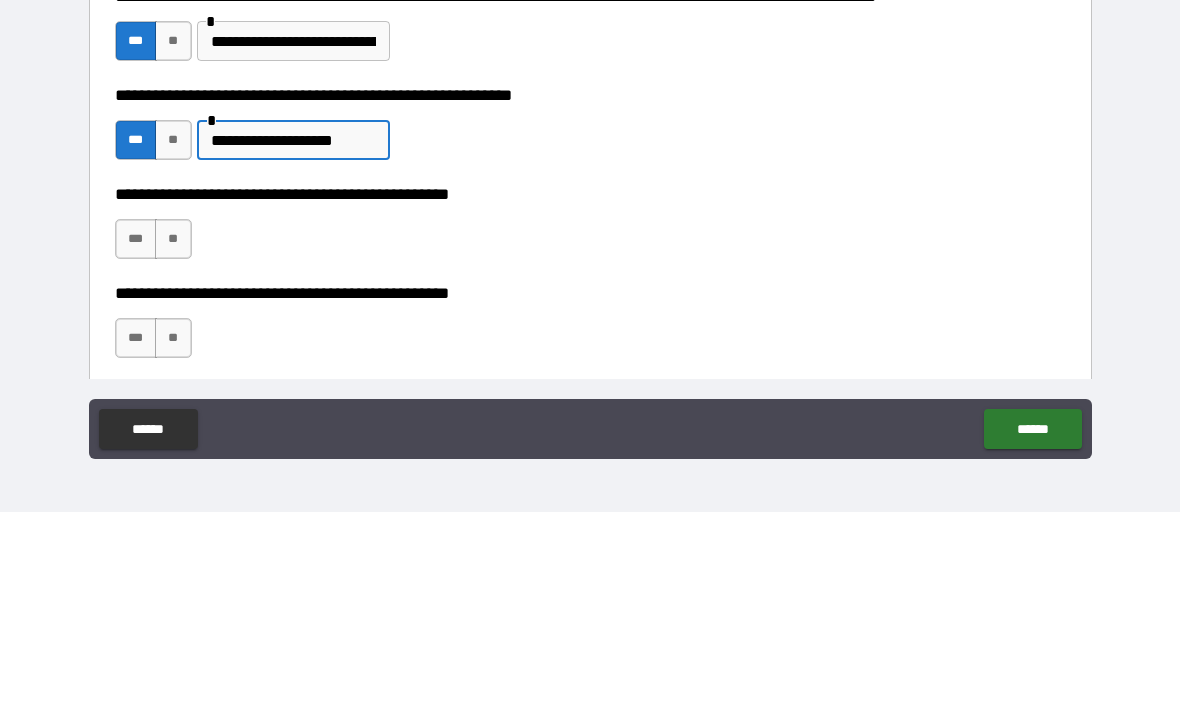 click on "**" at bounding box center (173, 429) 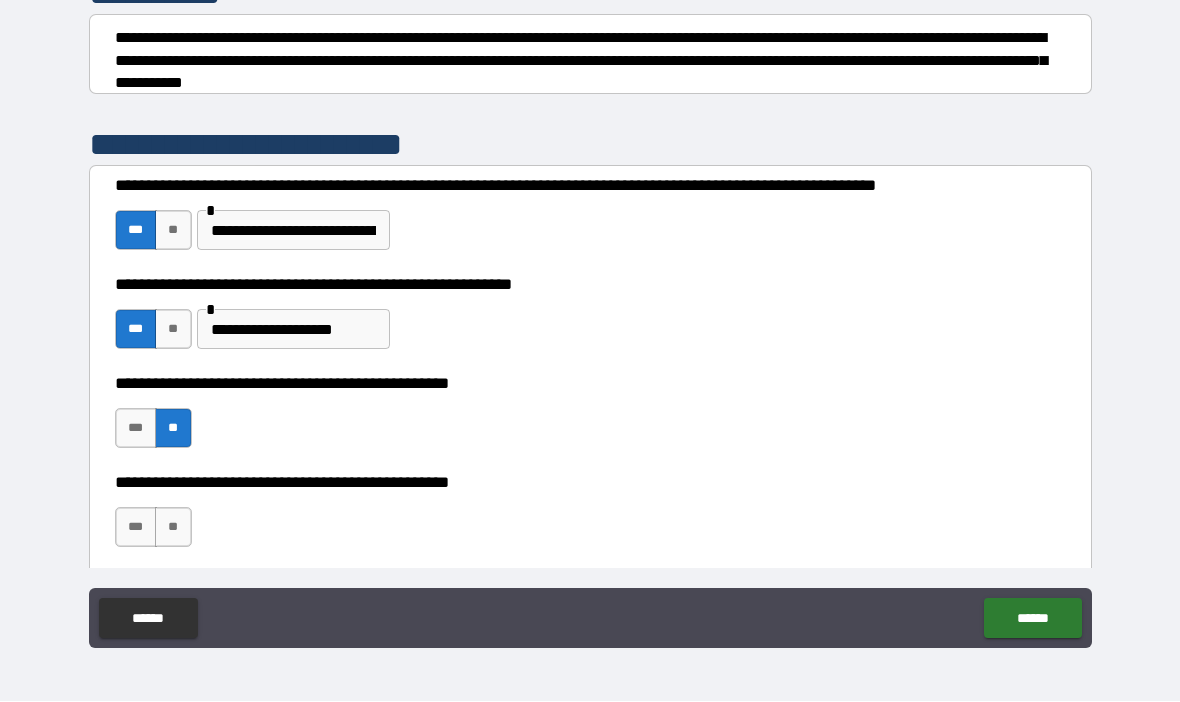 click on "***" at bounding box center [136, 528] 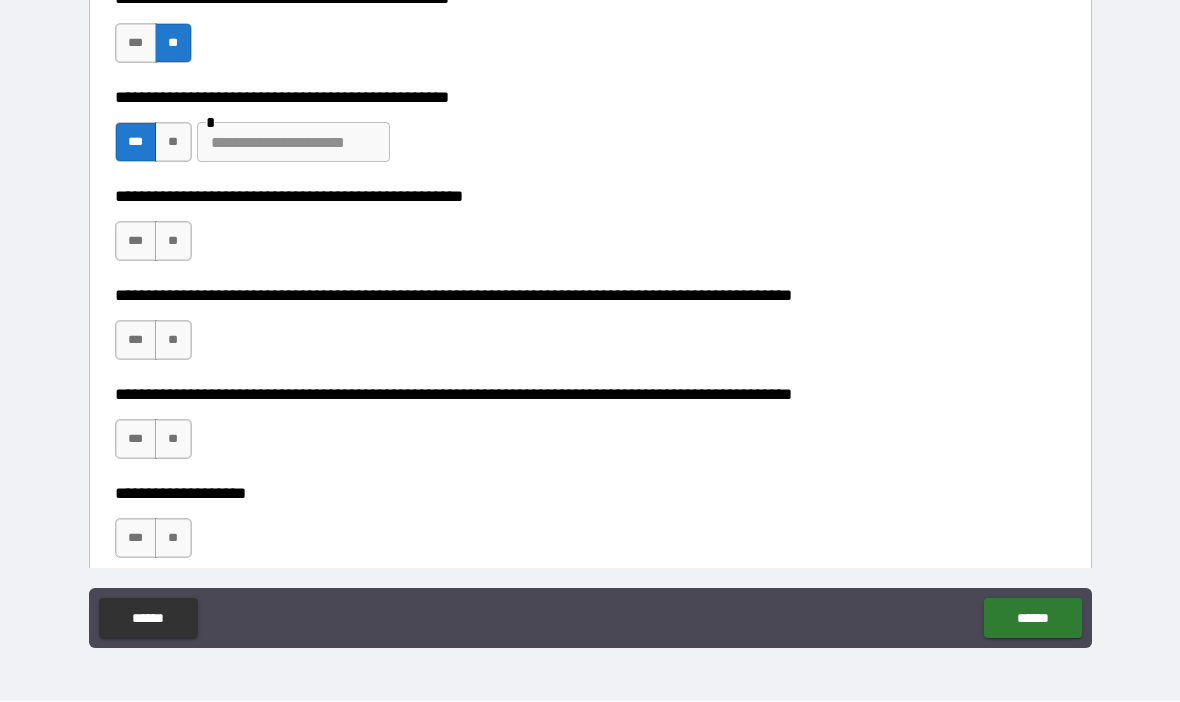 scroll, scrollTop: 667, scrollLeft: 0, axis: vertical 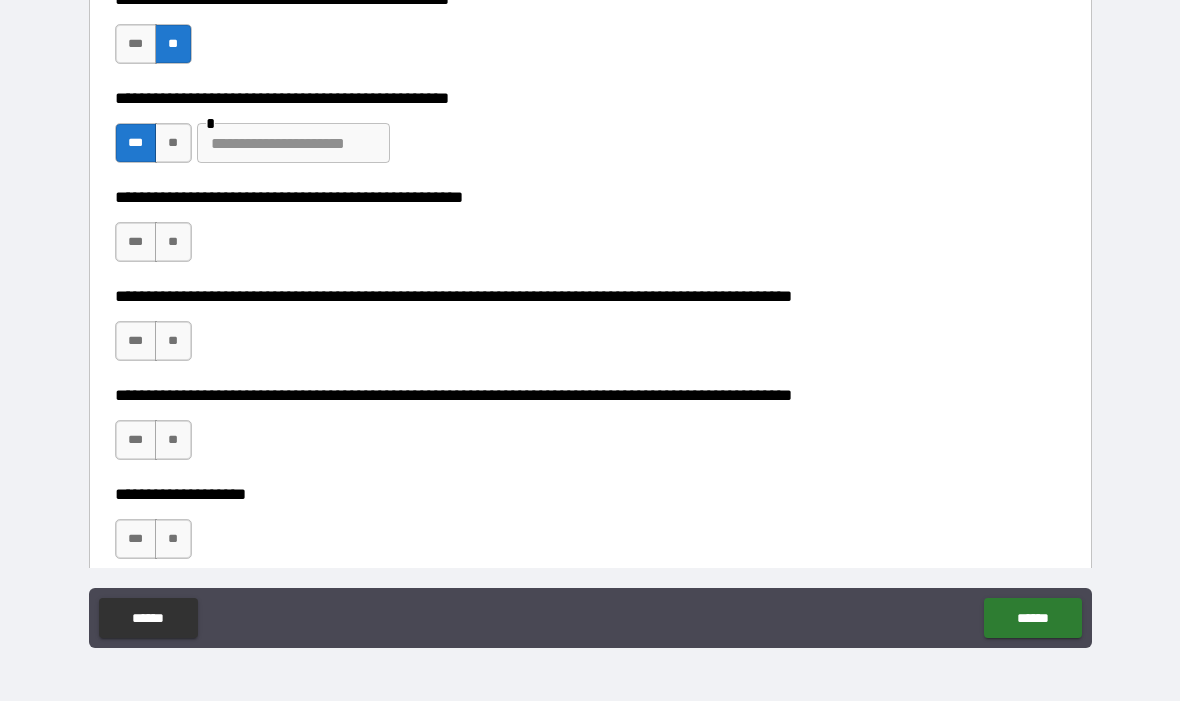 click on "**" at bounding box center (173, 243) 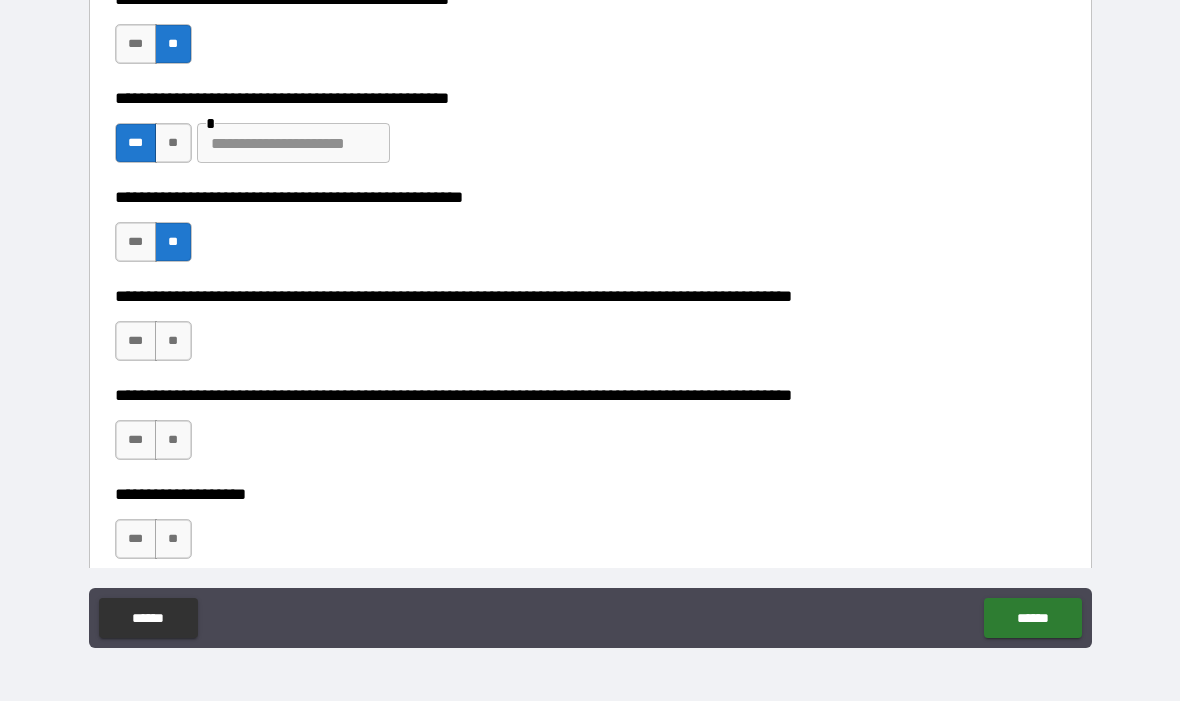 click on "**" at bounding box center [173, 342] 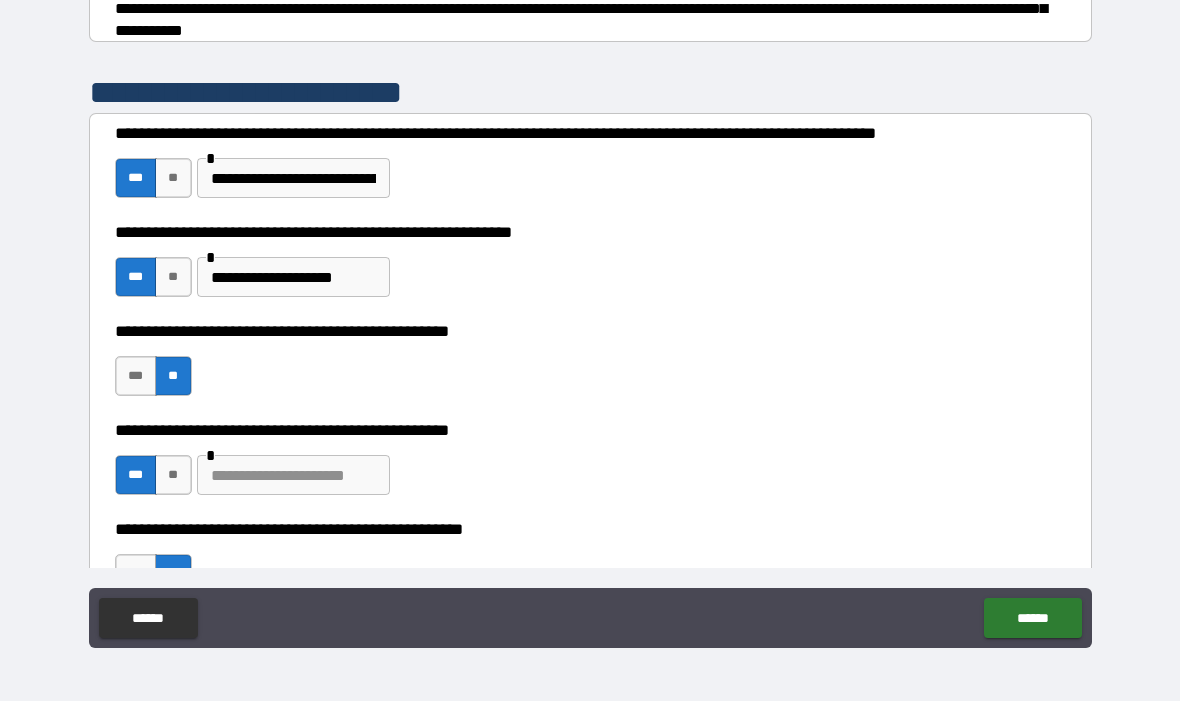 scroll, scrollTop: 336, scrollLeft: 0, axis: vertical 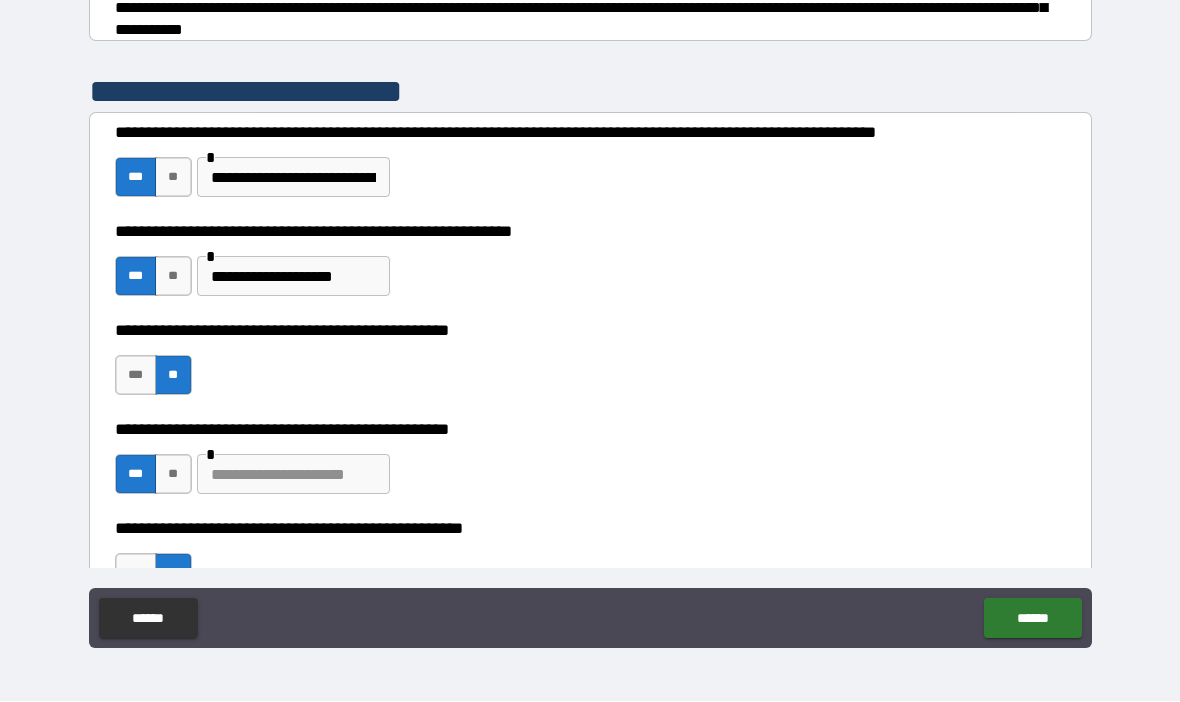 click on "**********" at bounding box center (293, 277) 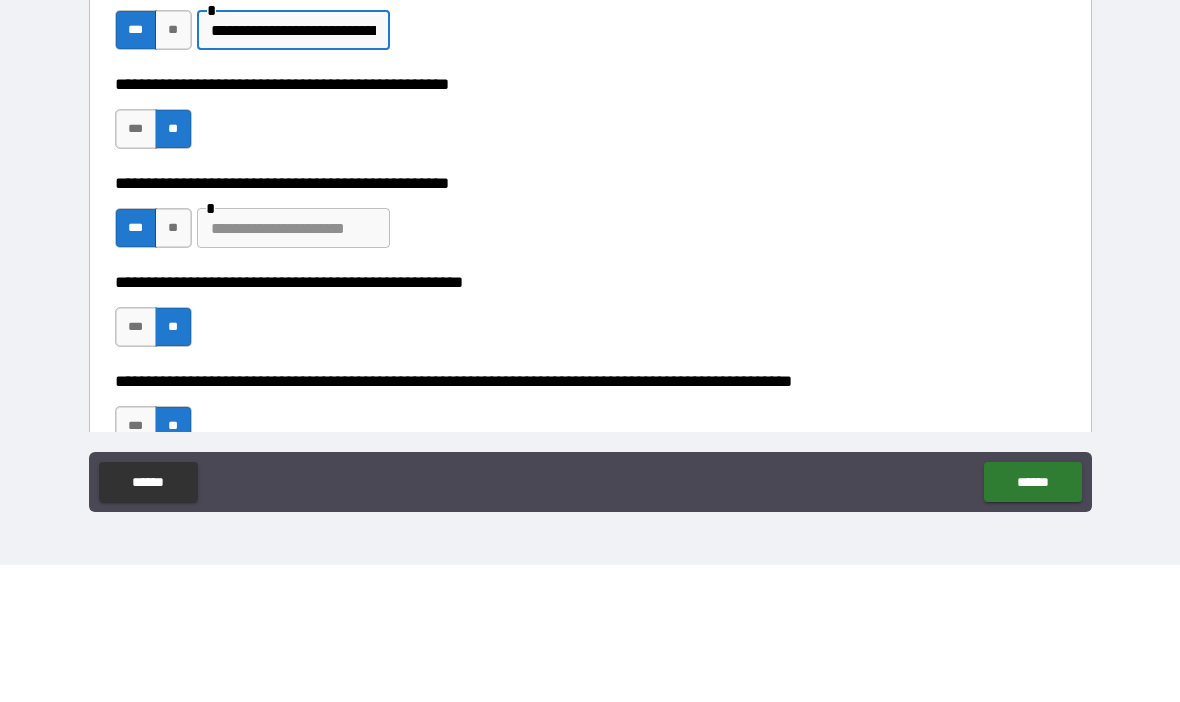 scroll, scrollTop: 447, scrollLeft: 0, axis: vertical 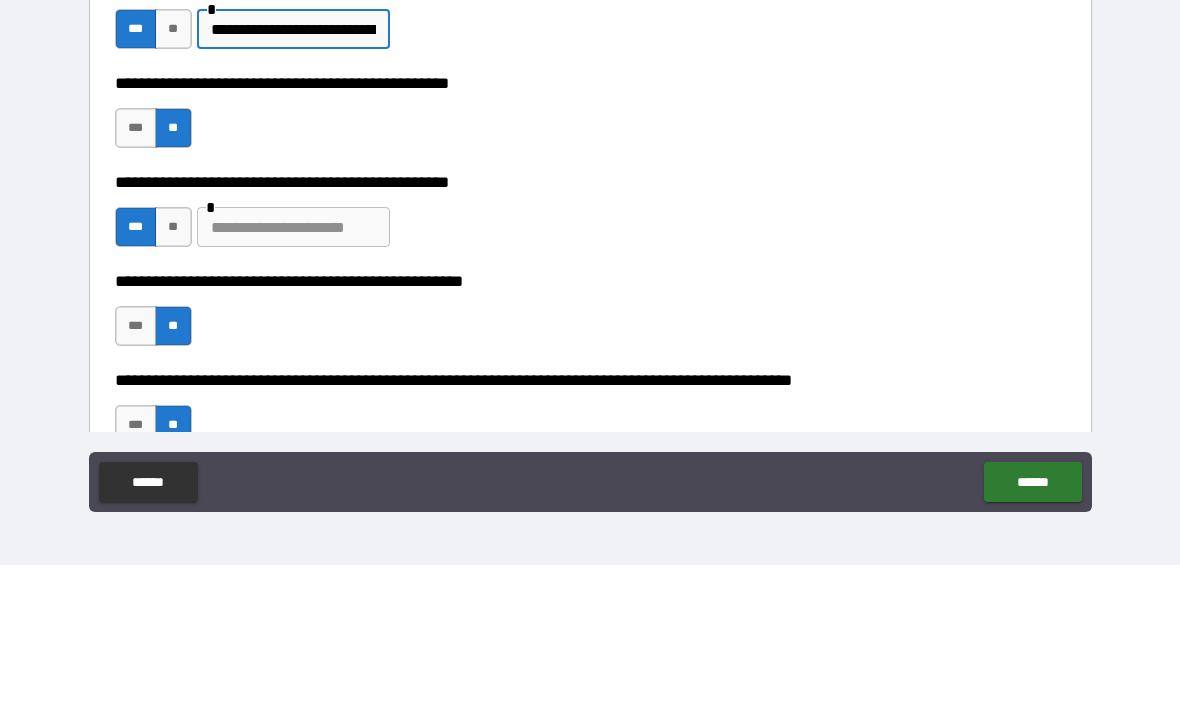 type on "**********" 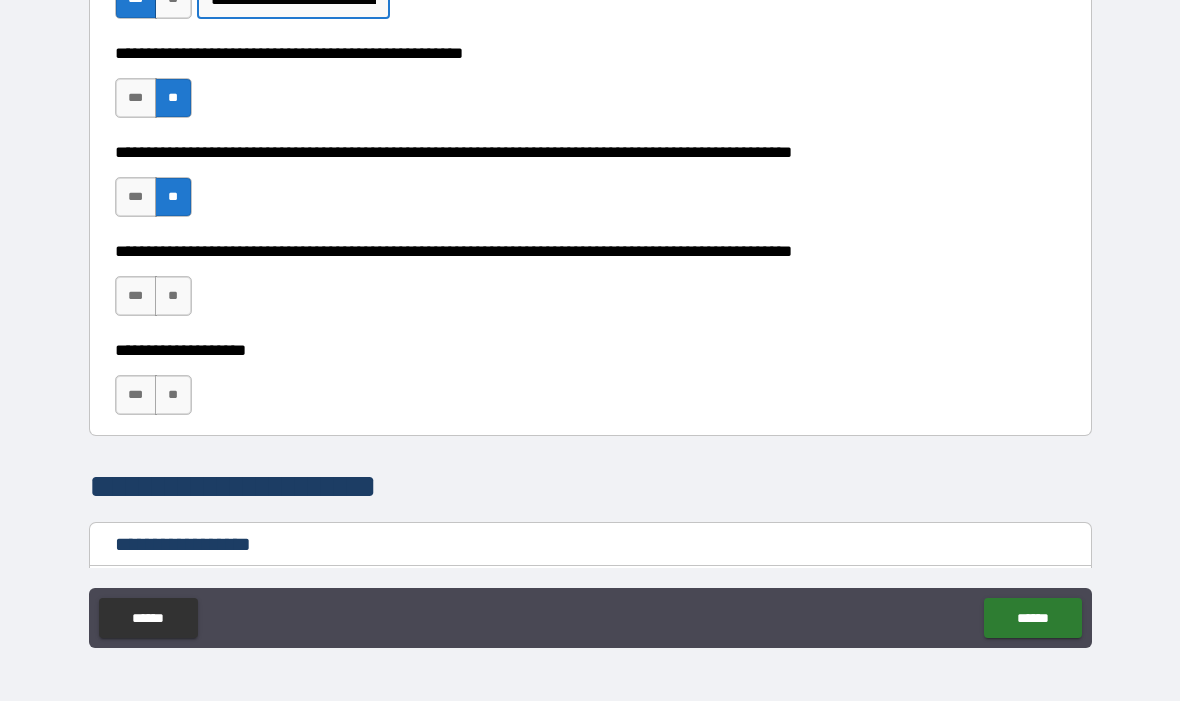 scroll, scrollTop: 815, scrollLeft: 0, axis: vertical 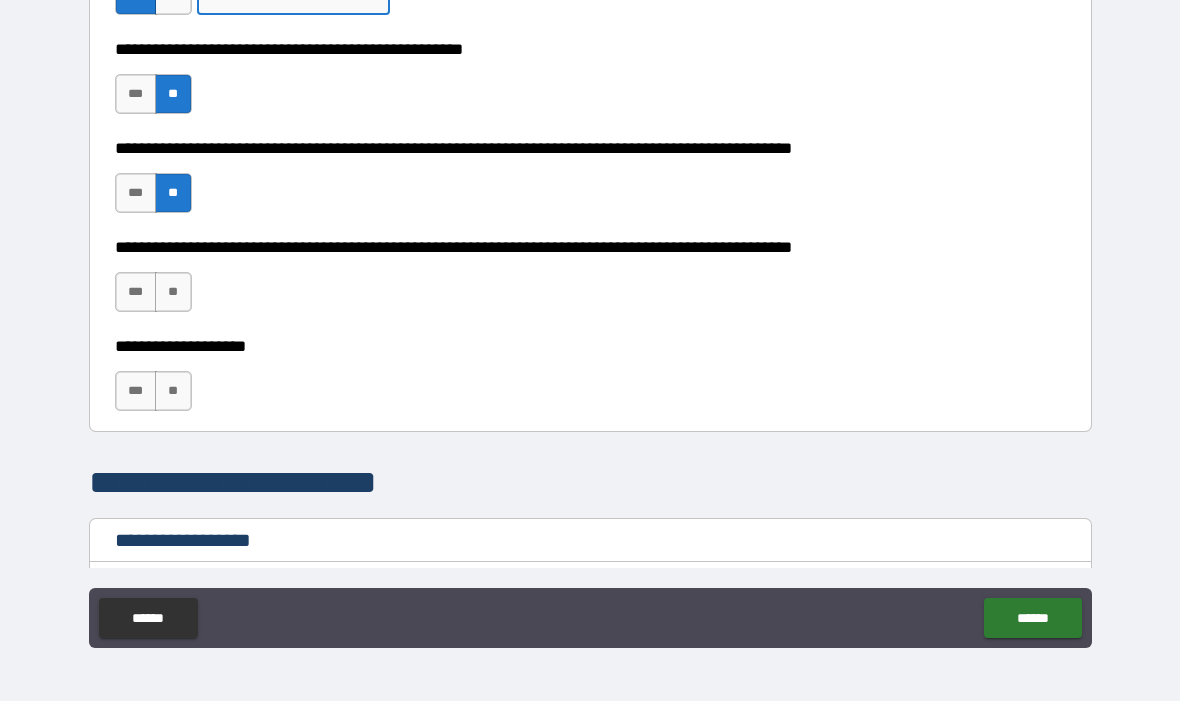 type on "**********" 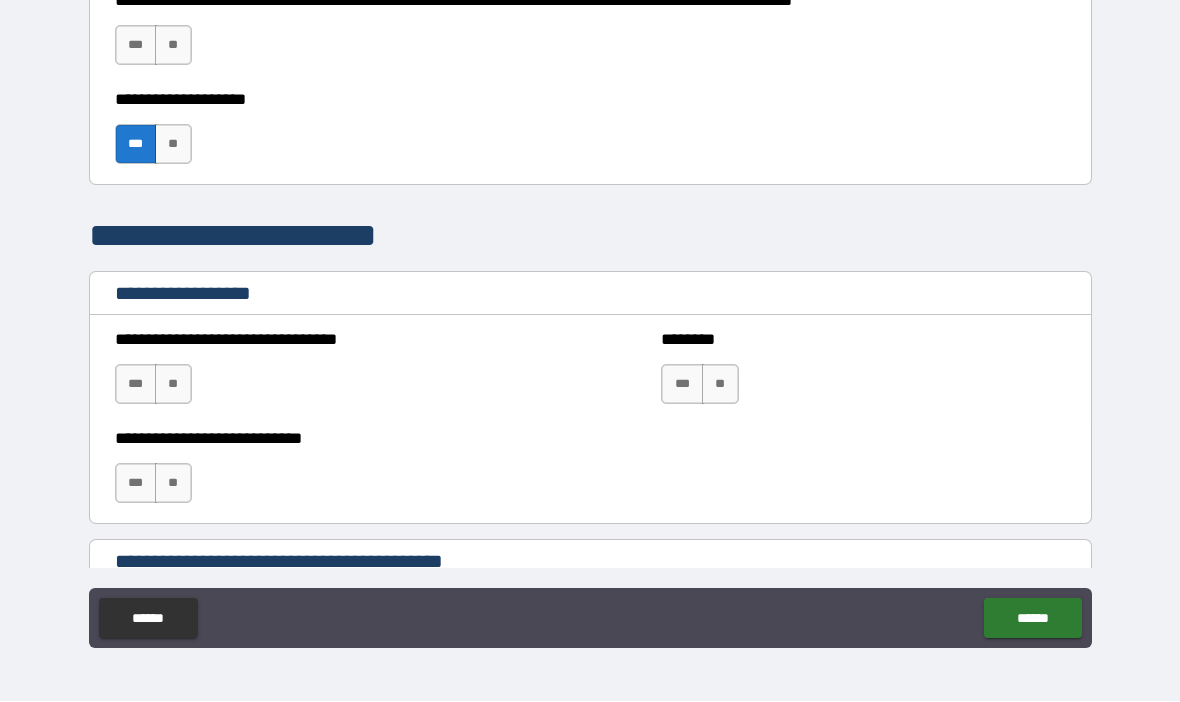 scroll, scrollTop: 1076, scrollLeft: 0, axis: vertical 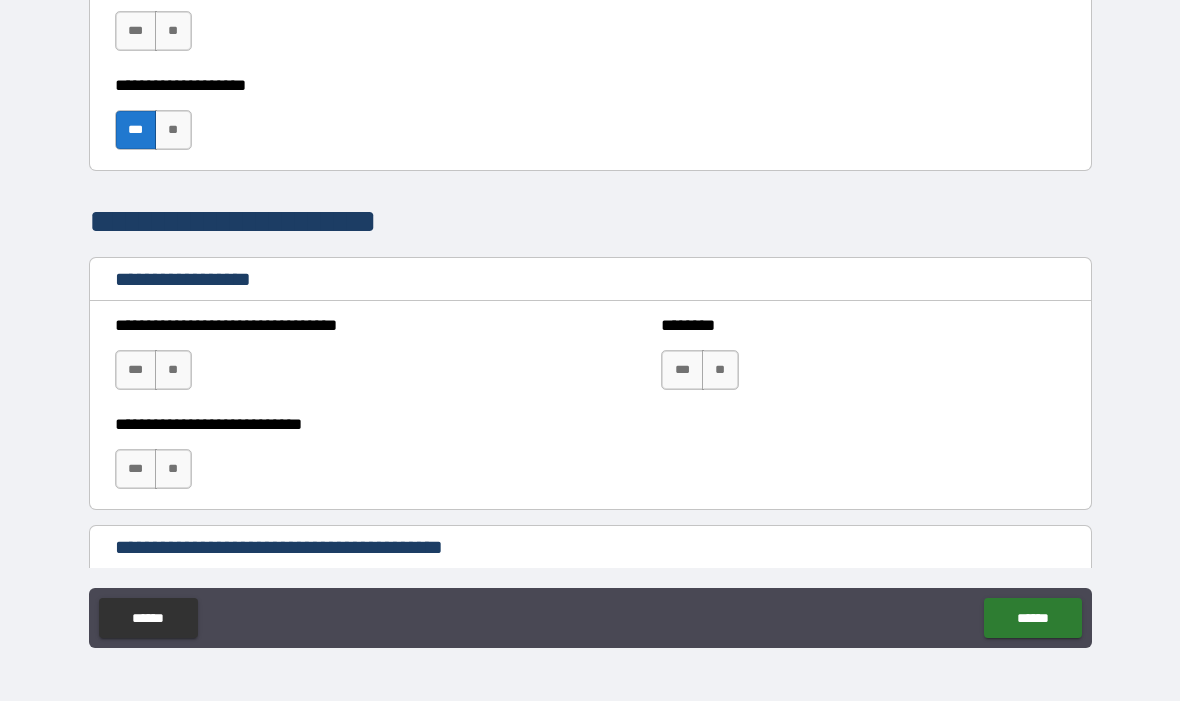 click on "**" at bounding box center (173, 371) 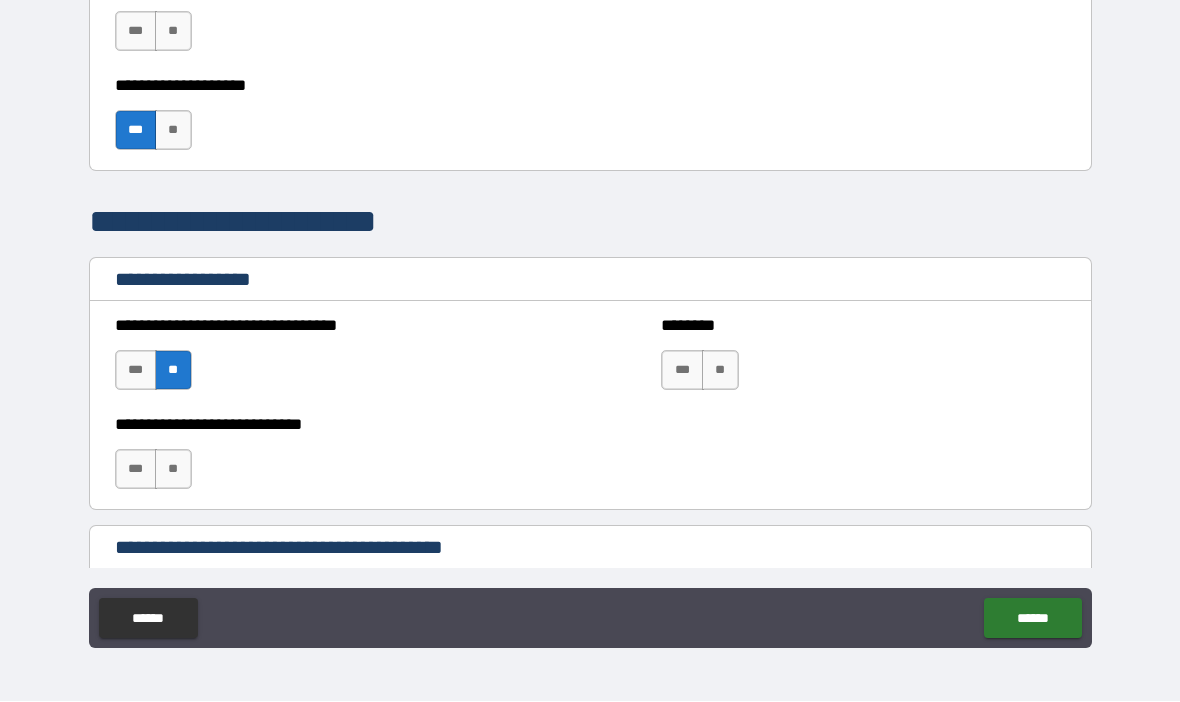 click on "**" at bounding box center [173, 470] 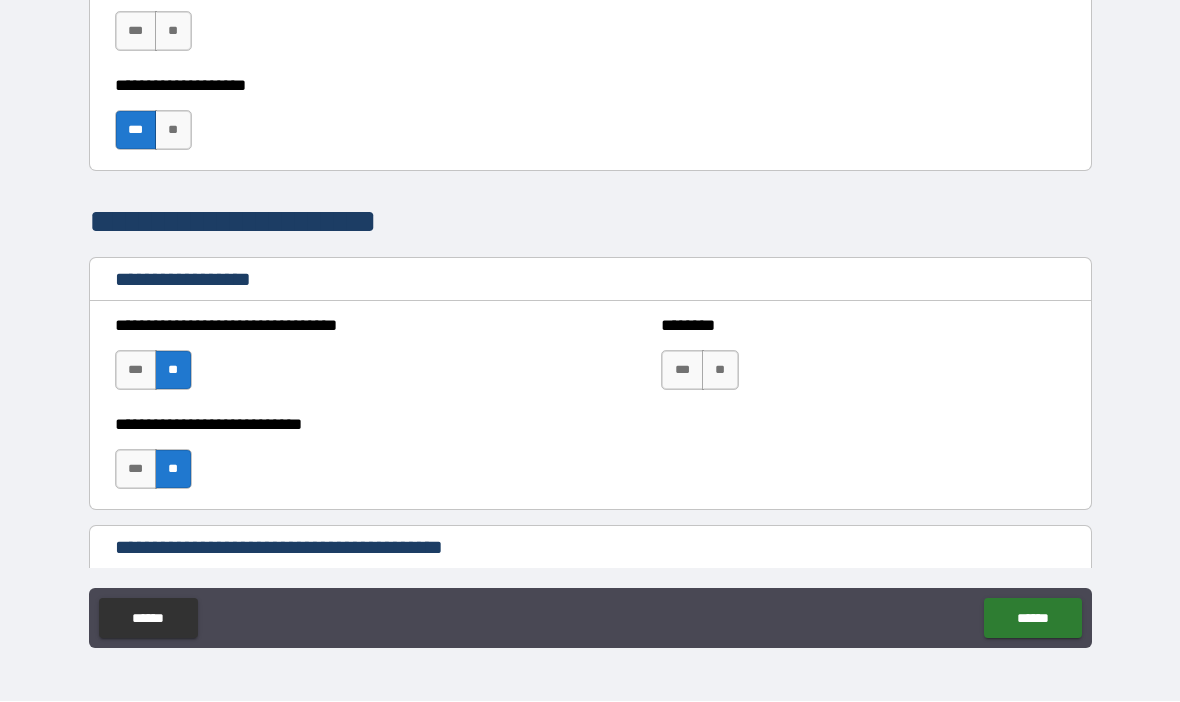click on "**" at bounding box center (720, 371) 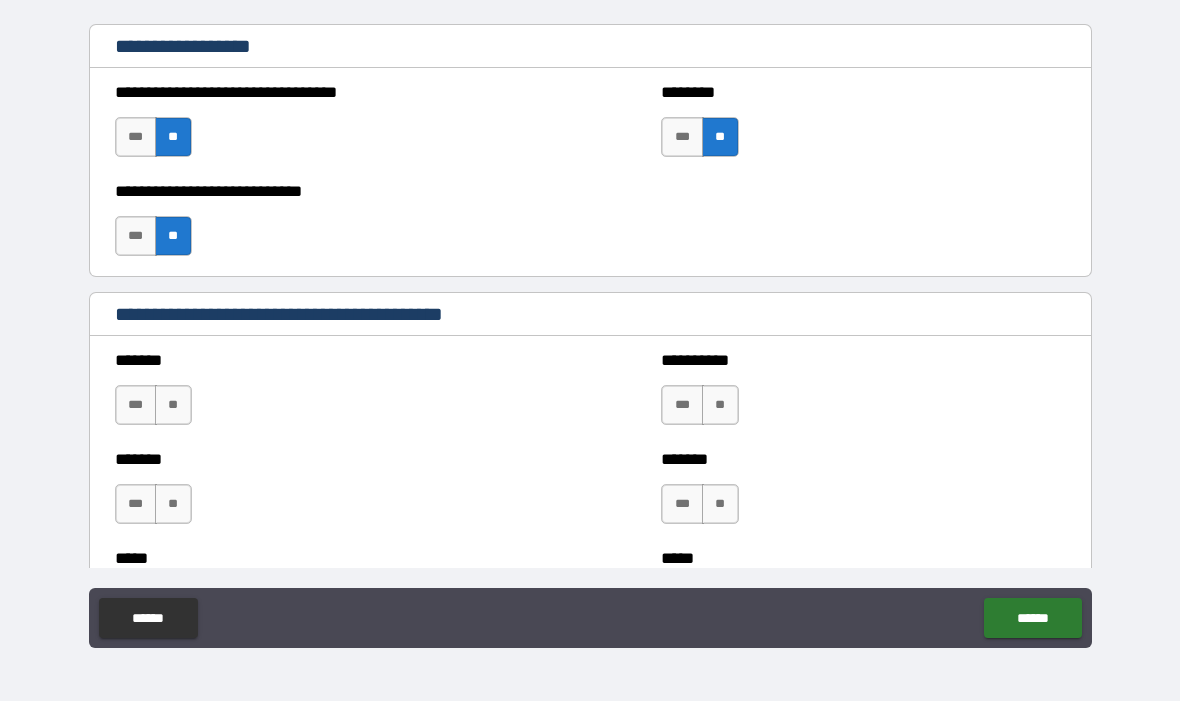 scroll, scrollTop: 1314, scrollLeft: 0, axis: vertical 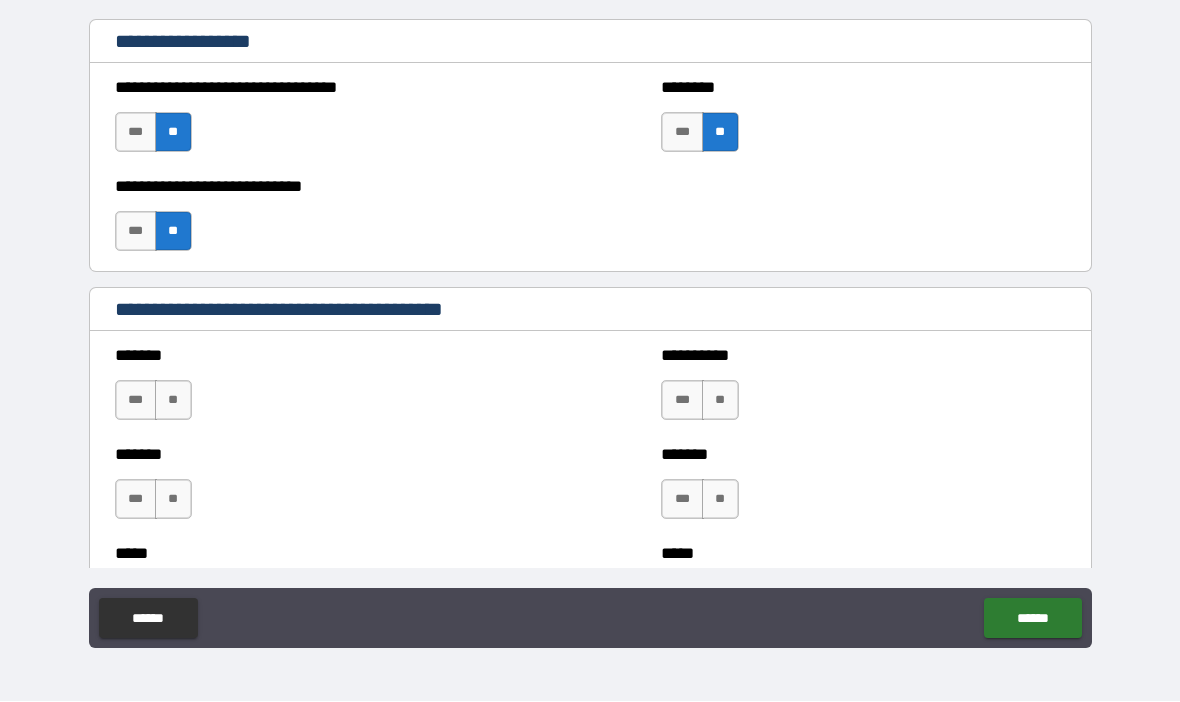 click on "**" at bounding box center (173, 401) 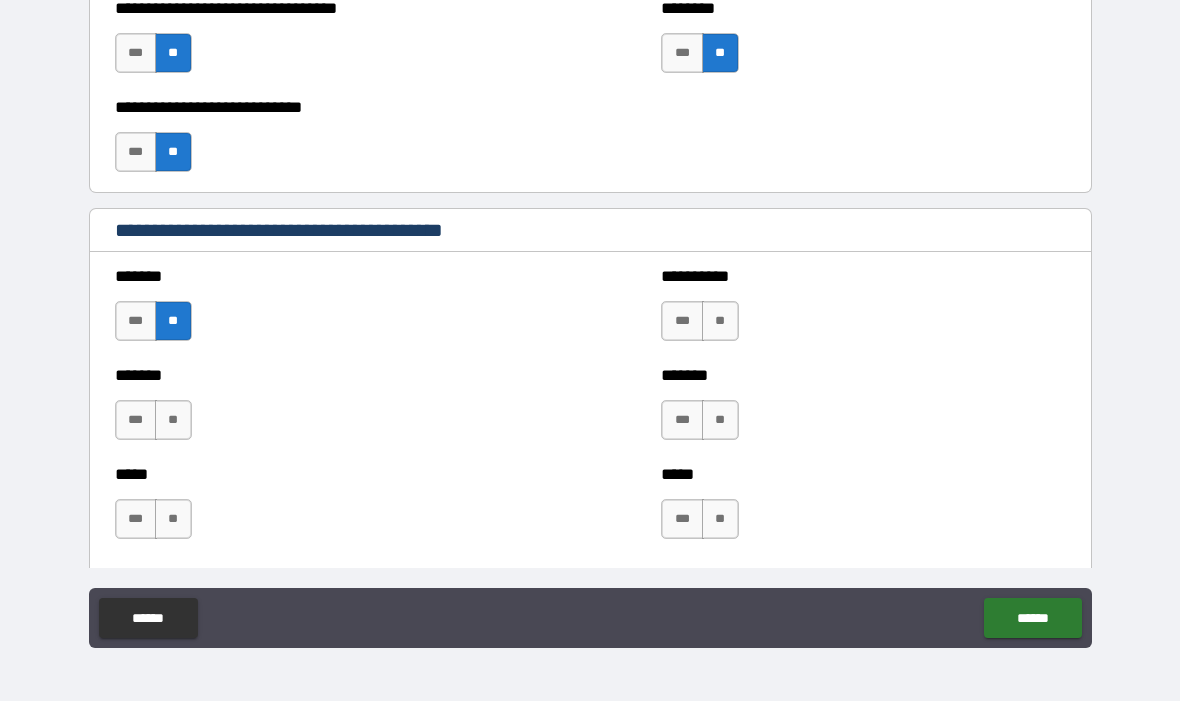scroll, scrollTop: 1391, scrollLeft: 0, axis: vertical 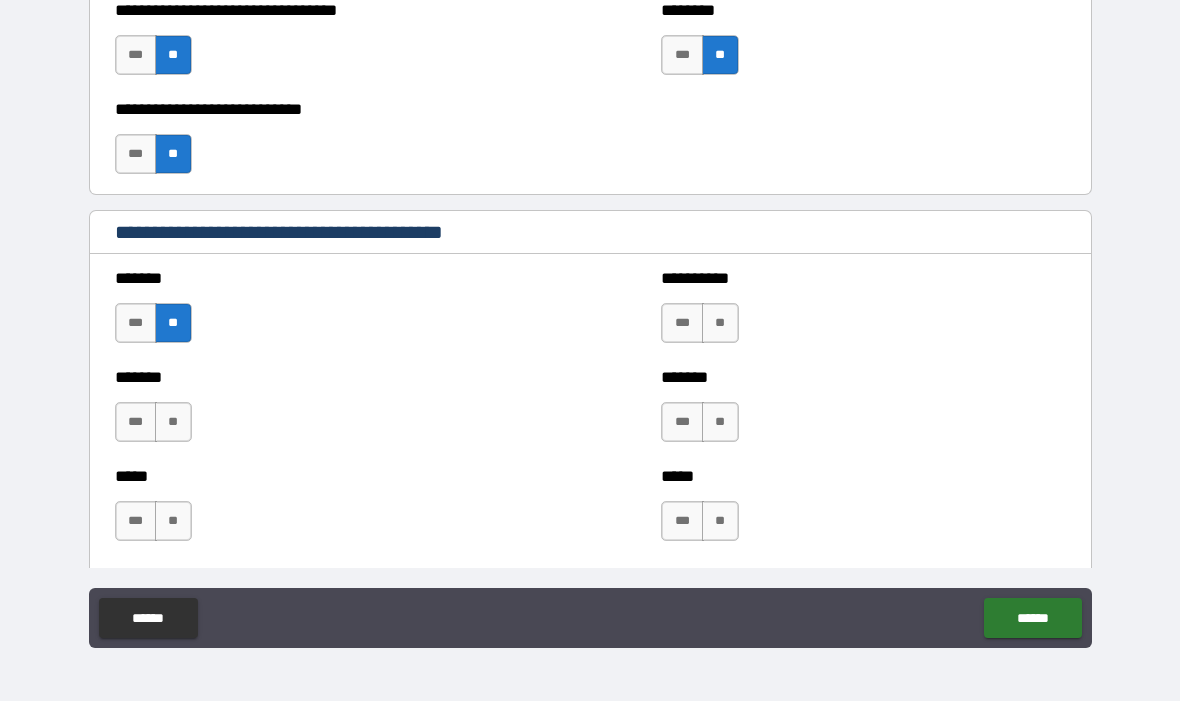 click on "***" at bounding box center [136, 423] 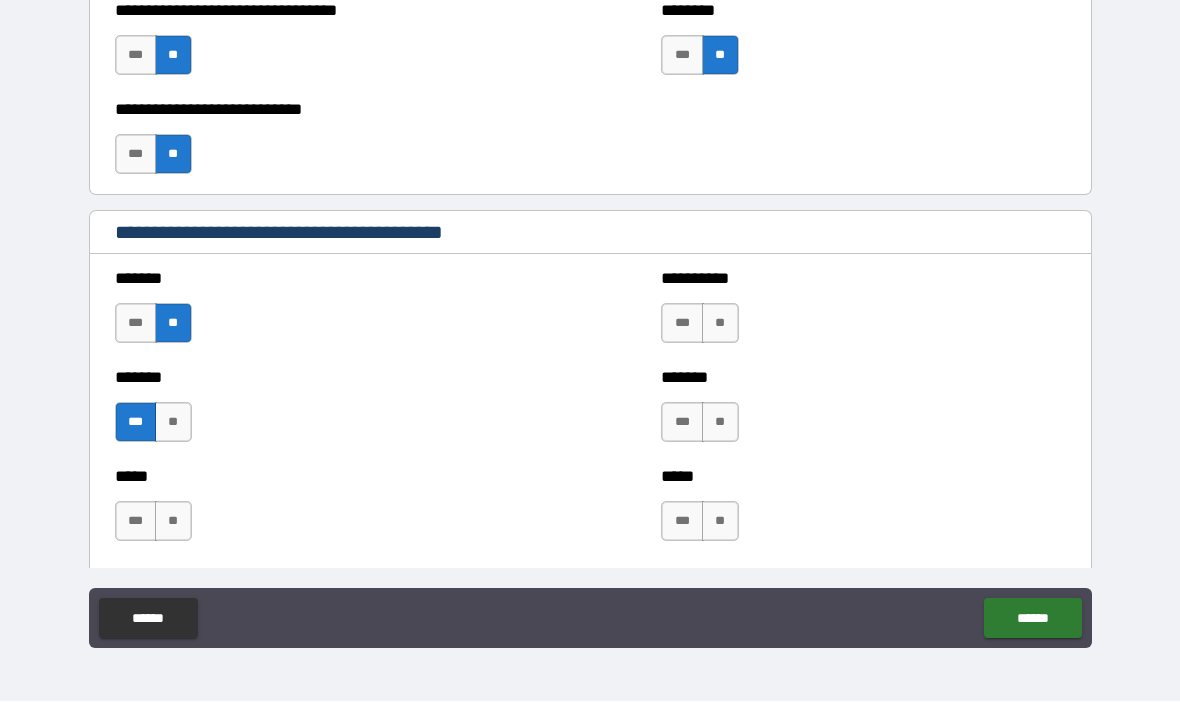 click on "**" at bounding box center (173, 522) 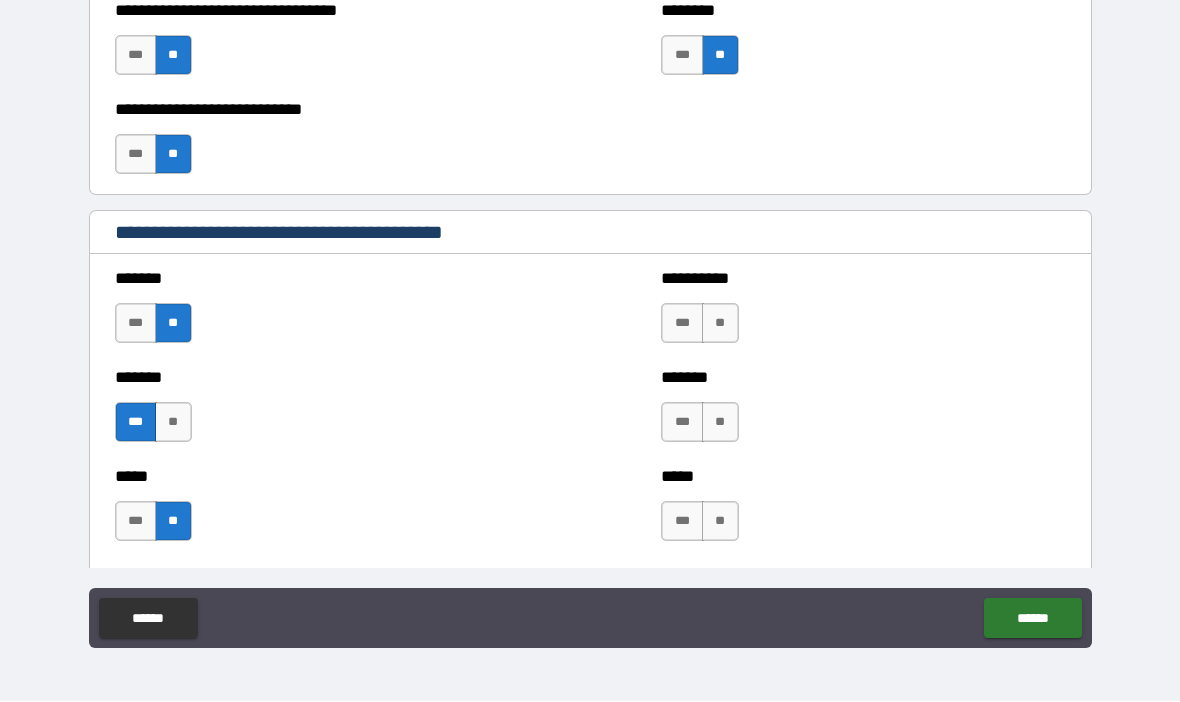 click on "**" at bounding box center (720, 324) 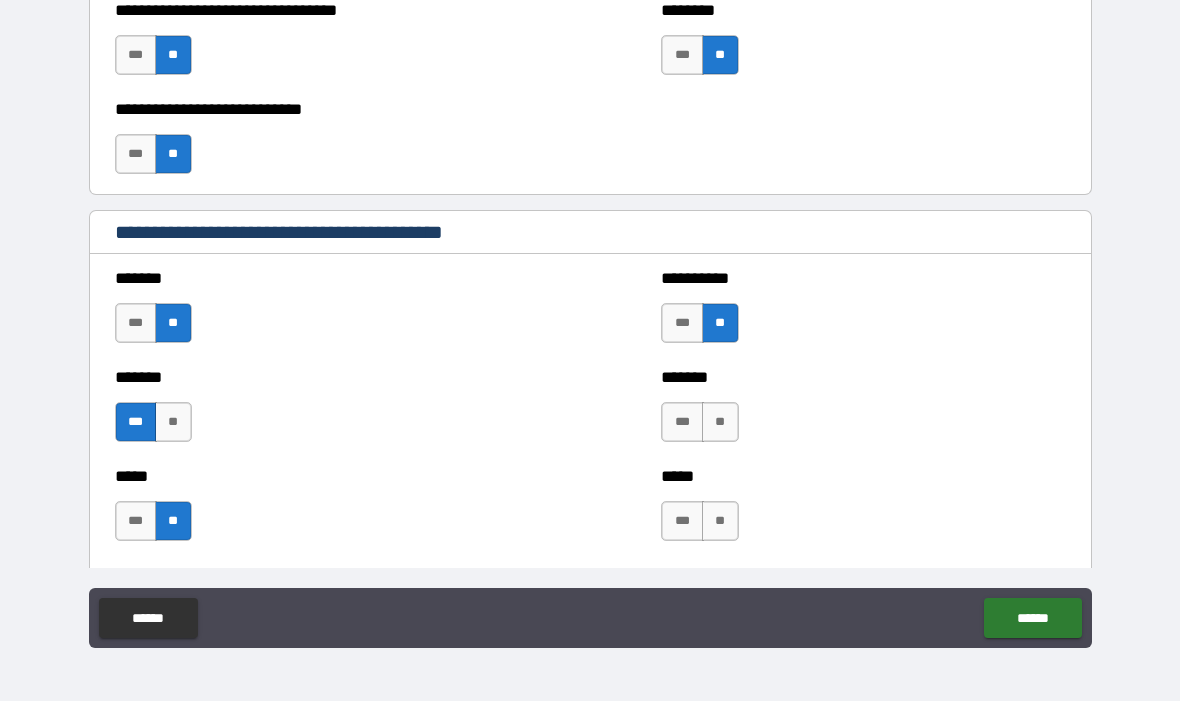 click on "**" at bounding box center [720, 423] 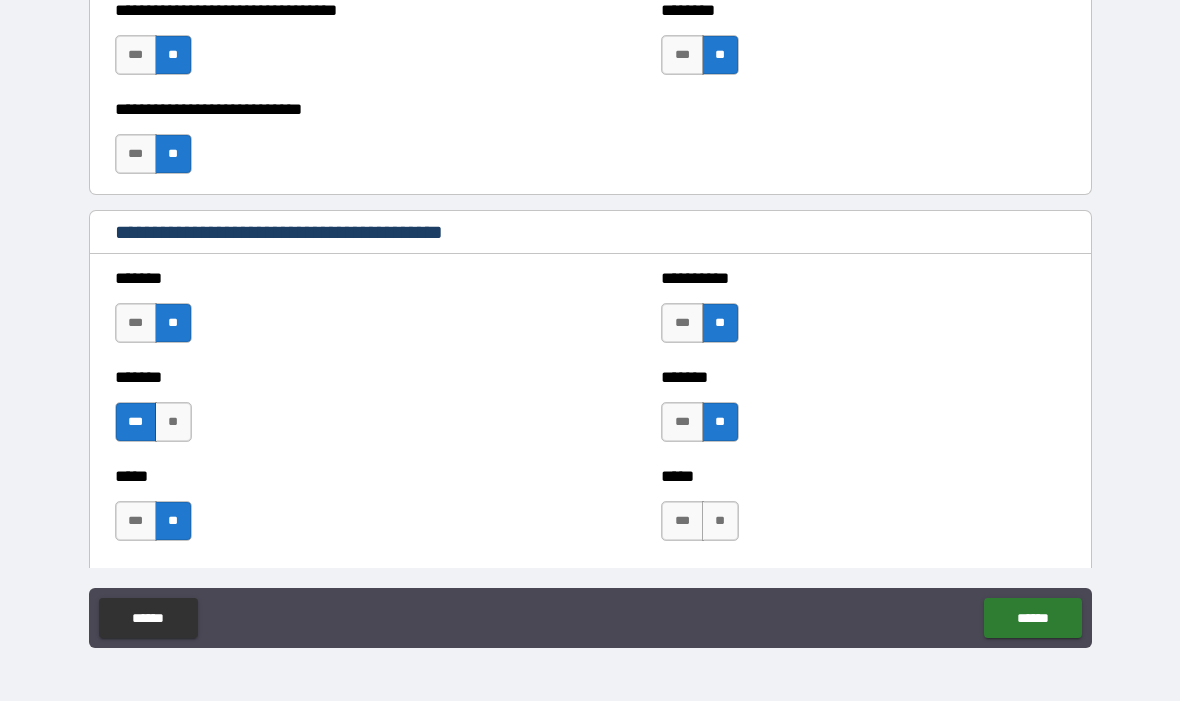 click on "**" at bounding box center [720, 522] 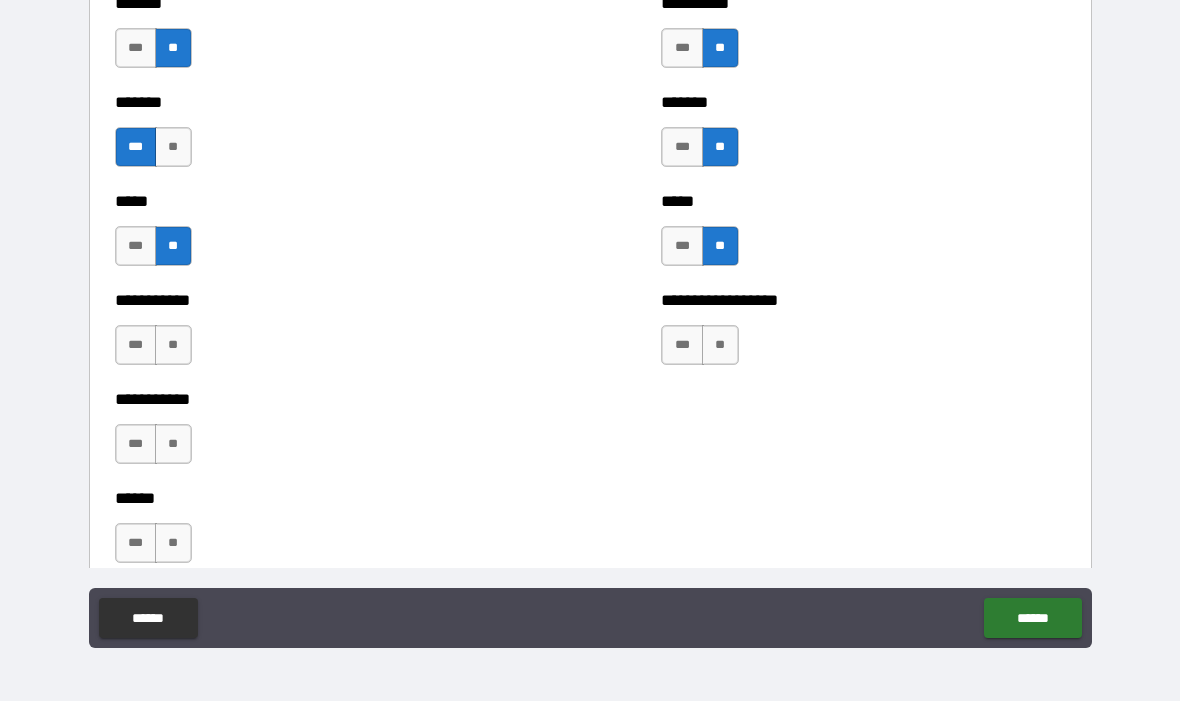 scroll, scrollTop: 1669, scrollLeft: 0, axis: vertical 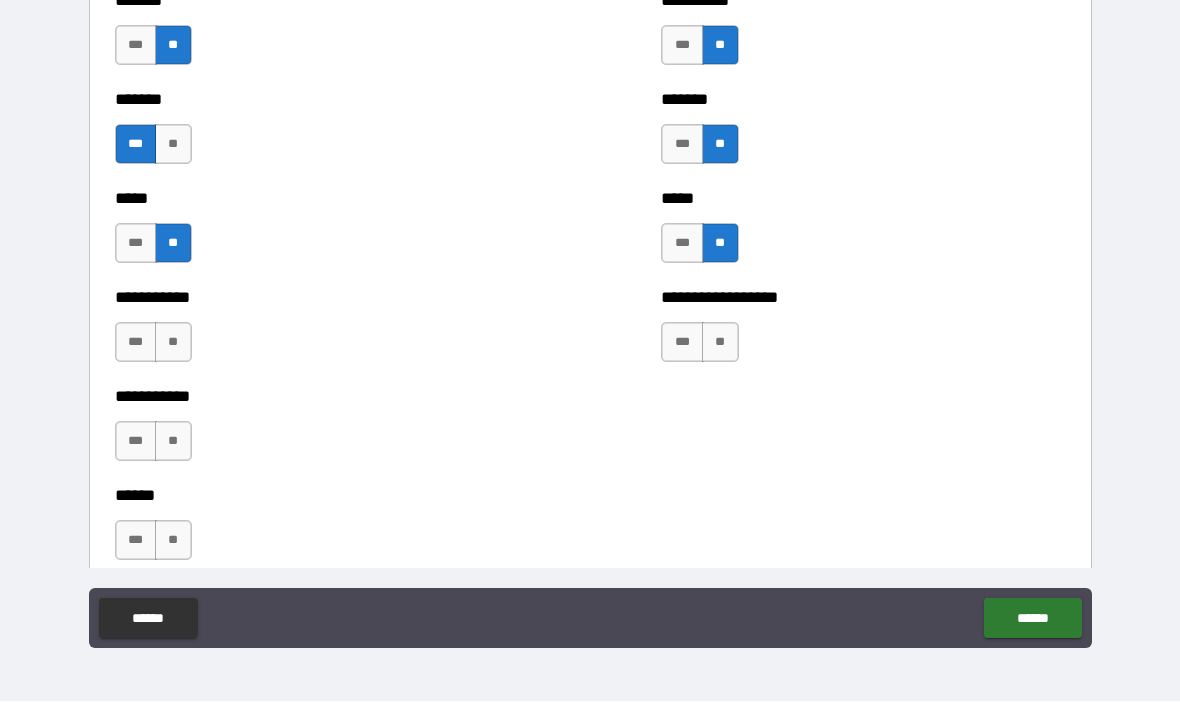 click on "**" at bounding box center [173, 343] 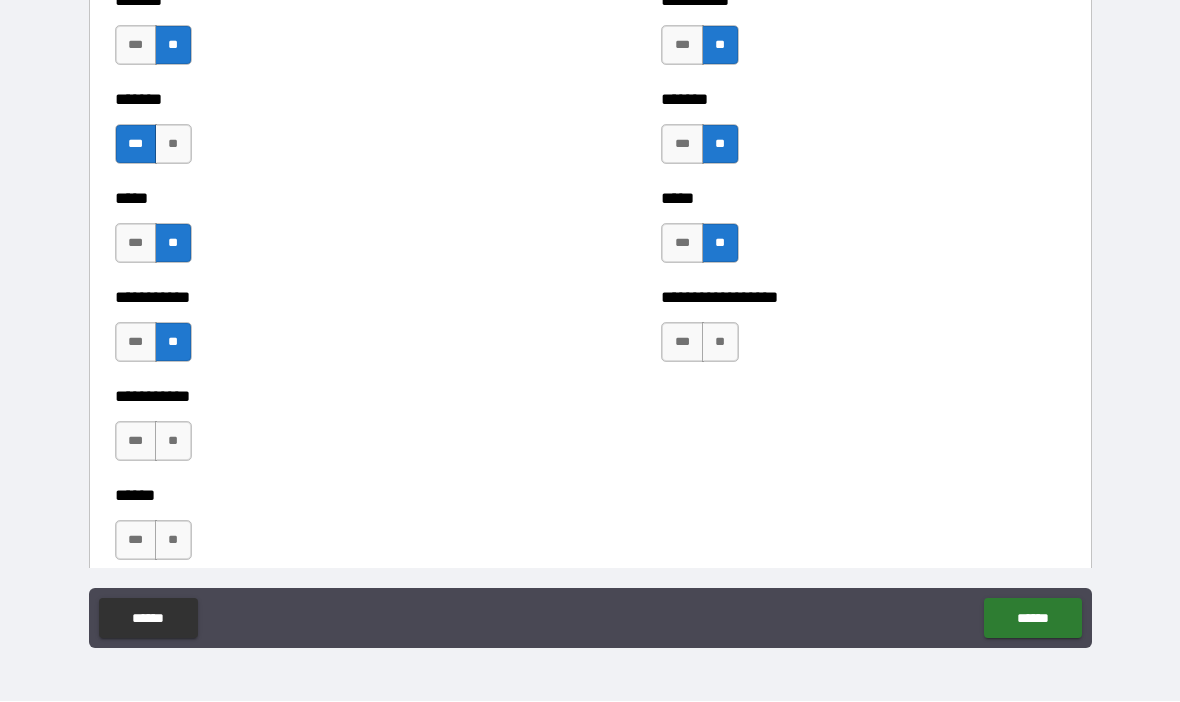 click on "**" at bounding box center [720, 343] 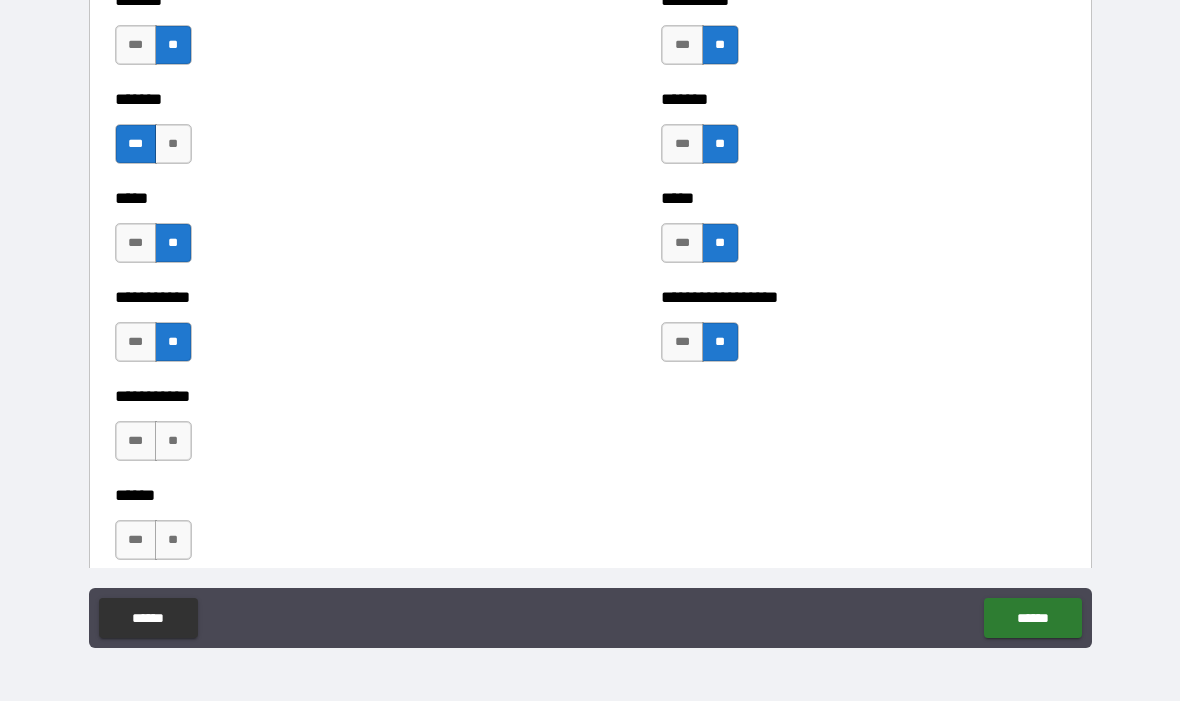 click on "**********" at bounding box center (590, 319) 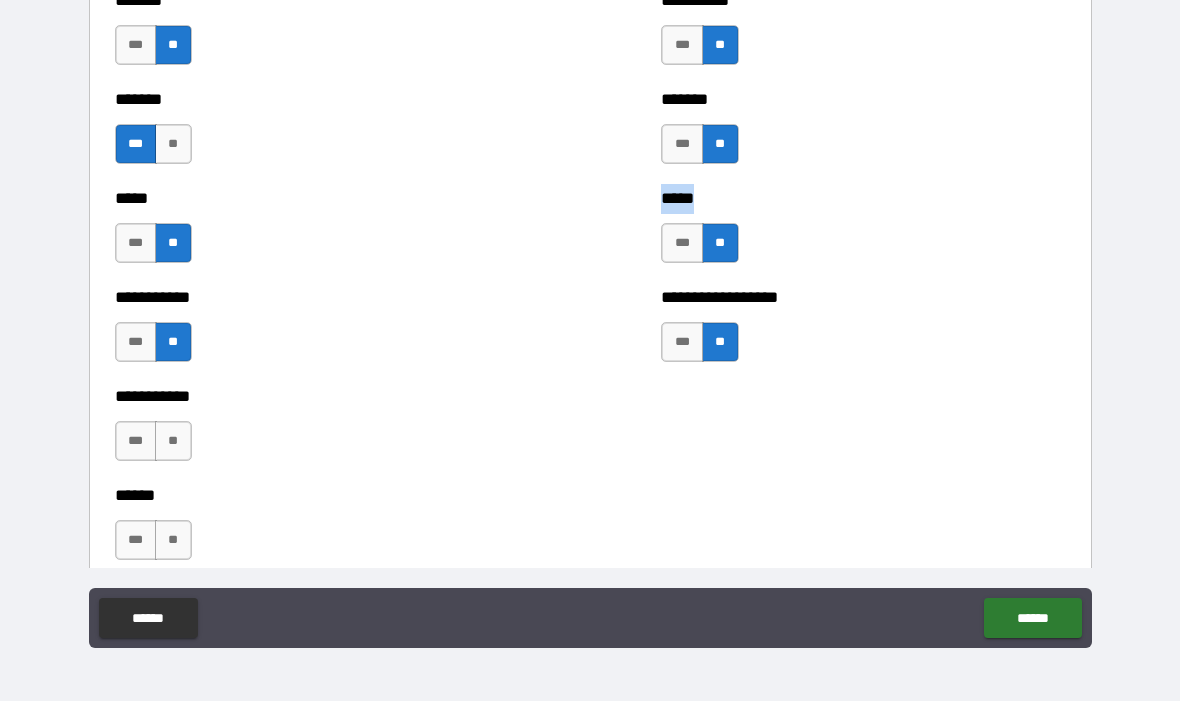 click on "**********" at bounding box center (590, 319) 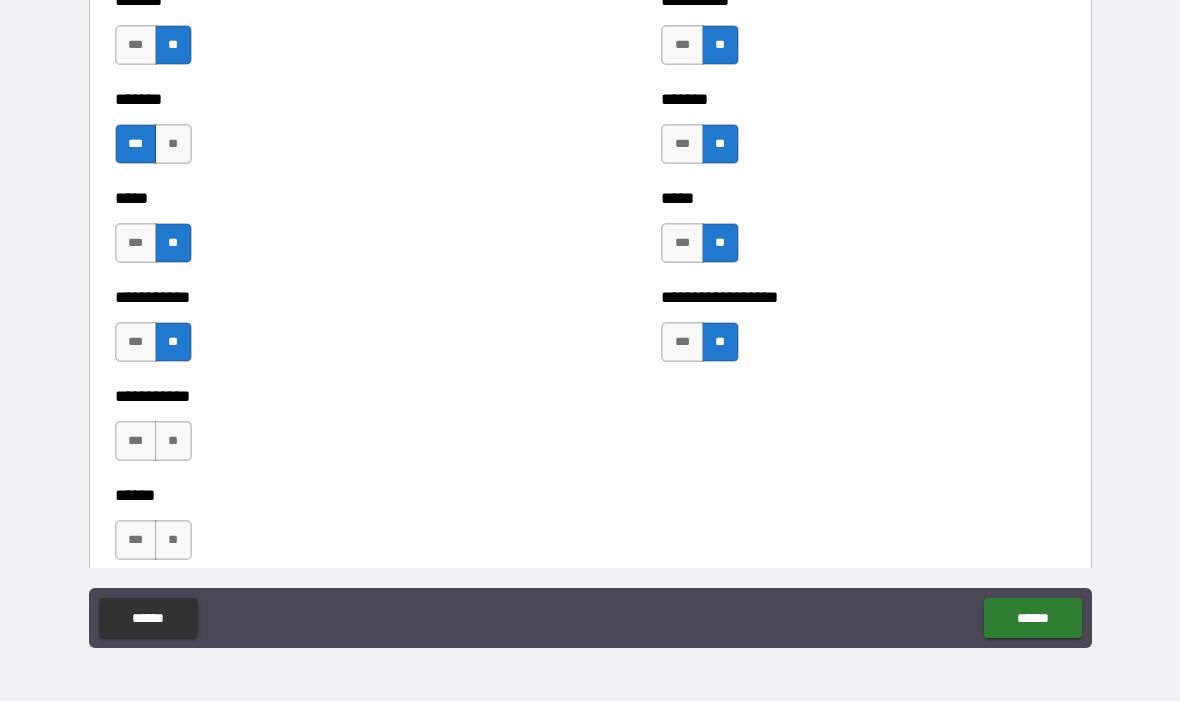 click on "**********" at bounding box center [590, 319] 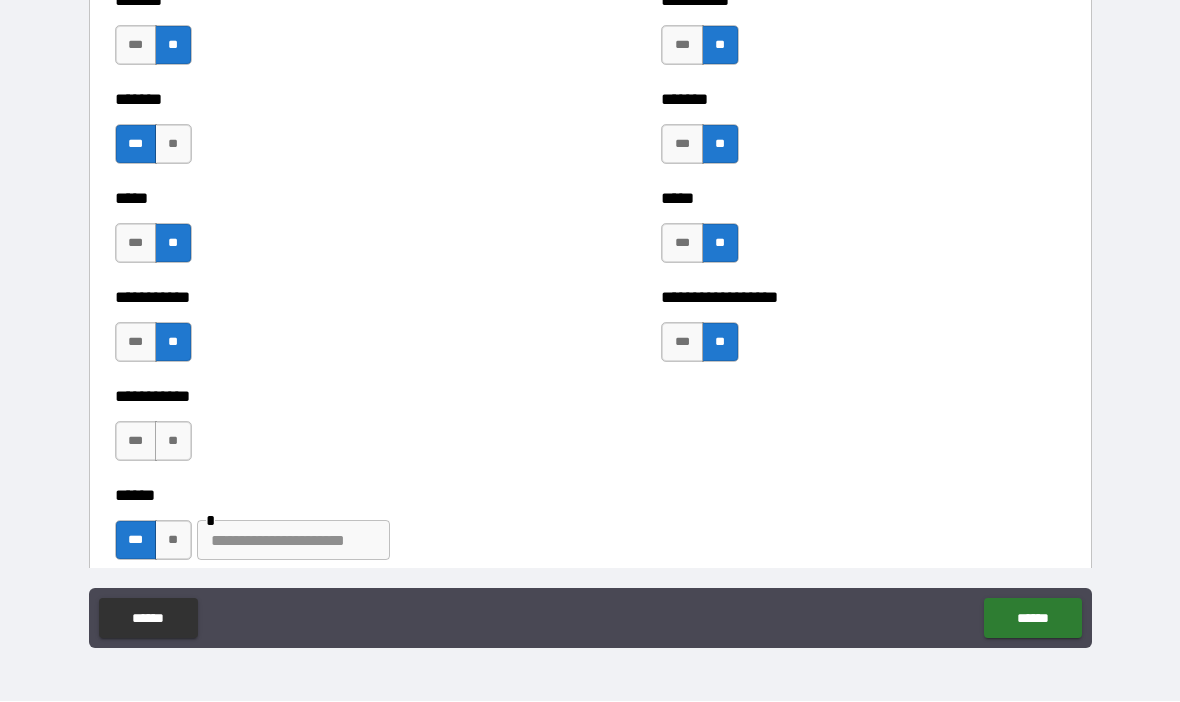 click at bounding box center [293, 541] 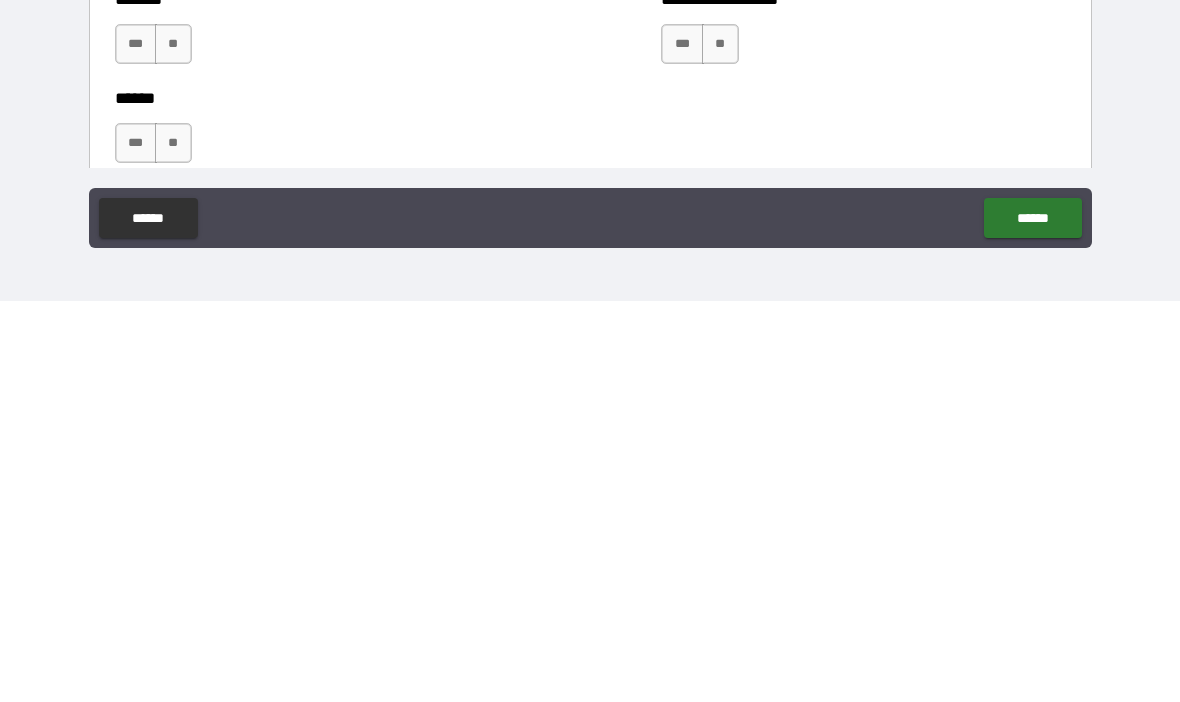 scroll, scrollTop: 1940, scrollLeft: 0, axis: vertical 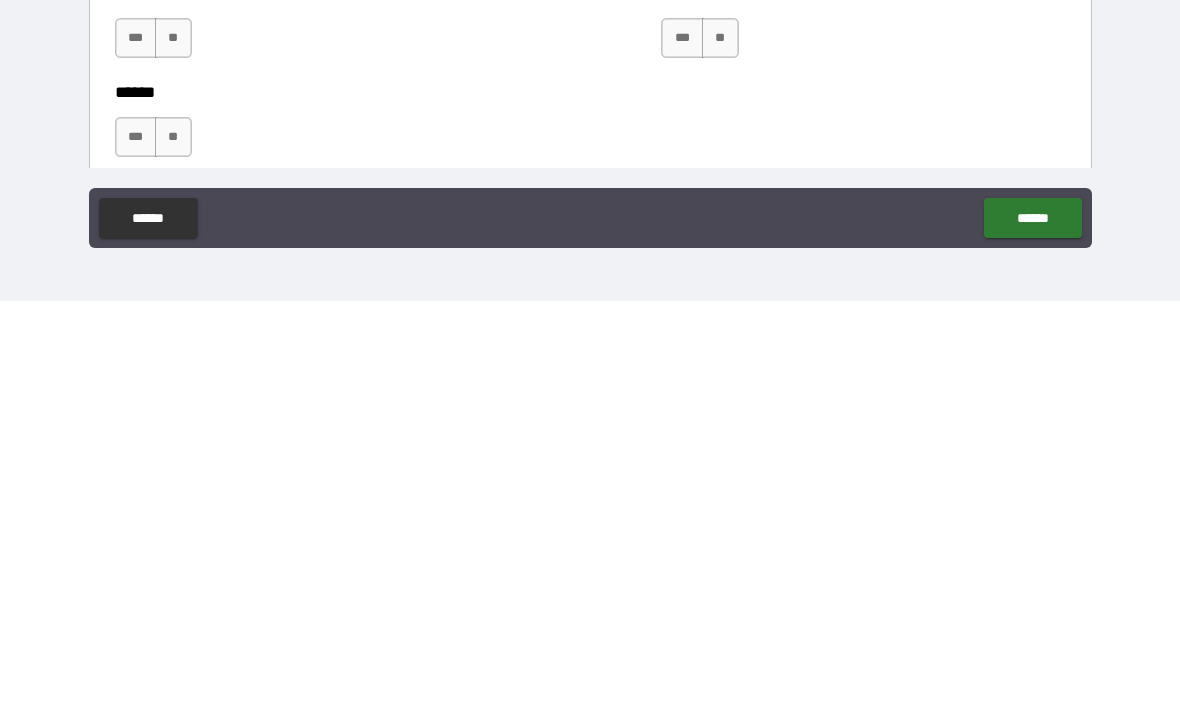 type on "**********" 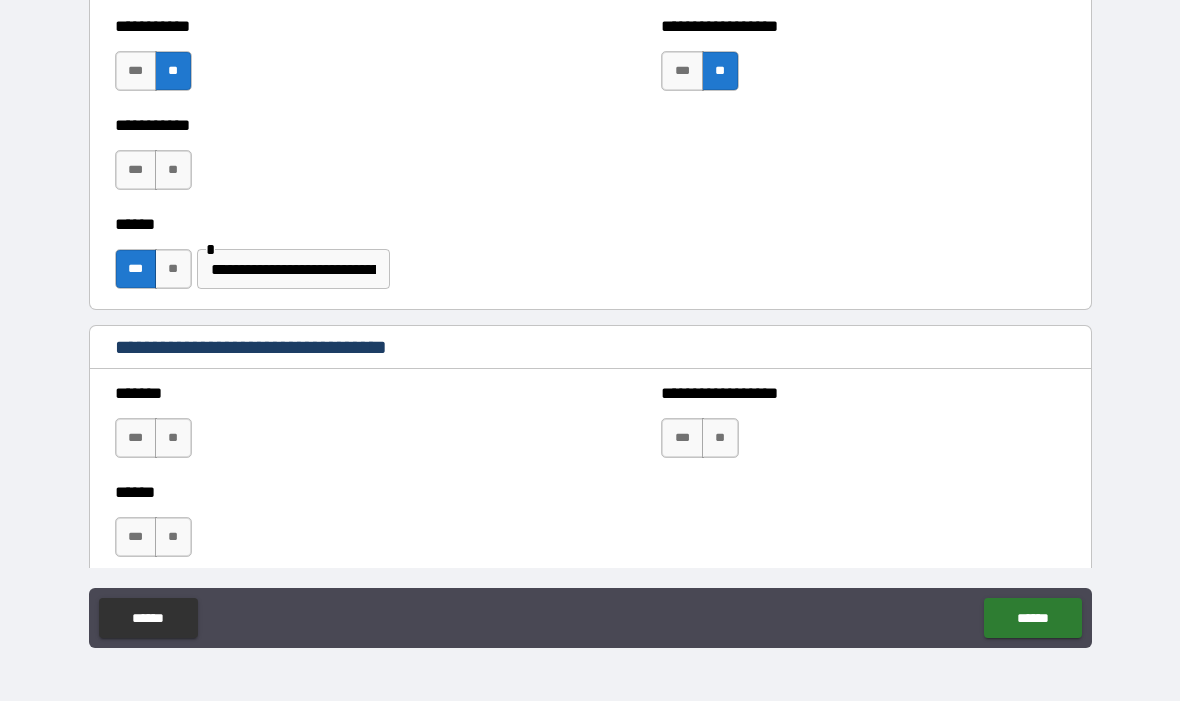 click on "**" at bounding box center (173, 439) 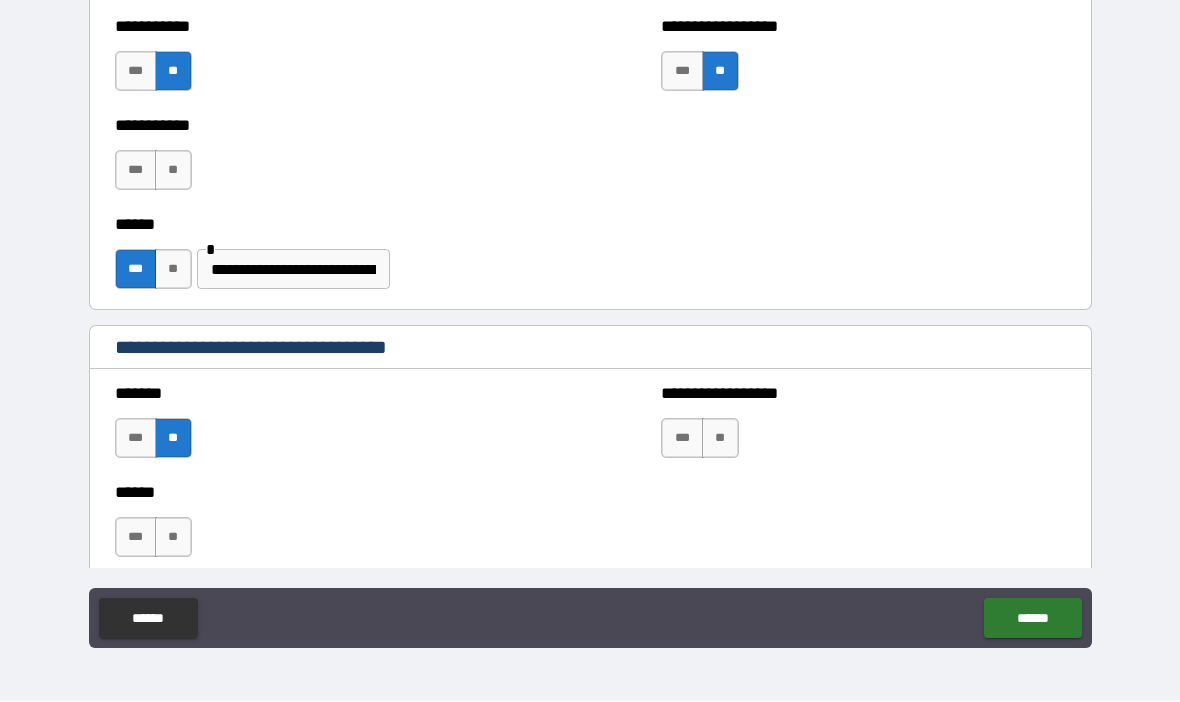 click on "**" at bounding box center [173, 538] 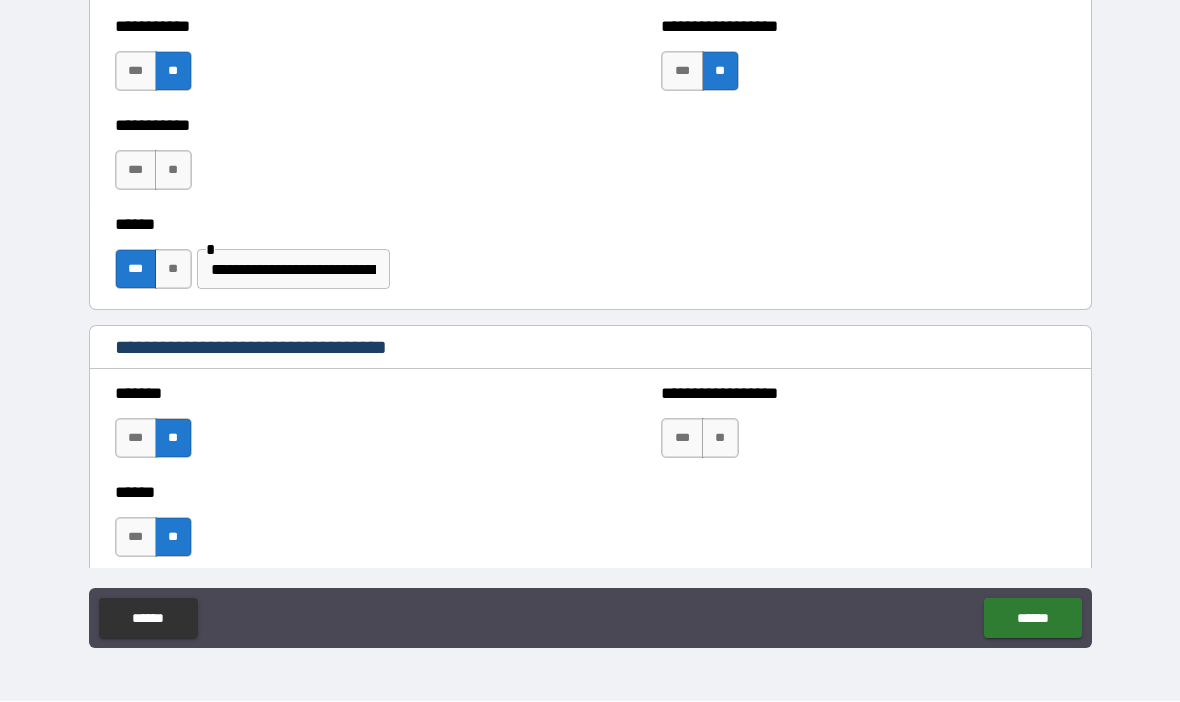 click on "**" at bounding box center (720, 439) 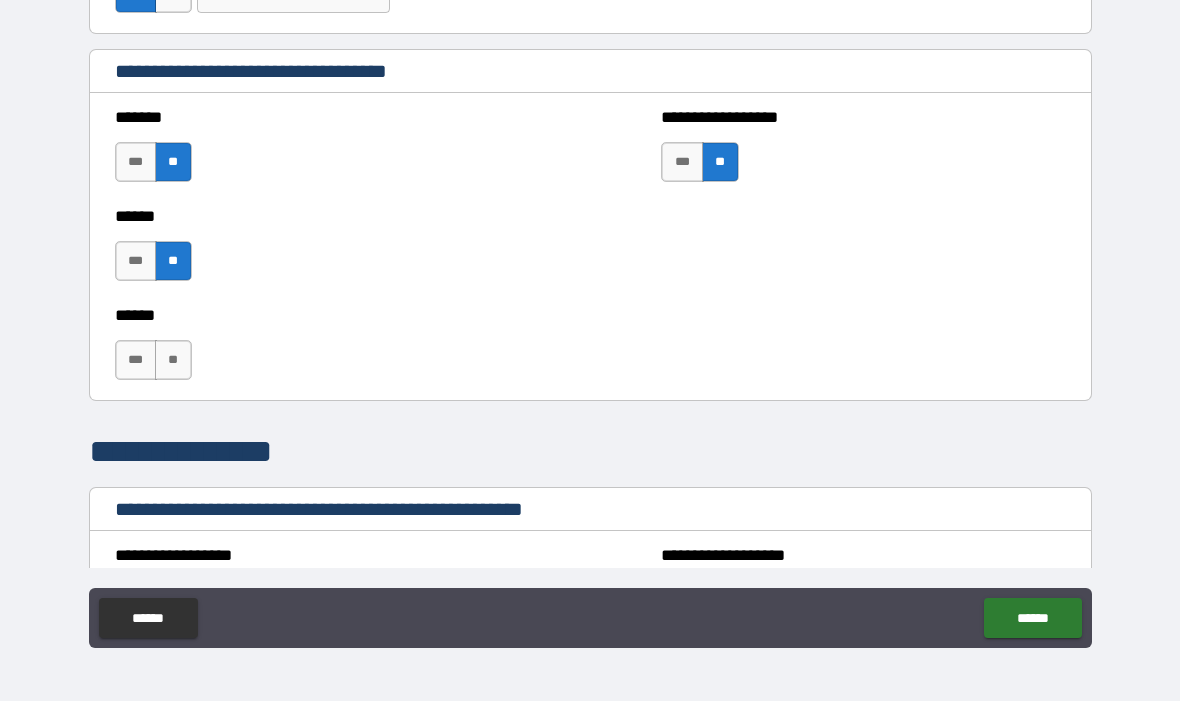 scroll, scrollTop: 2219, scrollLeft: 0, axis: vertical 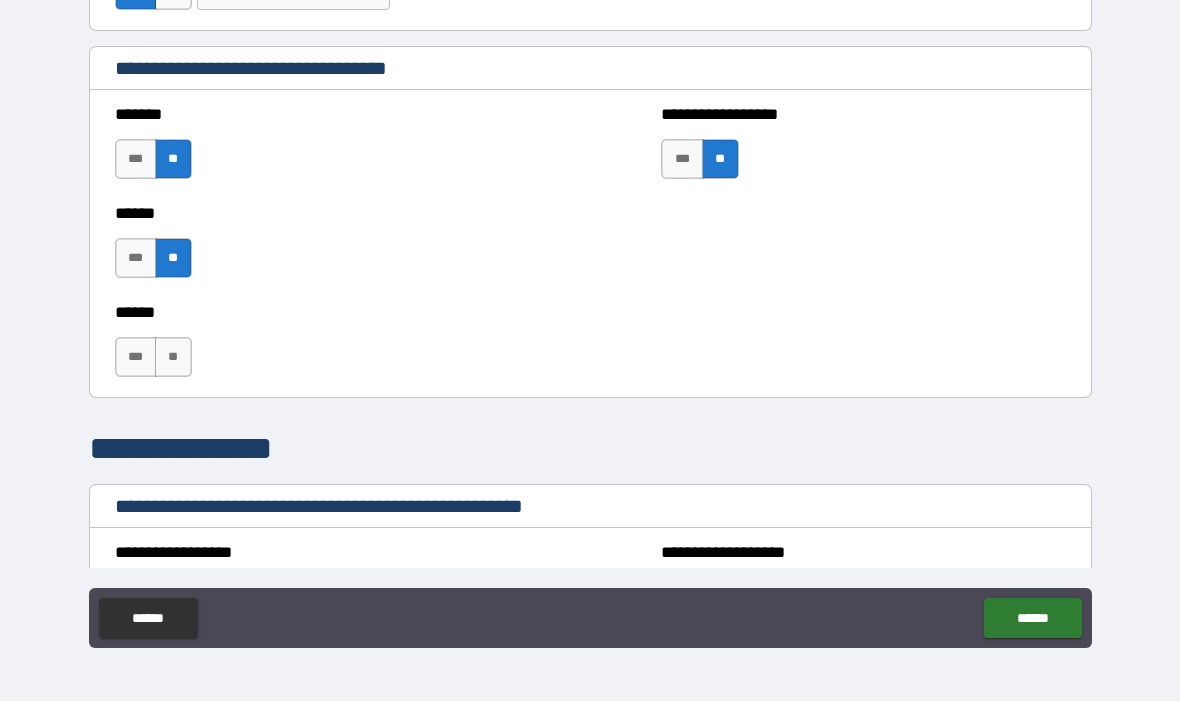 click on "***" at bounding box center [136, 358] 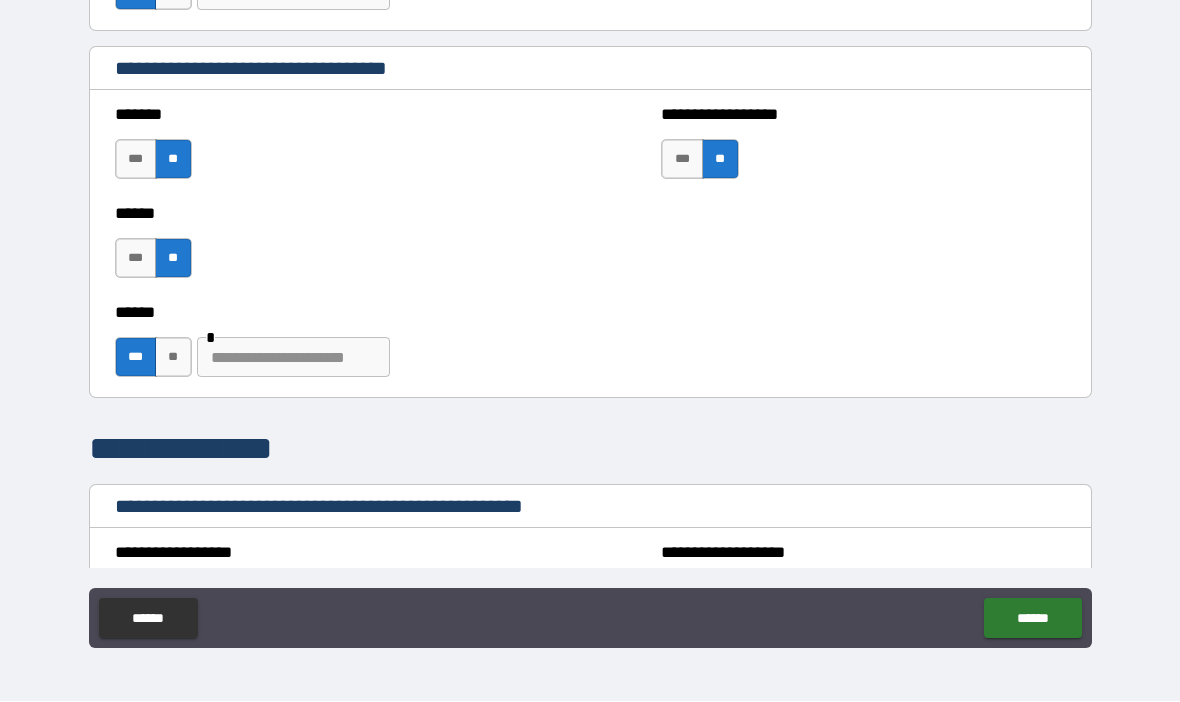 click at bounding box center [293, 358] 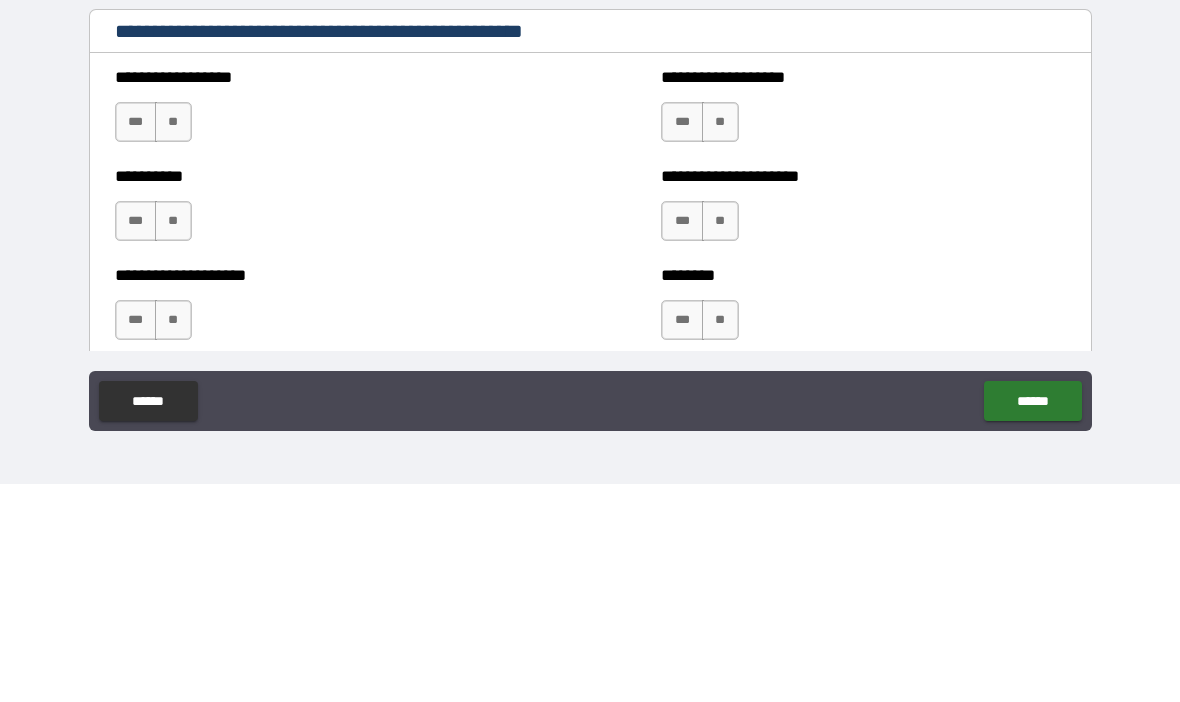 scroll, scrollTop: 2490, scrollLeft: 0, axis: vertical 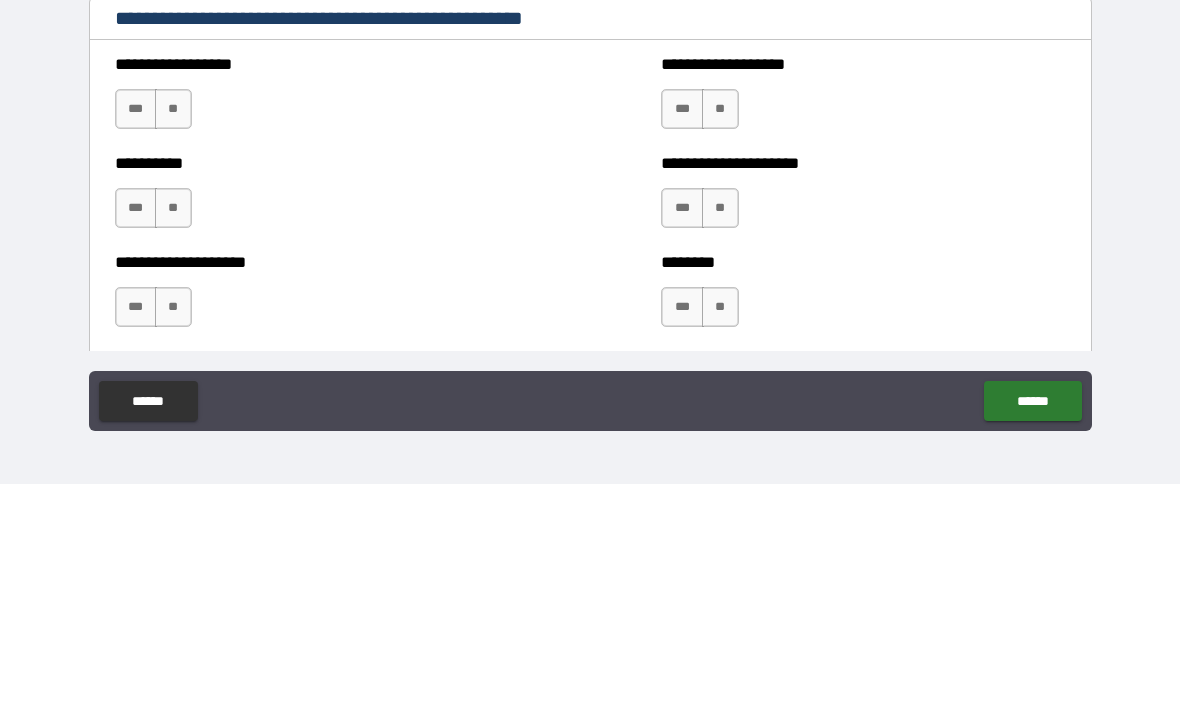 type on "**********" 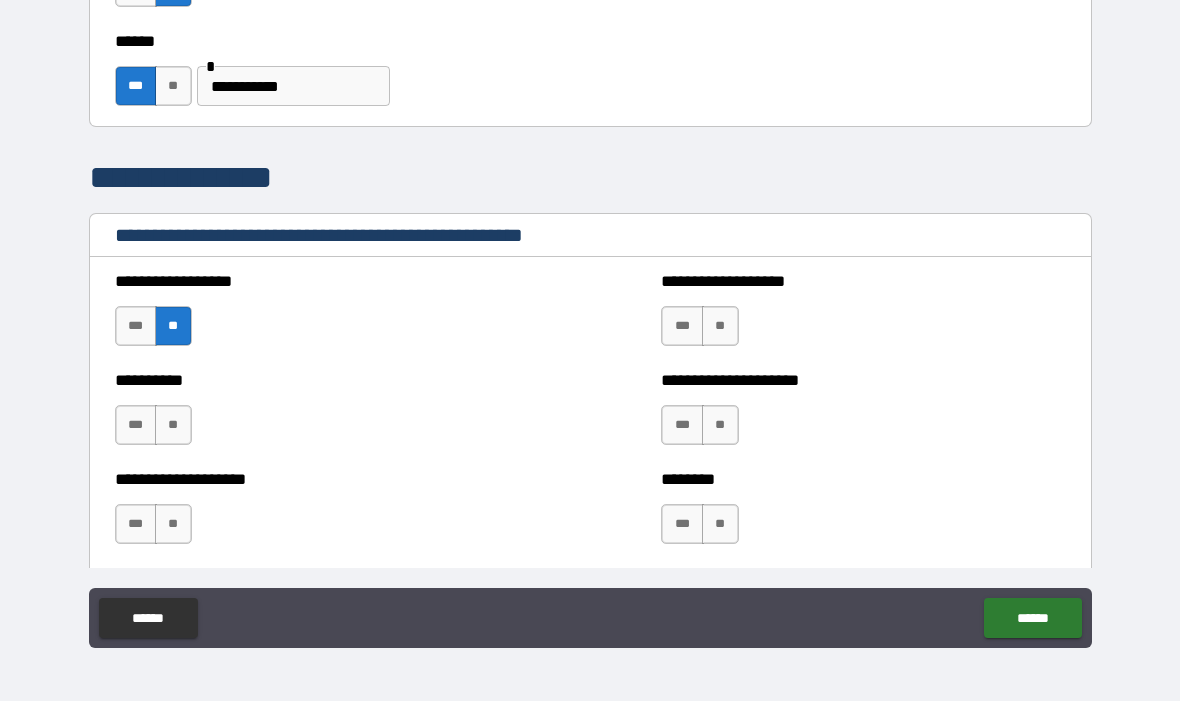 click on "**" at bounding box center (173, 426) 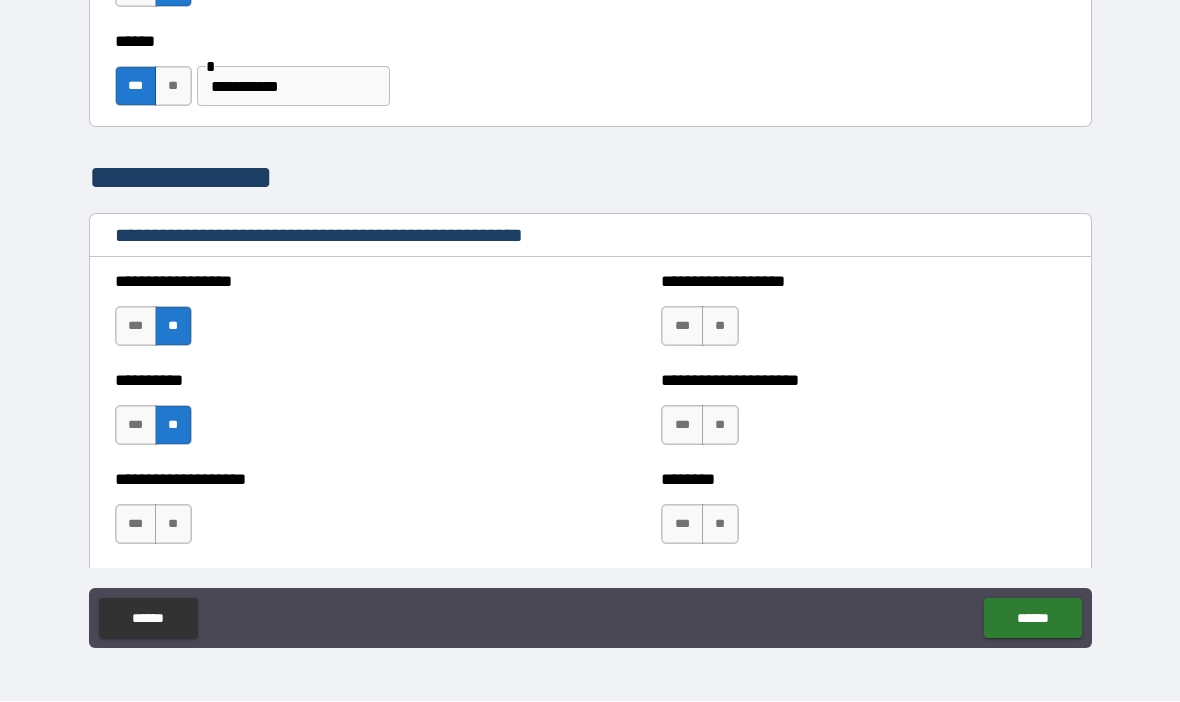 click on "**" at bounding box center (173, 525) 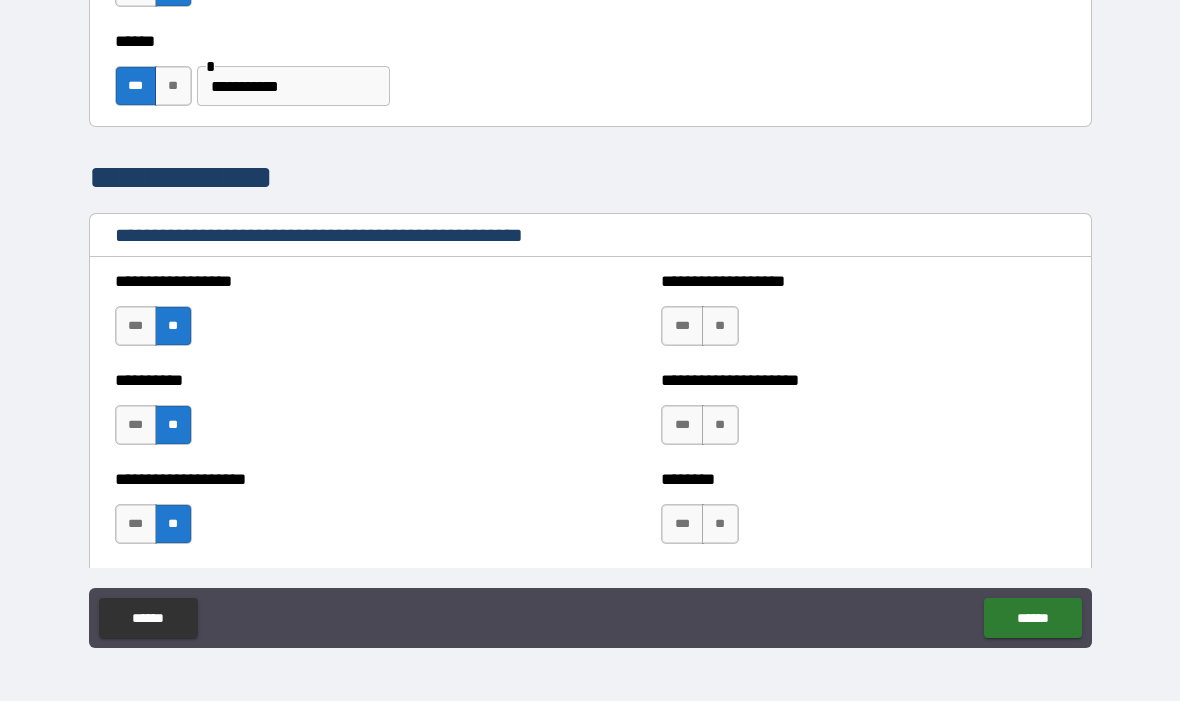 click on "***" at bounding box center (682, 327) 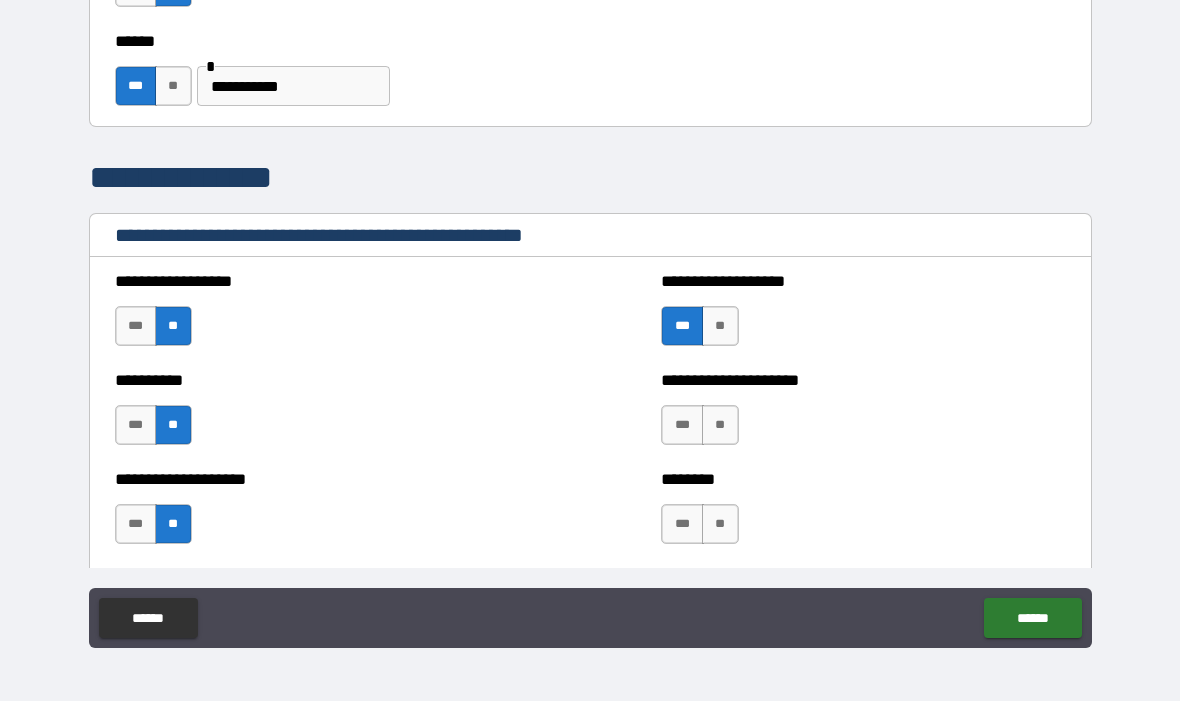 click on "**" at bounding box center (720, 426) 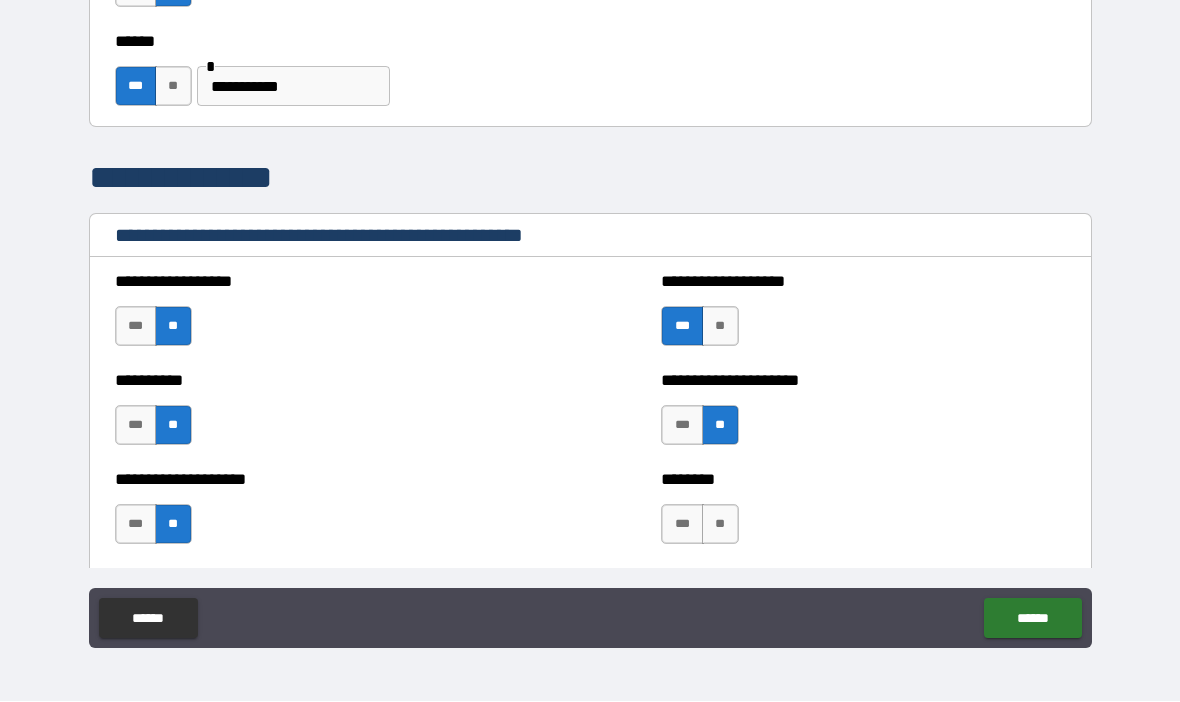 click on "**" at bounding box center [720, 525] 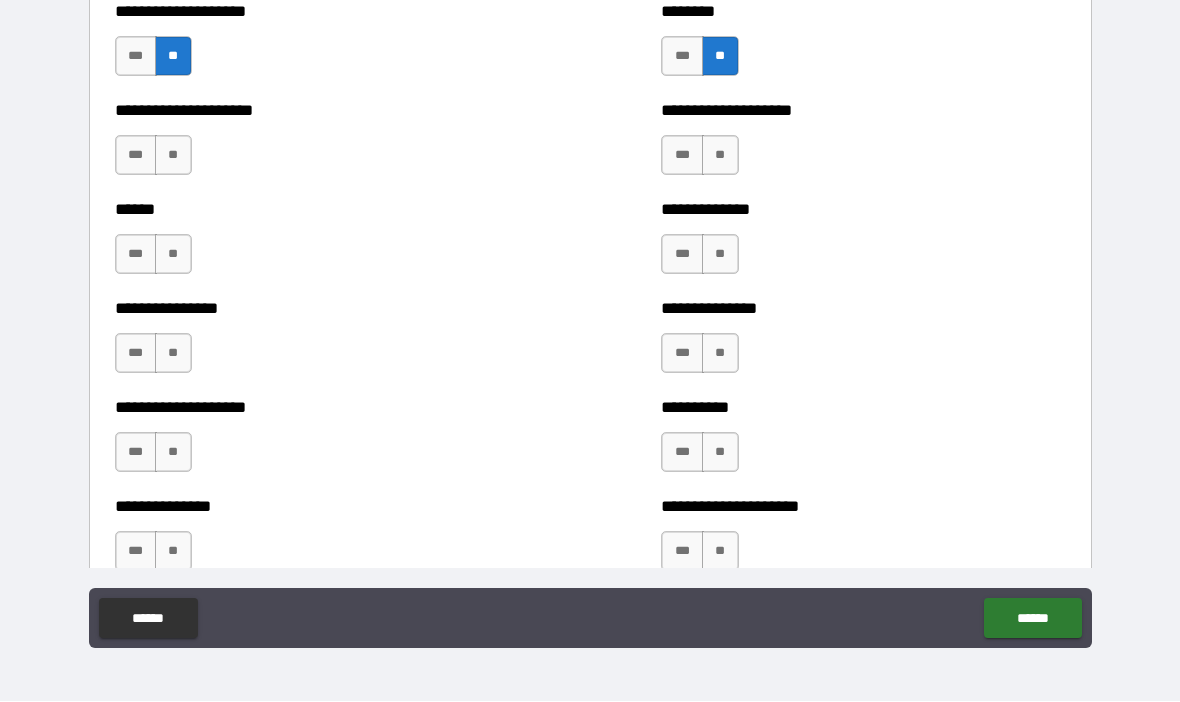 scroll, scrollTop: 2959, scrollLeft: 0, axis: vertical 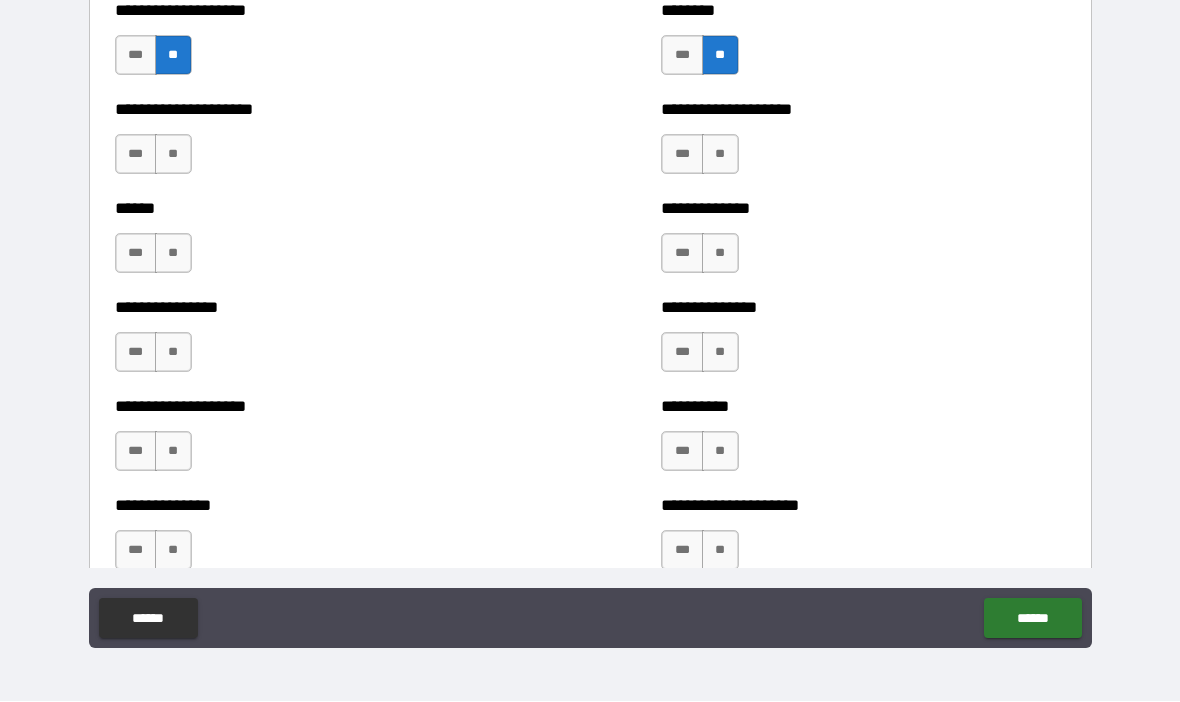 click on "***" at bounding box center [136, 155] 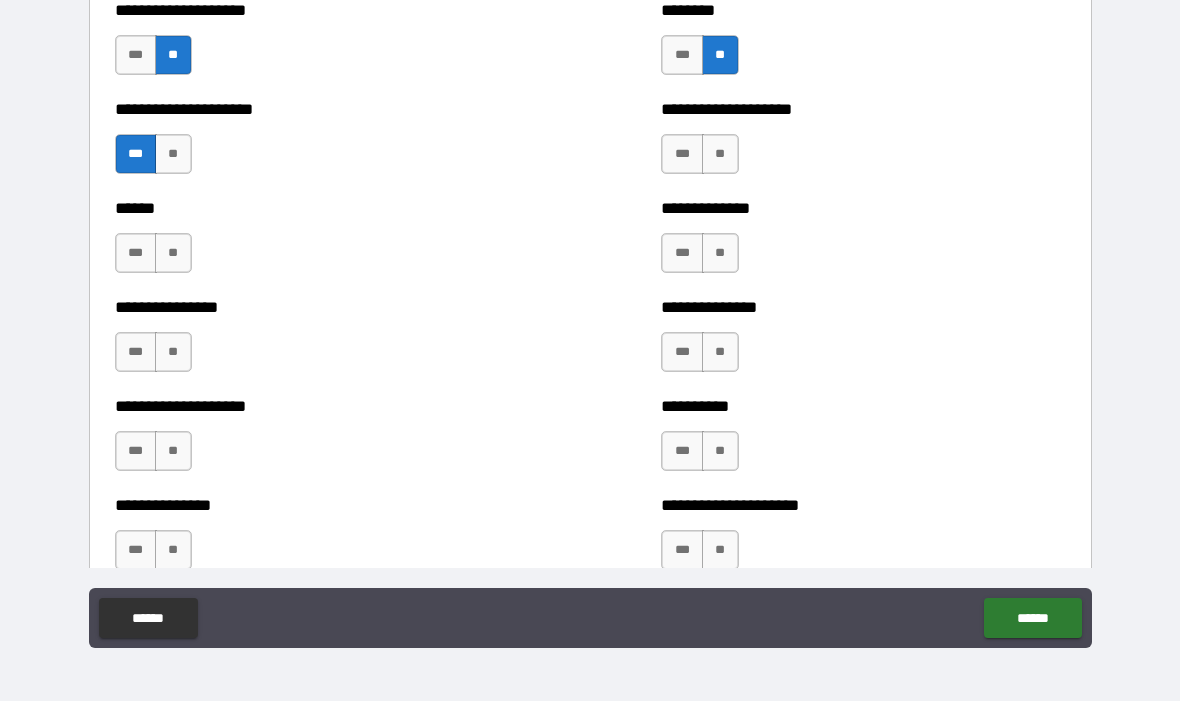click on "**" at bounding box center (173, 155) 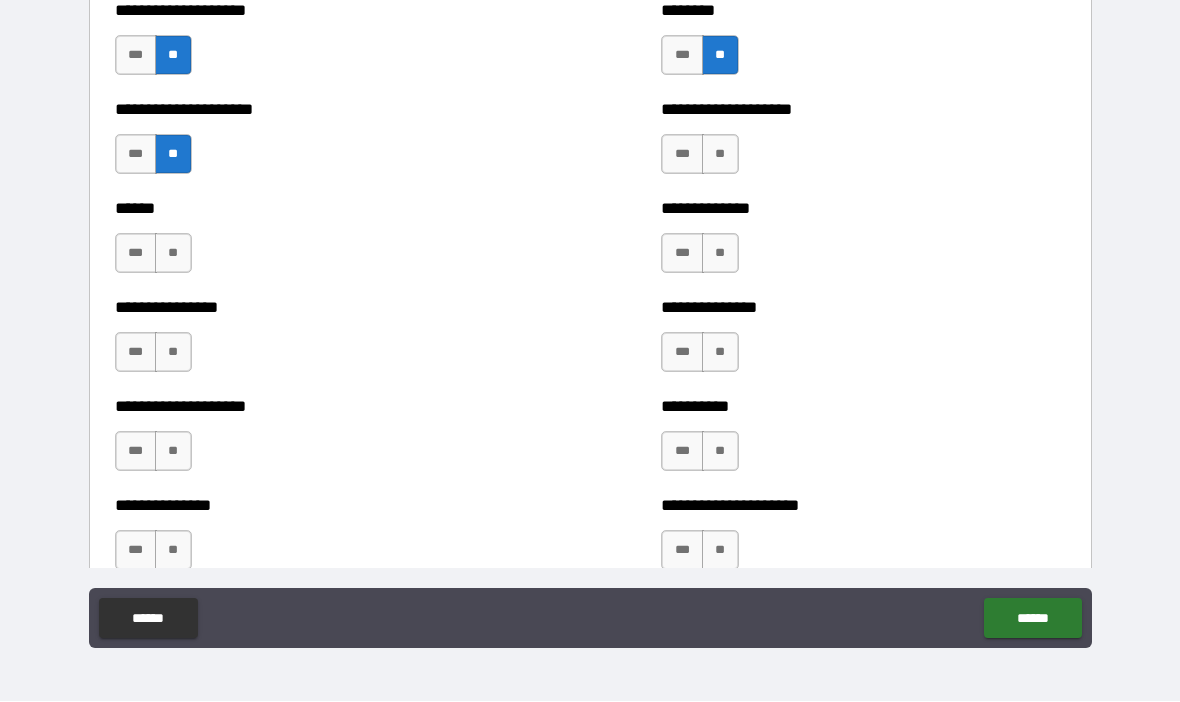 click on "***" at bounding box center [136, 155] 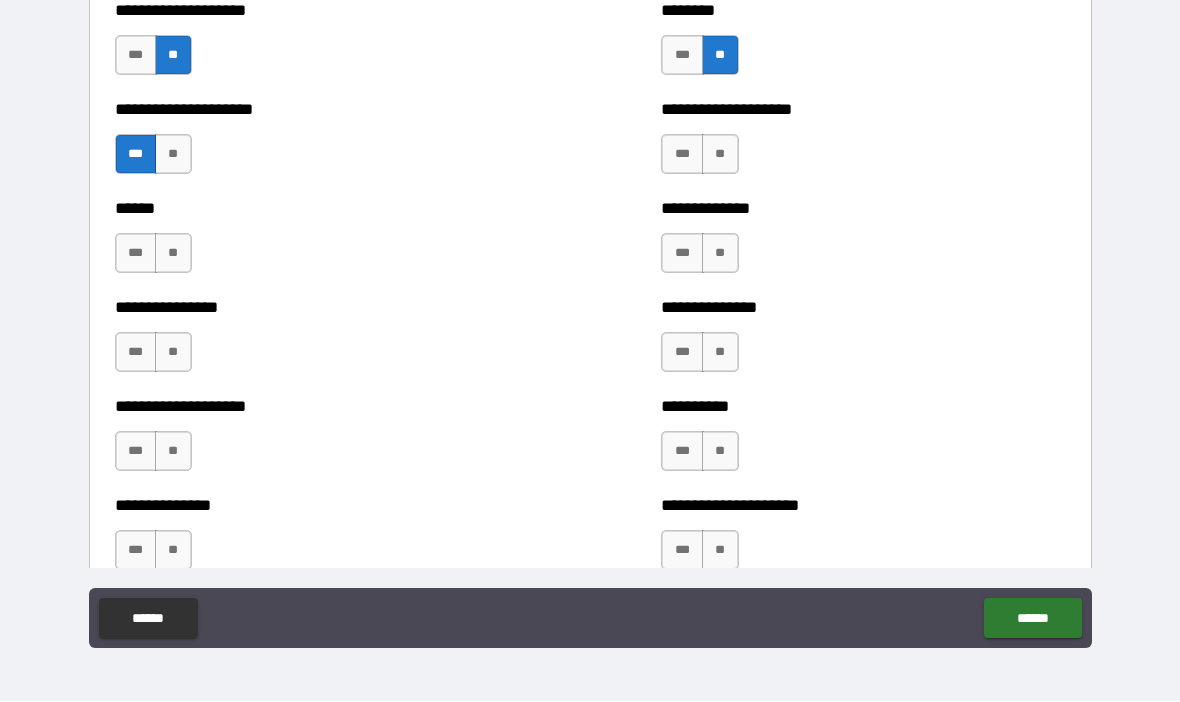 click on "**" at bounding box center (173, 254) 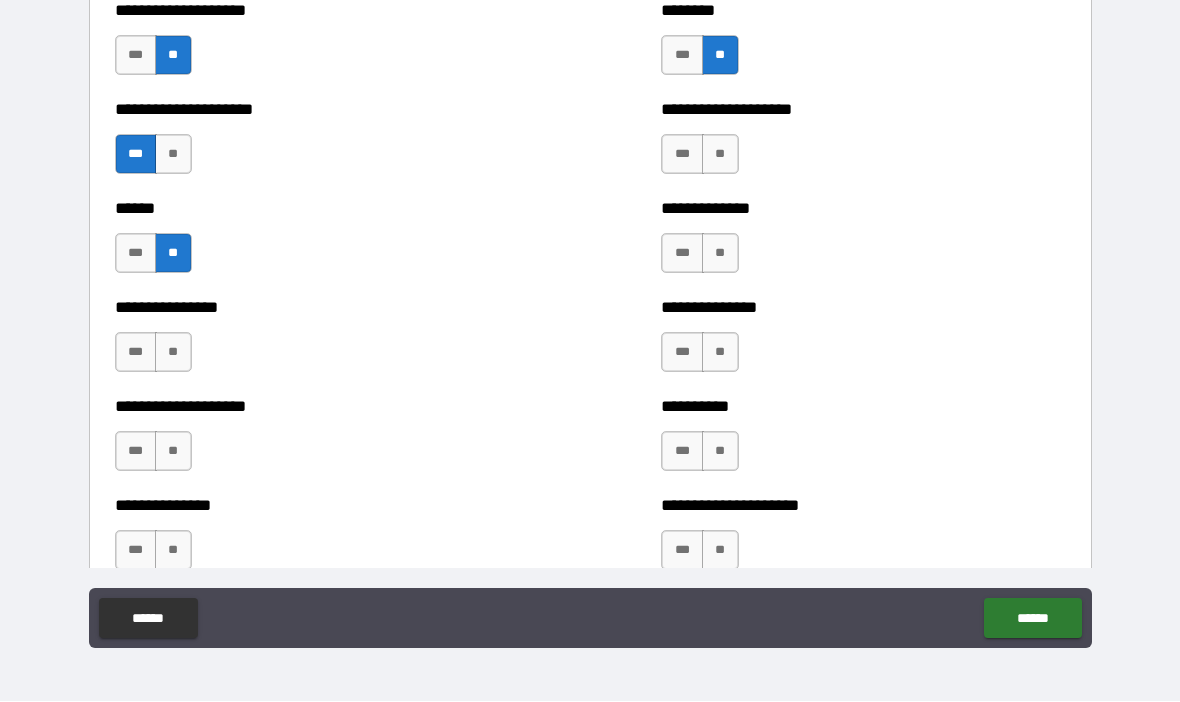 click on "**" at bounding box center (173, 353) 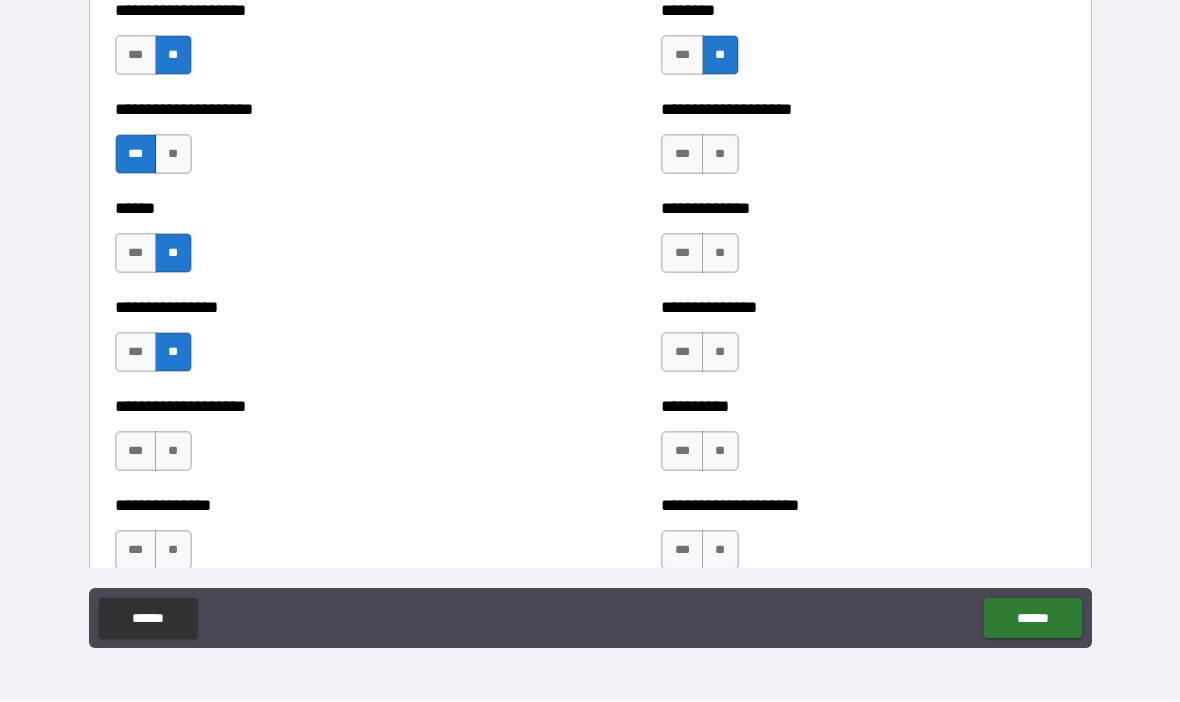 click on "***" at bounding box center (136, 452) 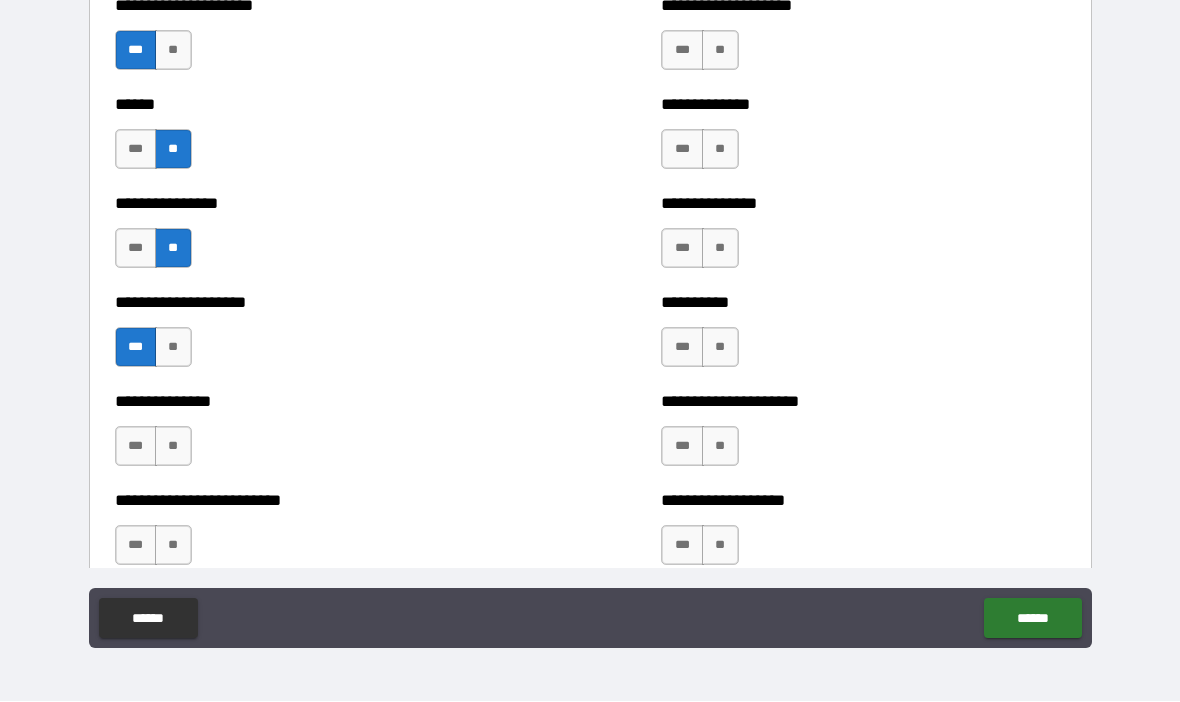 scroll, scrollTop: 3065, scrollLeft: 0, axis: vertical 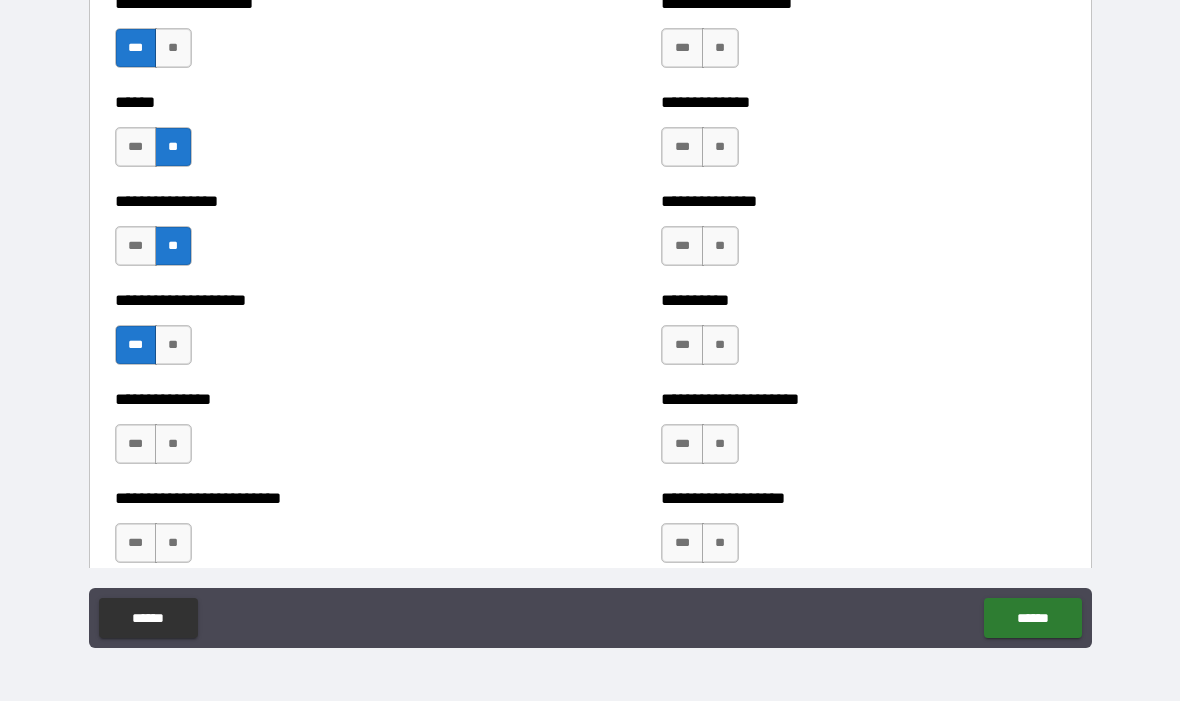 click on "**" at bounding box center [173, 445] 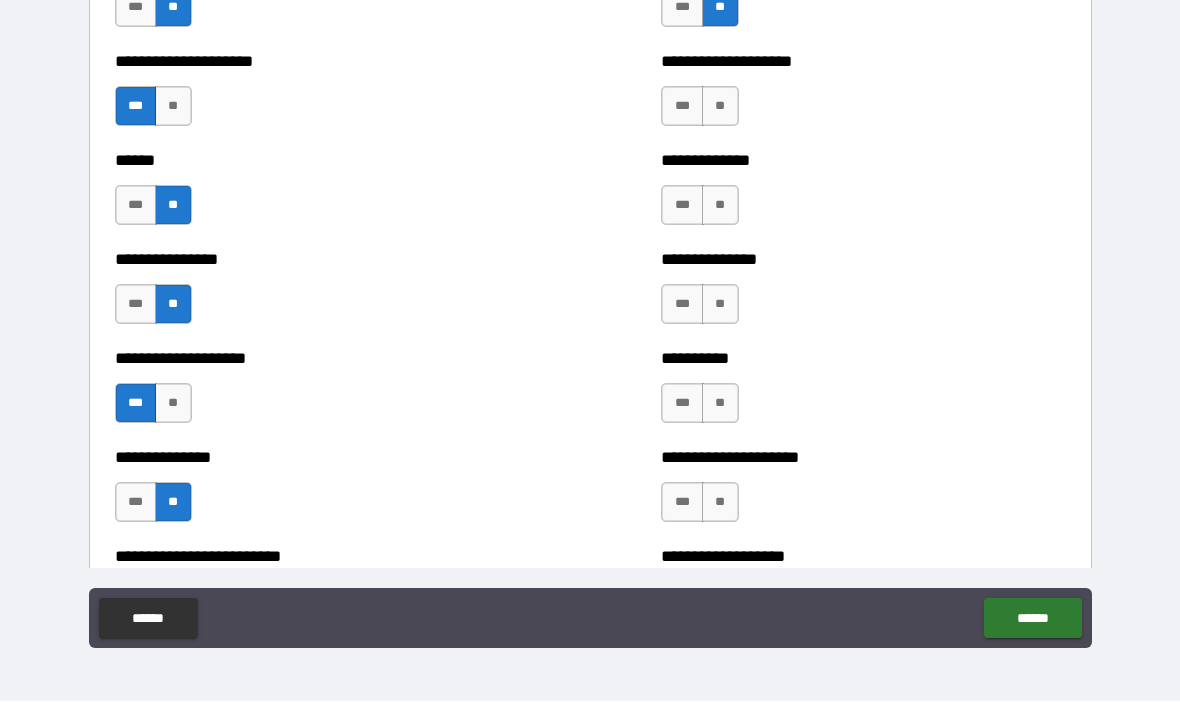 scroll, scrollTop: 3011, scrollLeft: 0, axis: vertical 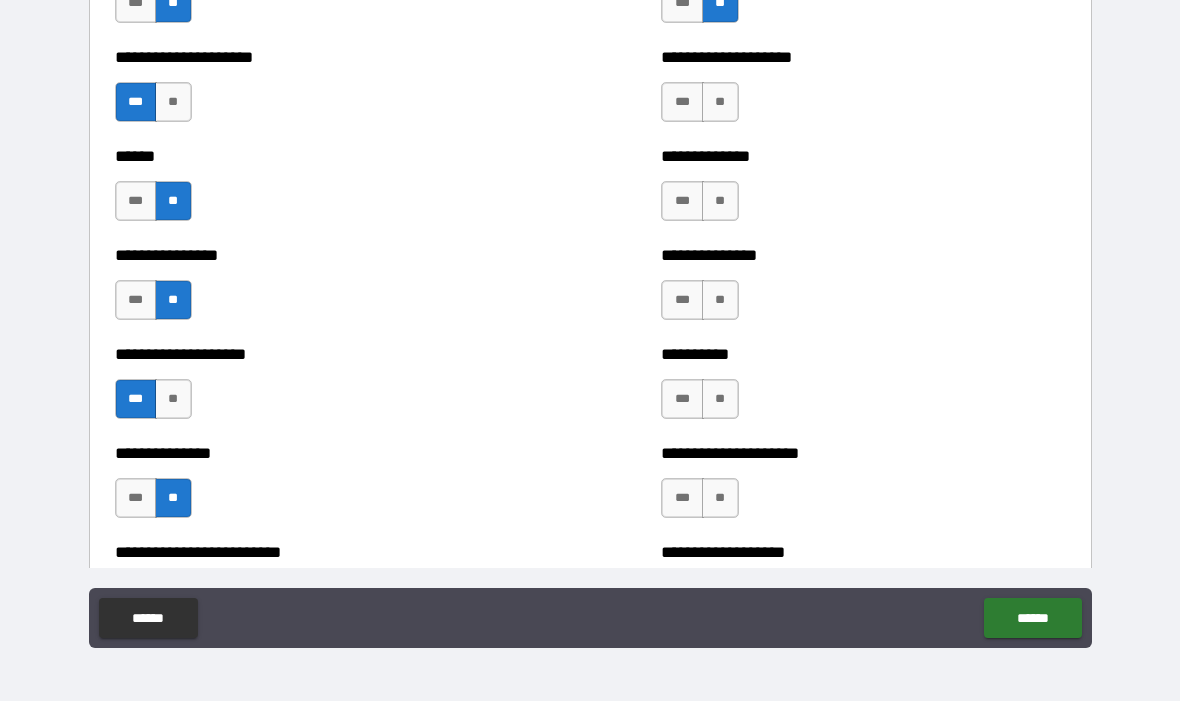 click on "**" at bounding box center [173, 103] 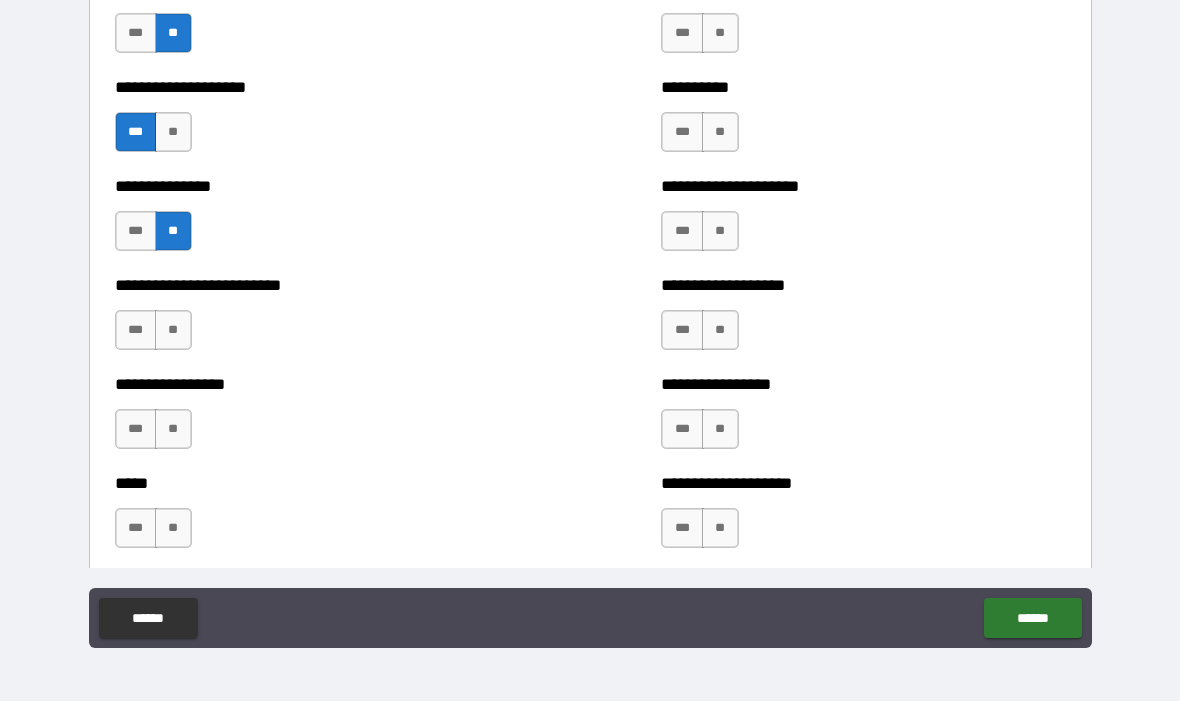 scroll, scrollTop: 3279, scrollLeft: 0, axis: vertical 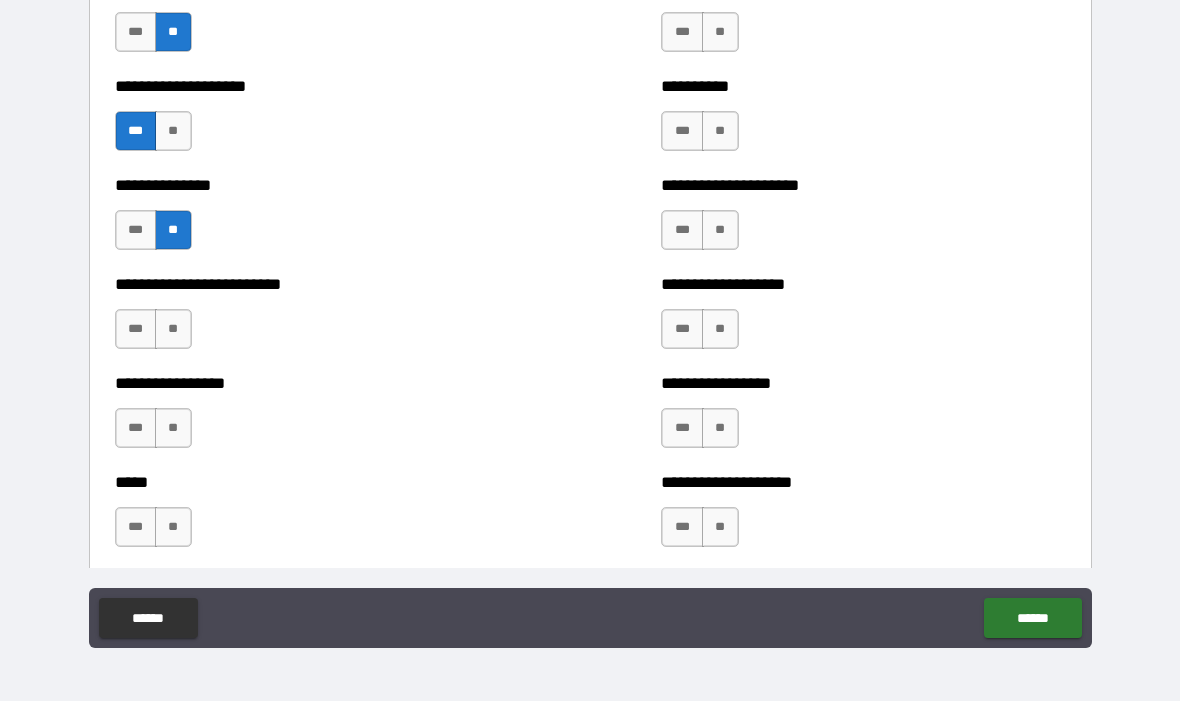 click on "**" at bounding box center (173, 330) 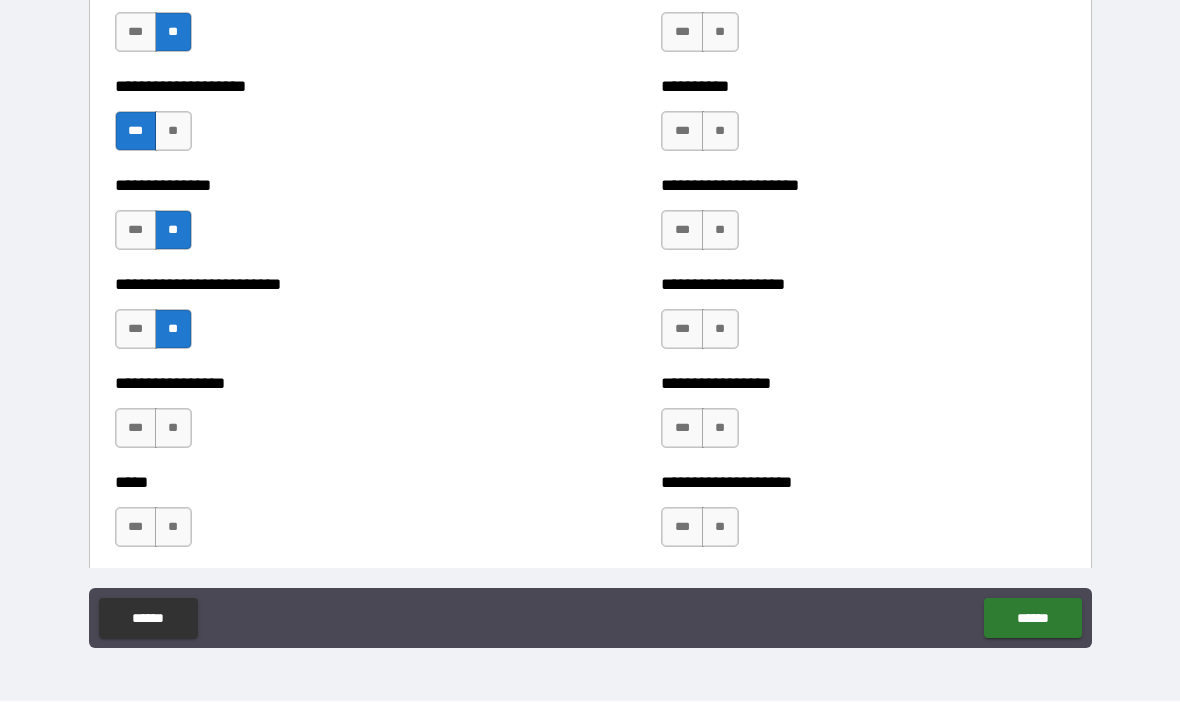 click on "**" at bounding box center [173, 429] 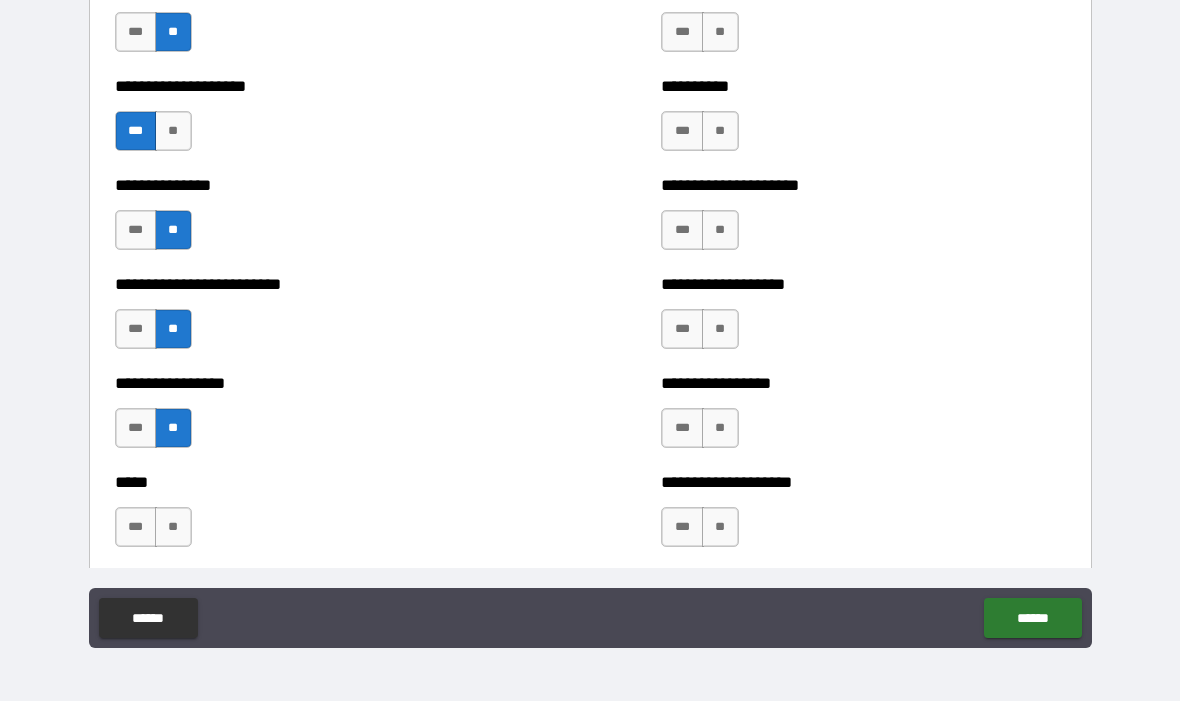 click on "**" at bounding box center (173, 528) 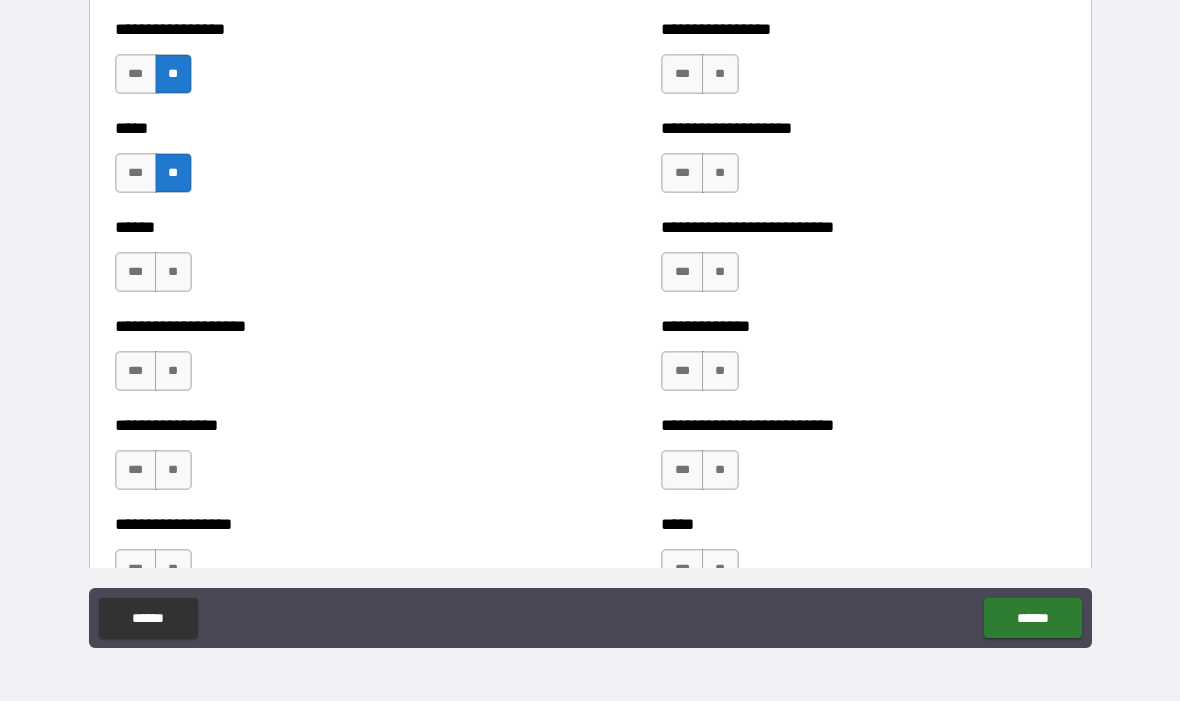 scroll, scrollTop: 3630, scrollLeft: 0, axis: vertical 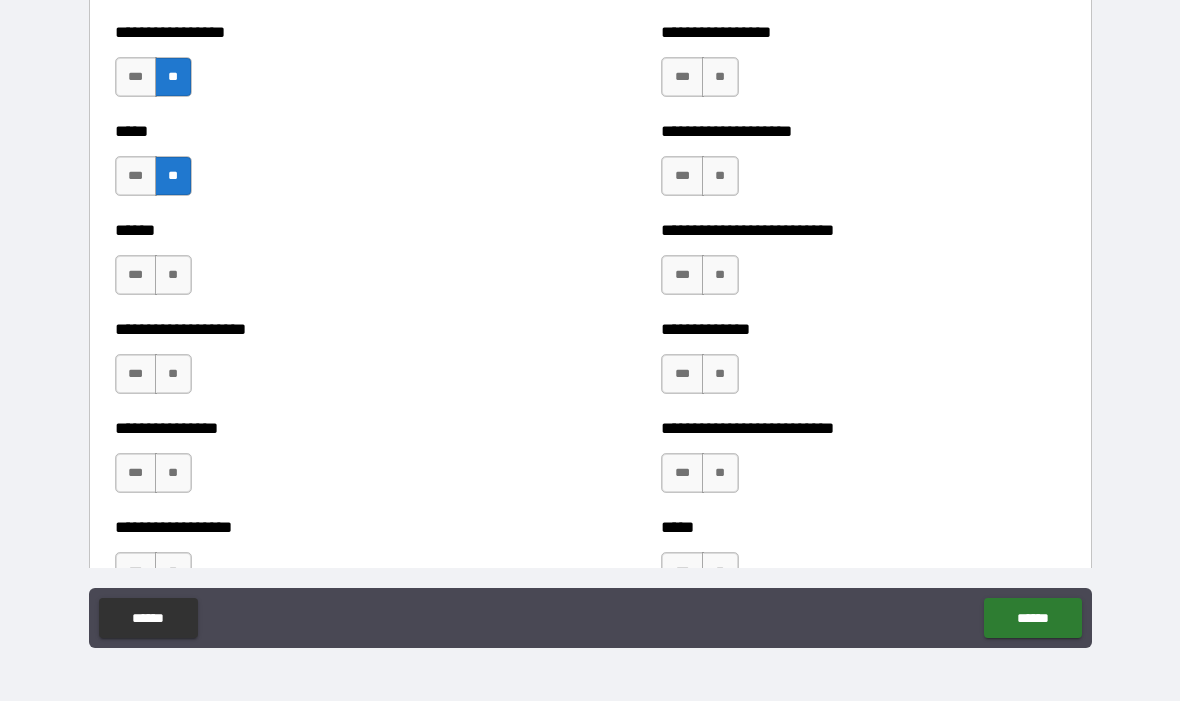 click on "***" at bounding box center (136, 276) 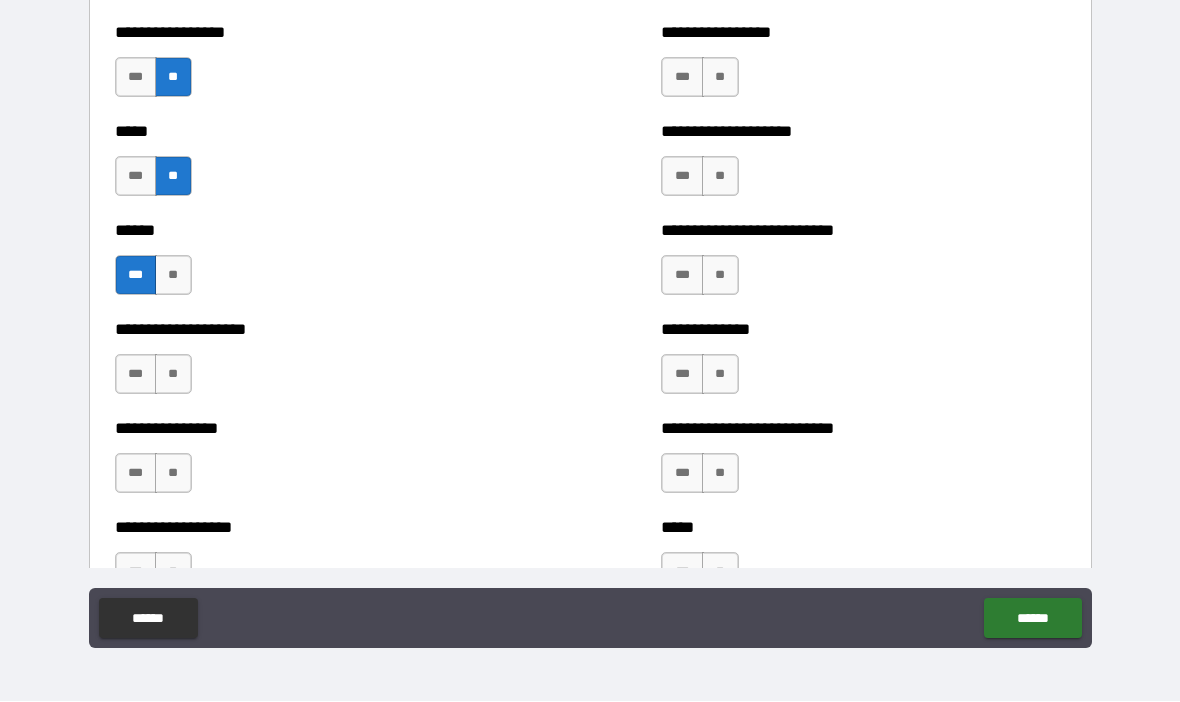 click on "**" at bounding box center (173, 375) 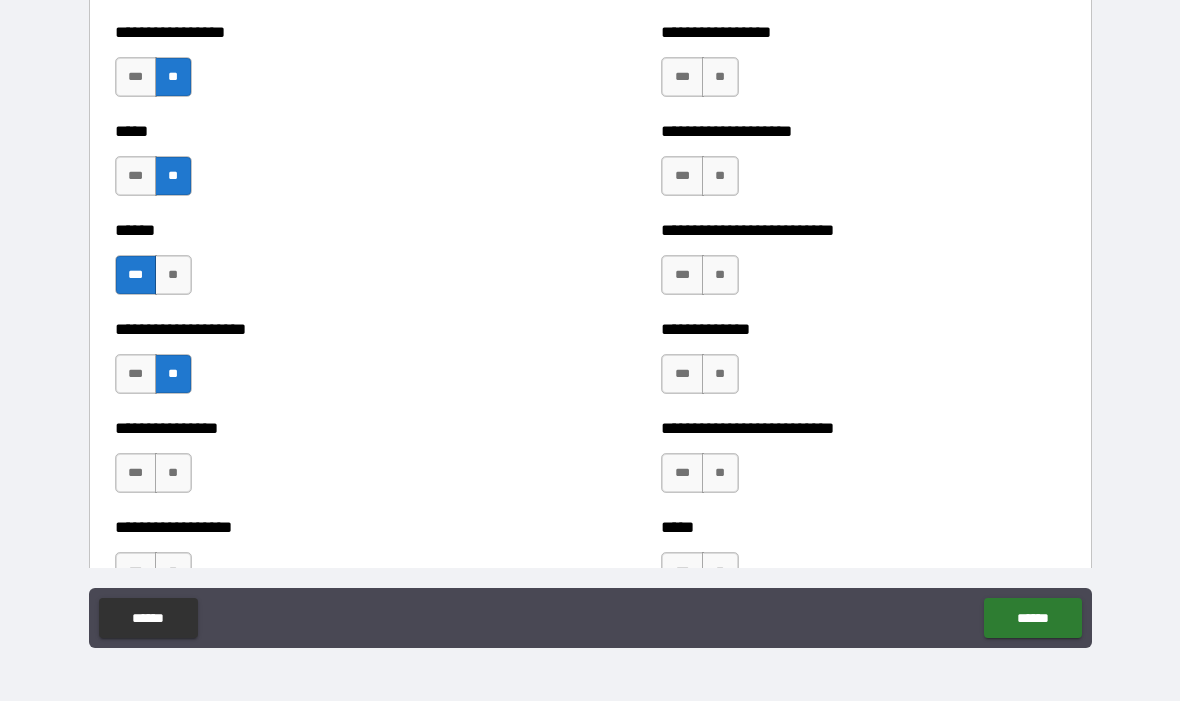 click on "**" at bounding box center [173, 474] 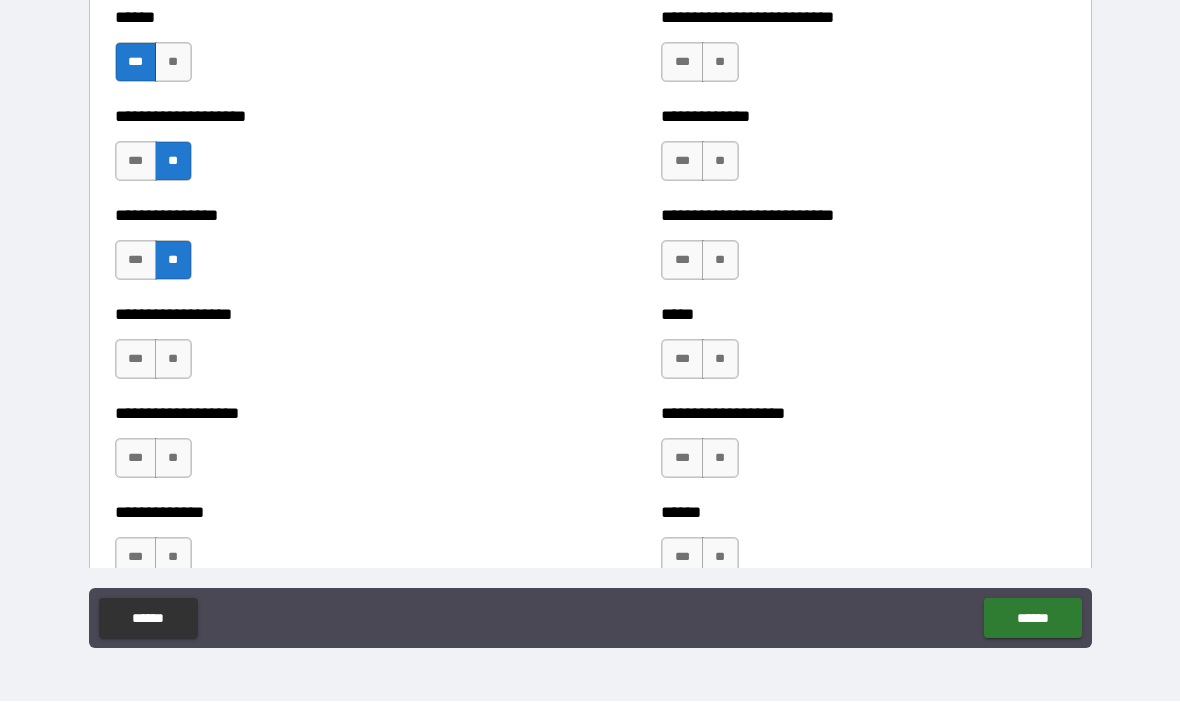 scroll, scrollTop: 3844, scrollLeft: 0, axis: vertical 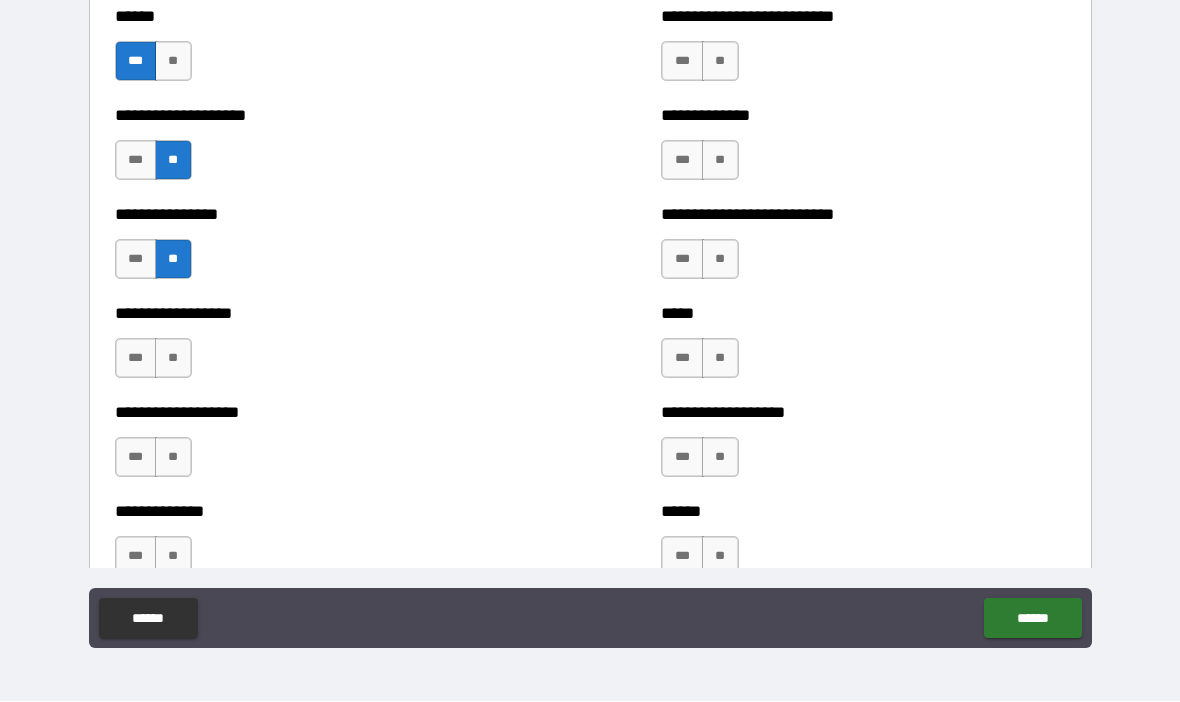 click on "**" at bounding box center (173, 359) 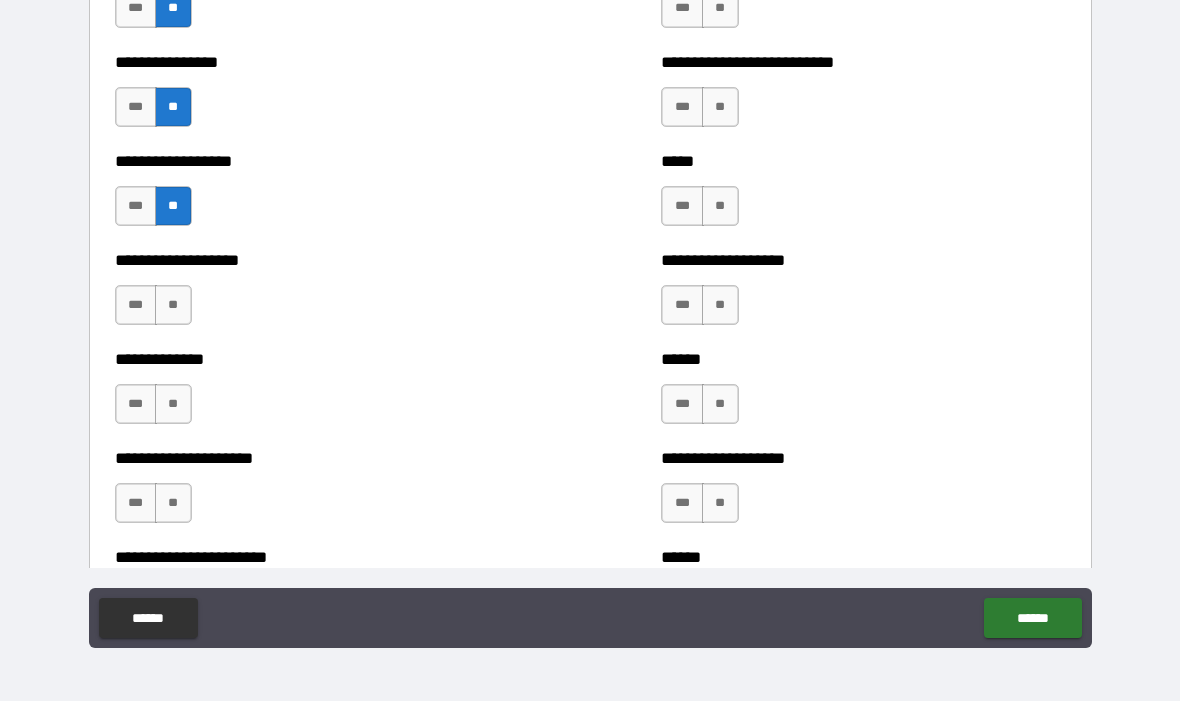 scroll, scrollTop: 4000, scrollLeft: 0, axis: vertical 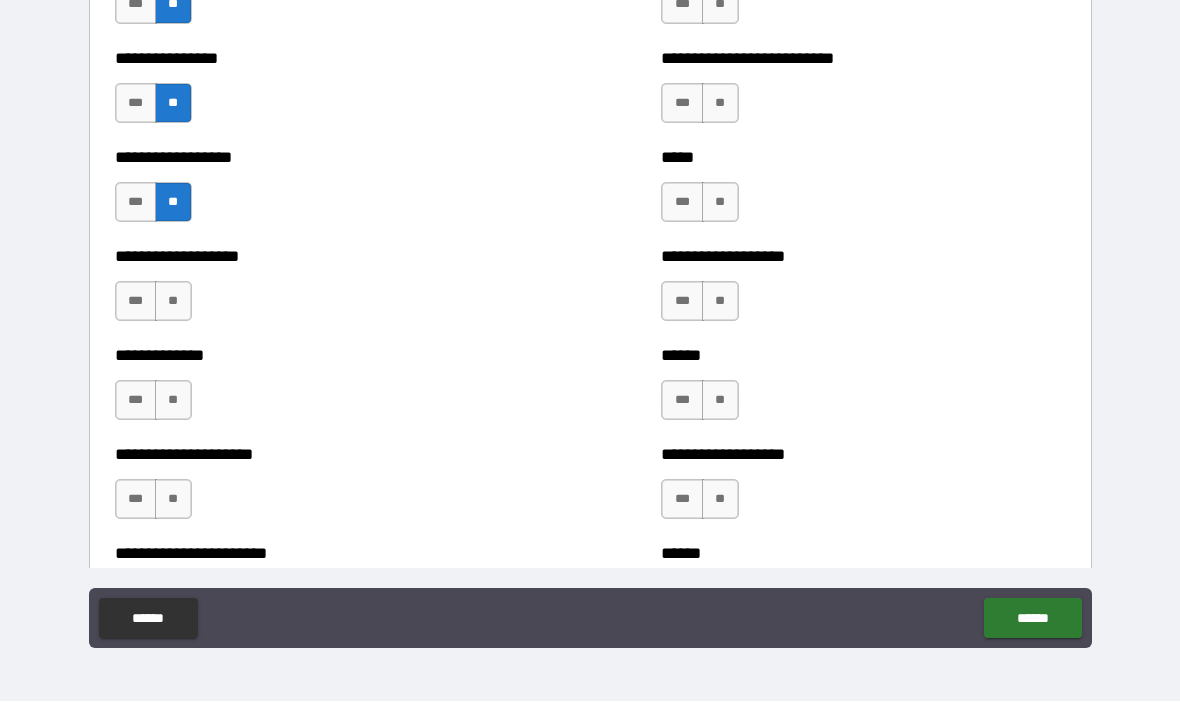 click on "***" at bounding box center [136, 302] 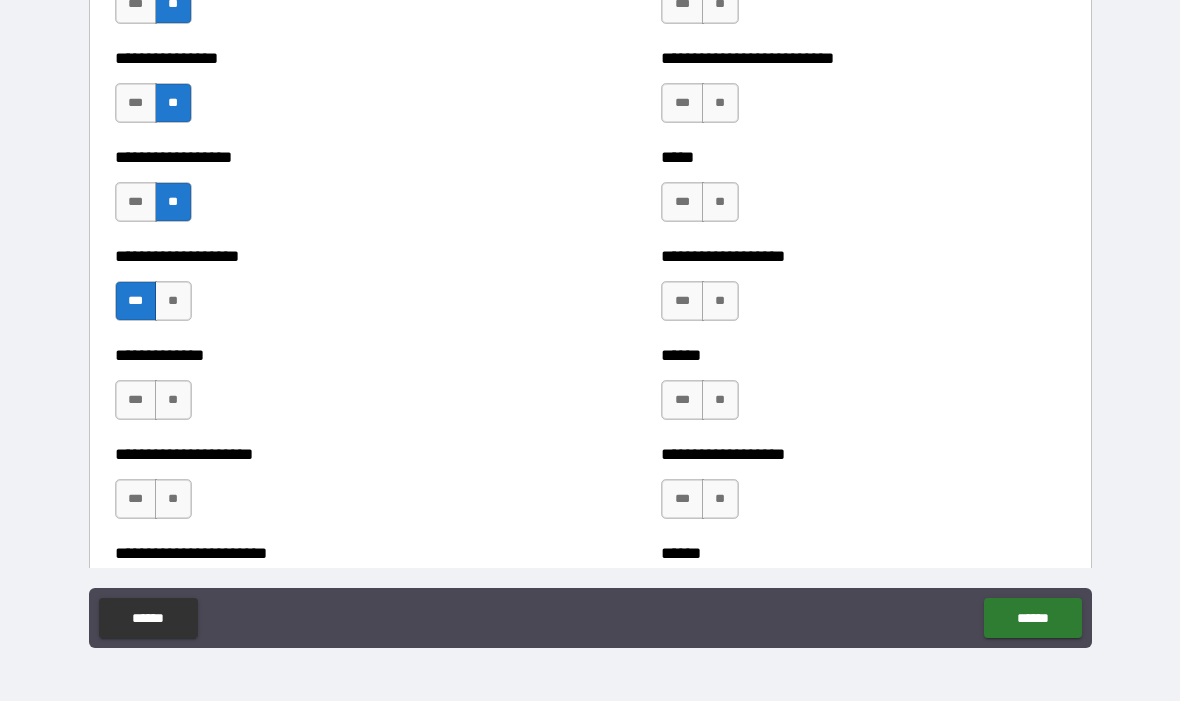 click on "**" at bounding box center (173, 401) 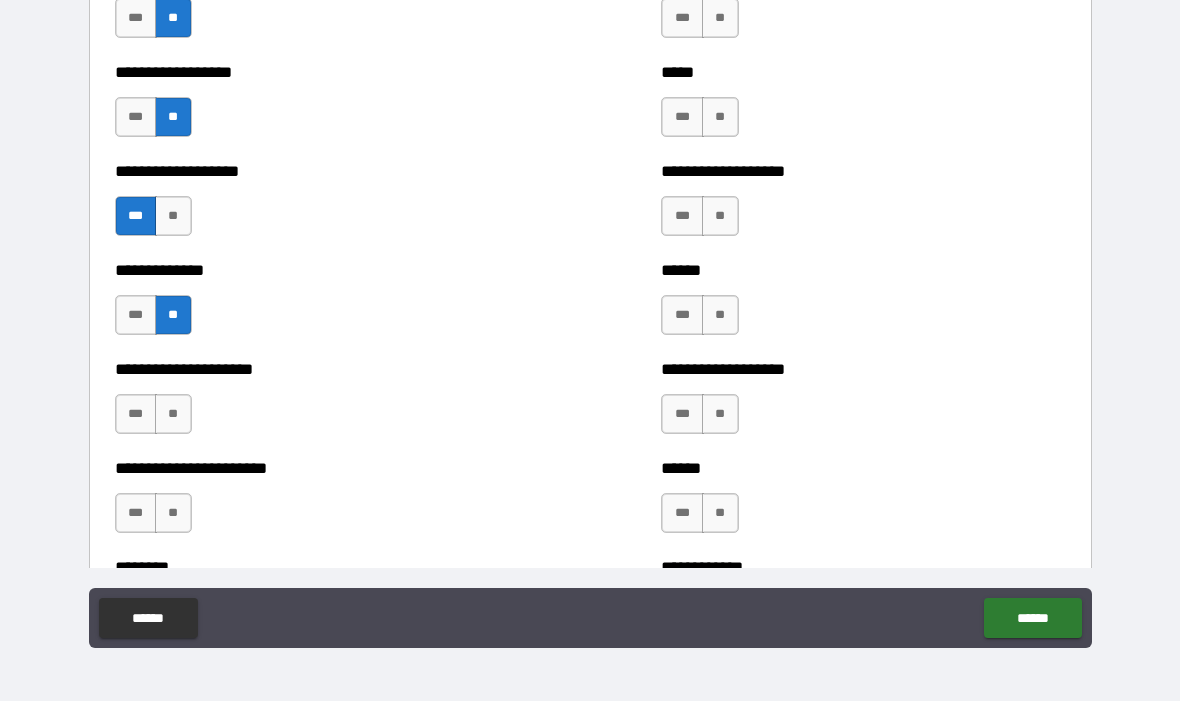 scroll, scrollTop: 4087, scrollLeft: 0, axis: vertical 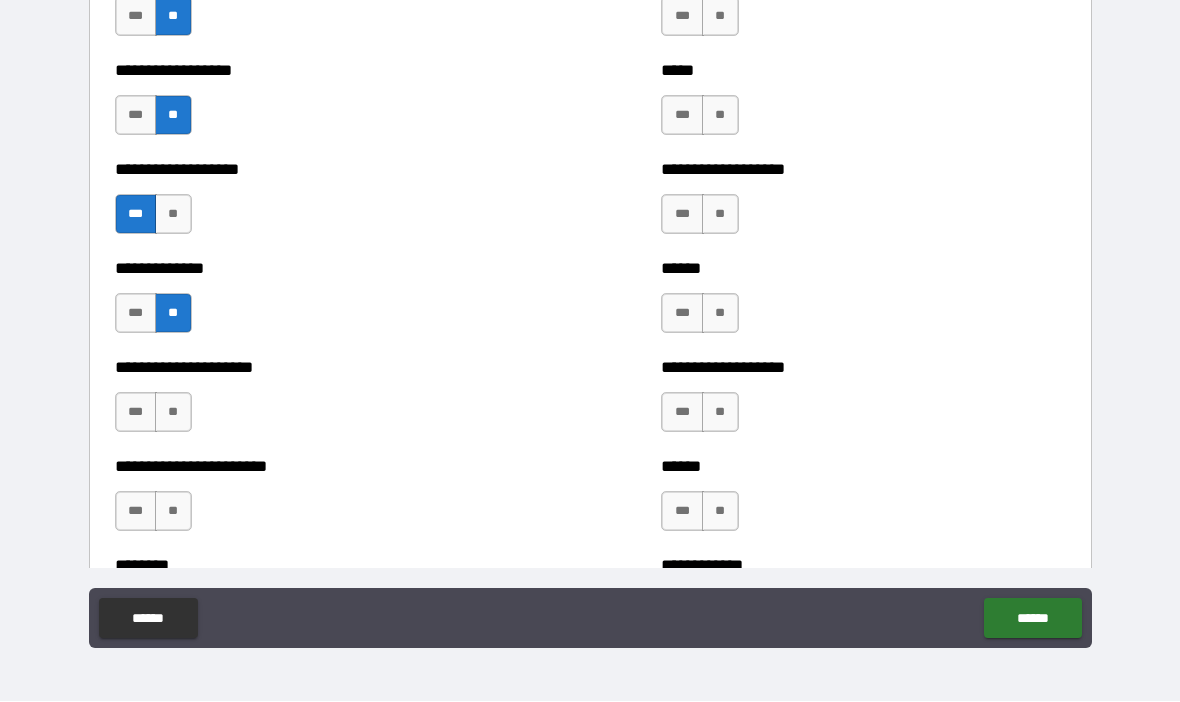 click on "**" at bounding box center (173, 413) 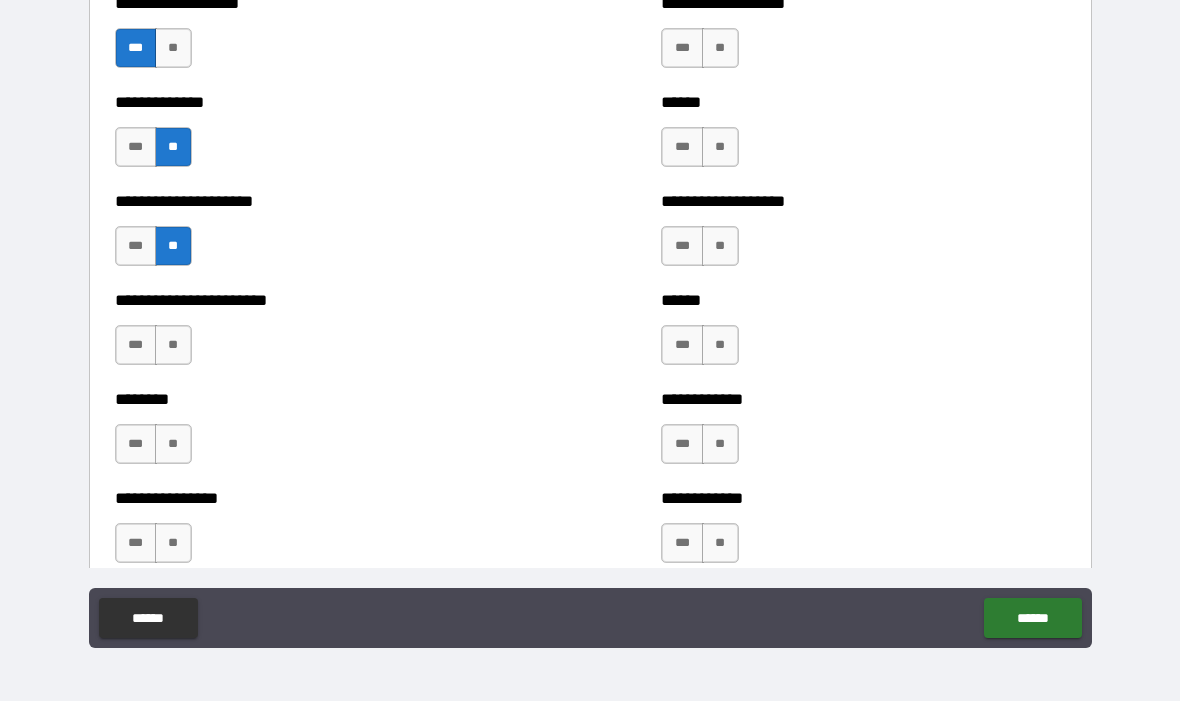 scroll, scrollTop: 4270, scrollLeft: 0, axis: vertical 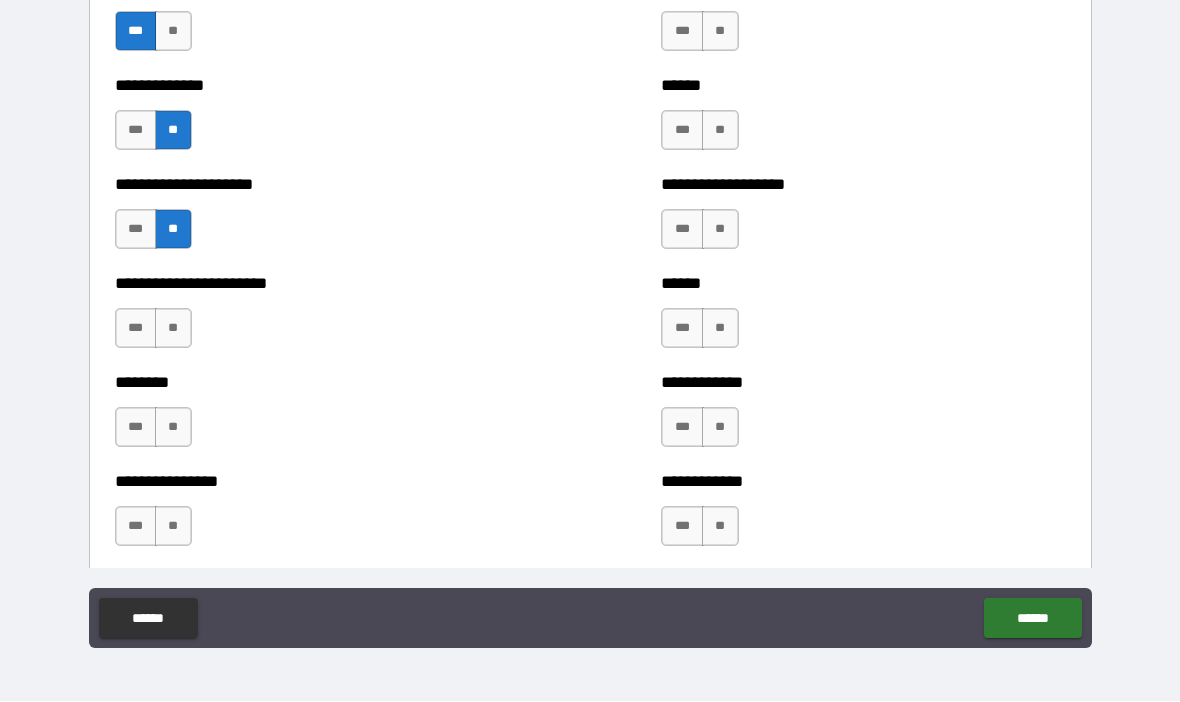 click on "***" at bounding box center [136, 329] 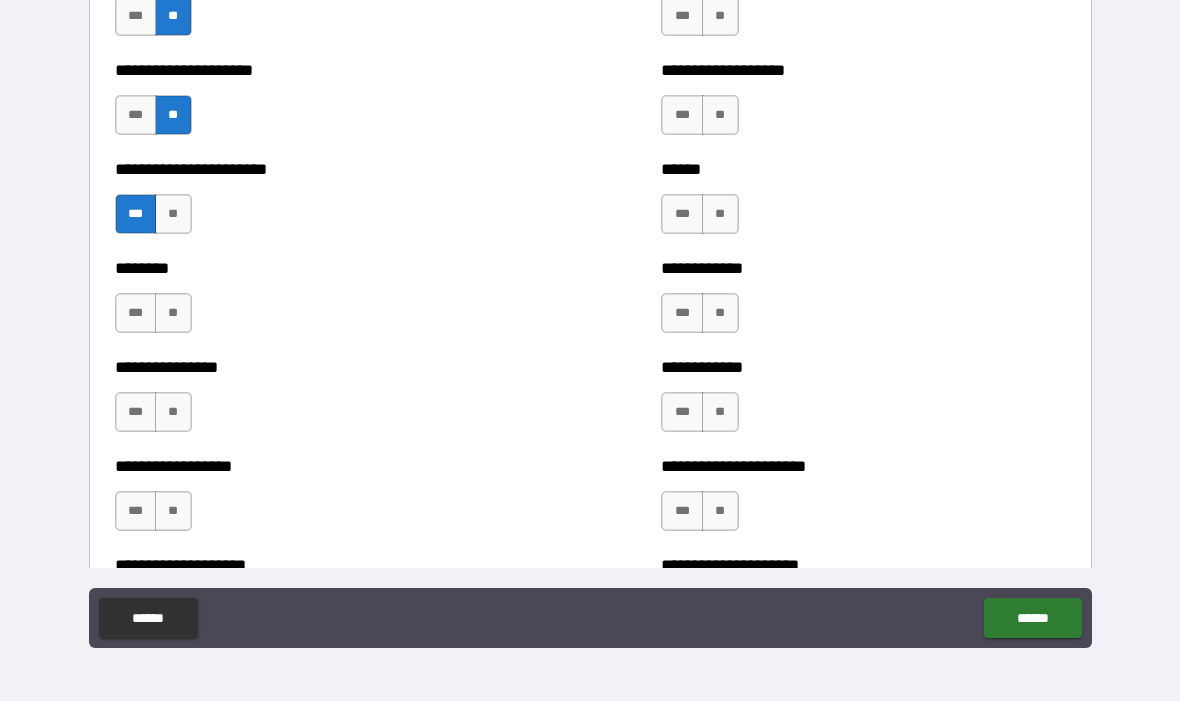scroll, scrollTop: 4388, scrollLeft: 0, axis: vertical 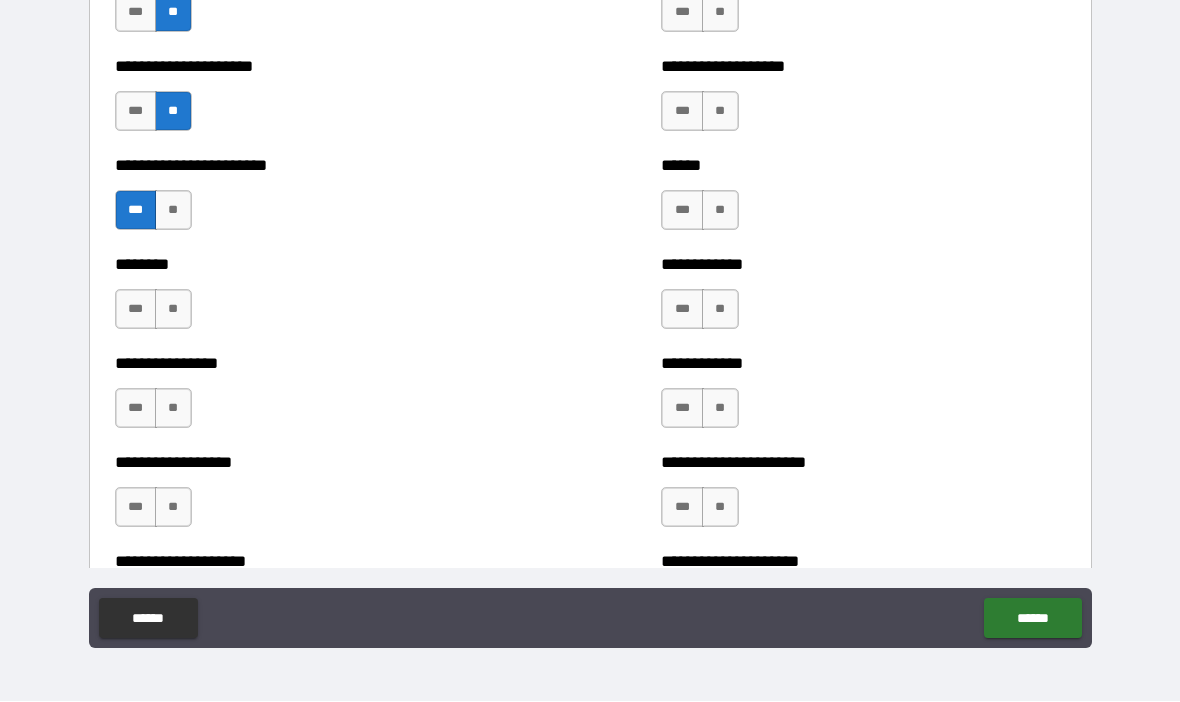 click on "**" at bounding box center [173, 310] 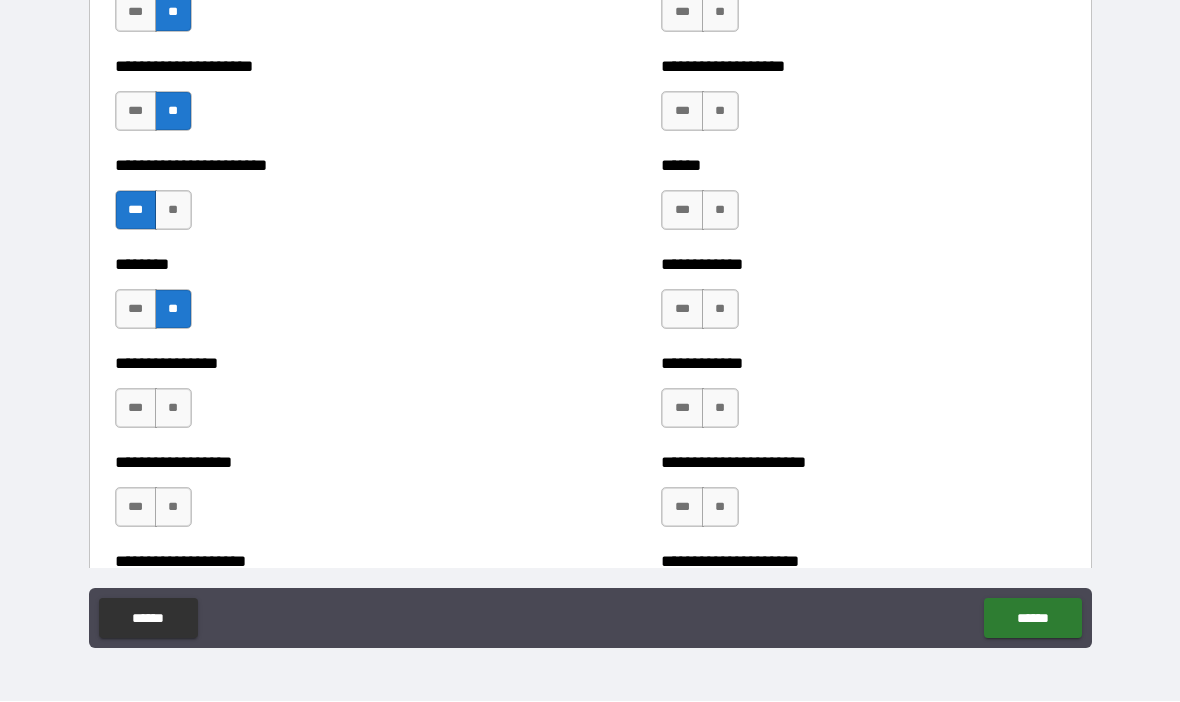 click on "**" at bounding box center [173, 409] 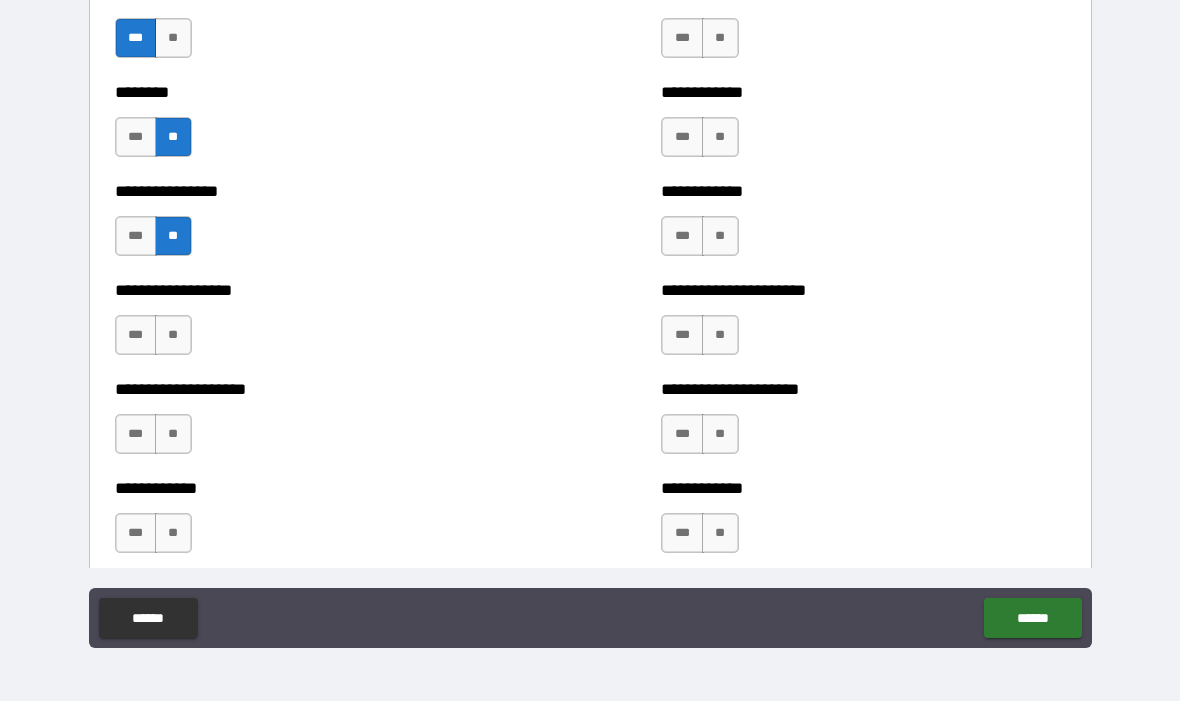 scroll, scrollTop: 4571, scrollLeft: 0, axis: vertical 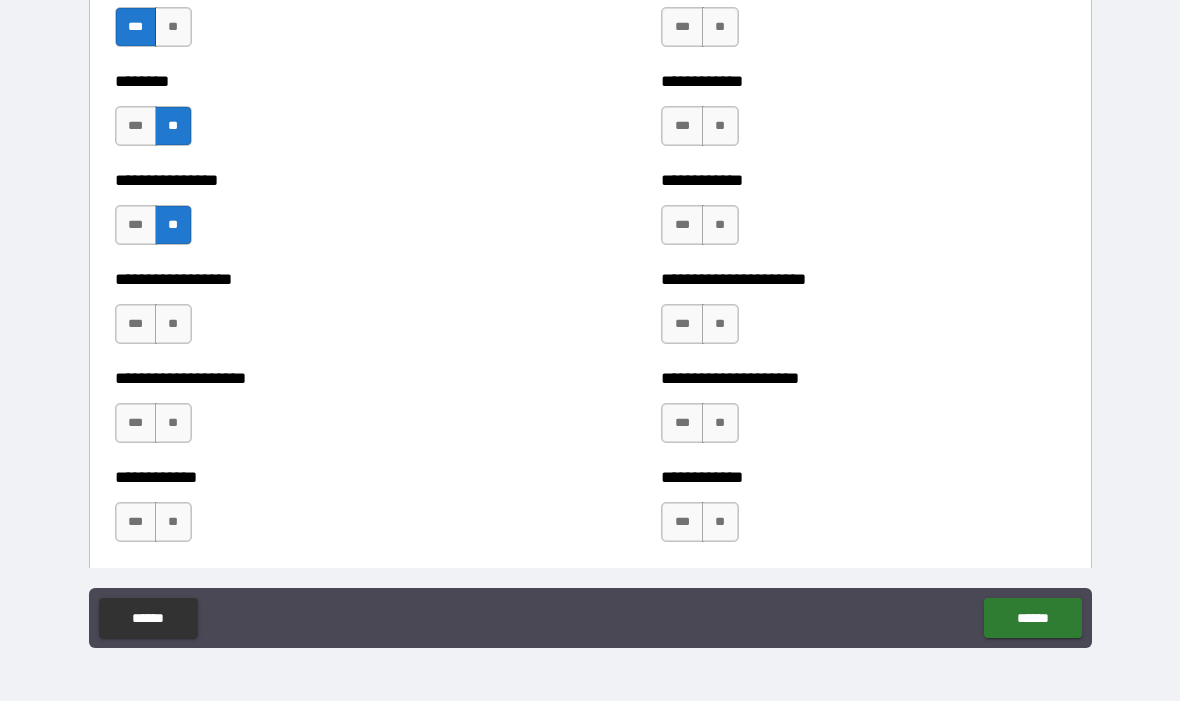 click on "**" at bounding box center (173, 325) 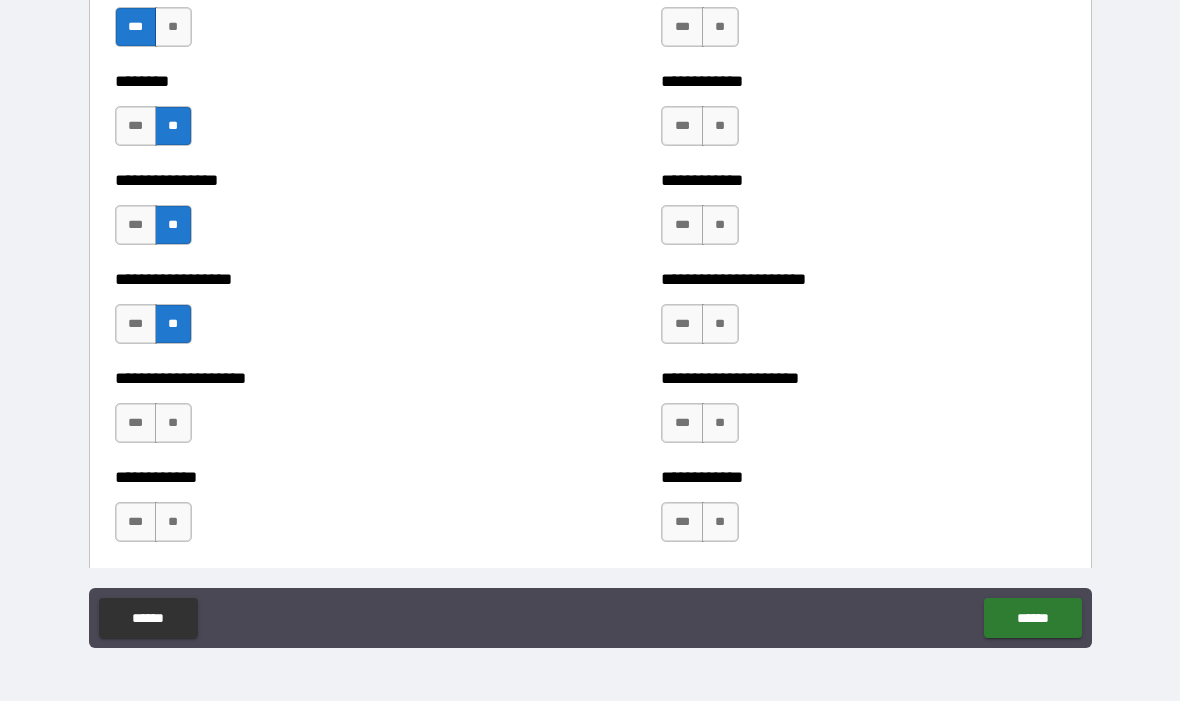 click on "**" at bounding box center (173, 424) 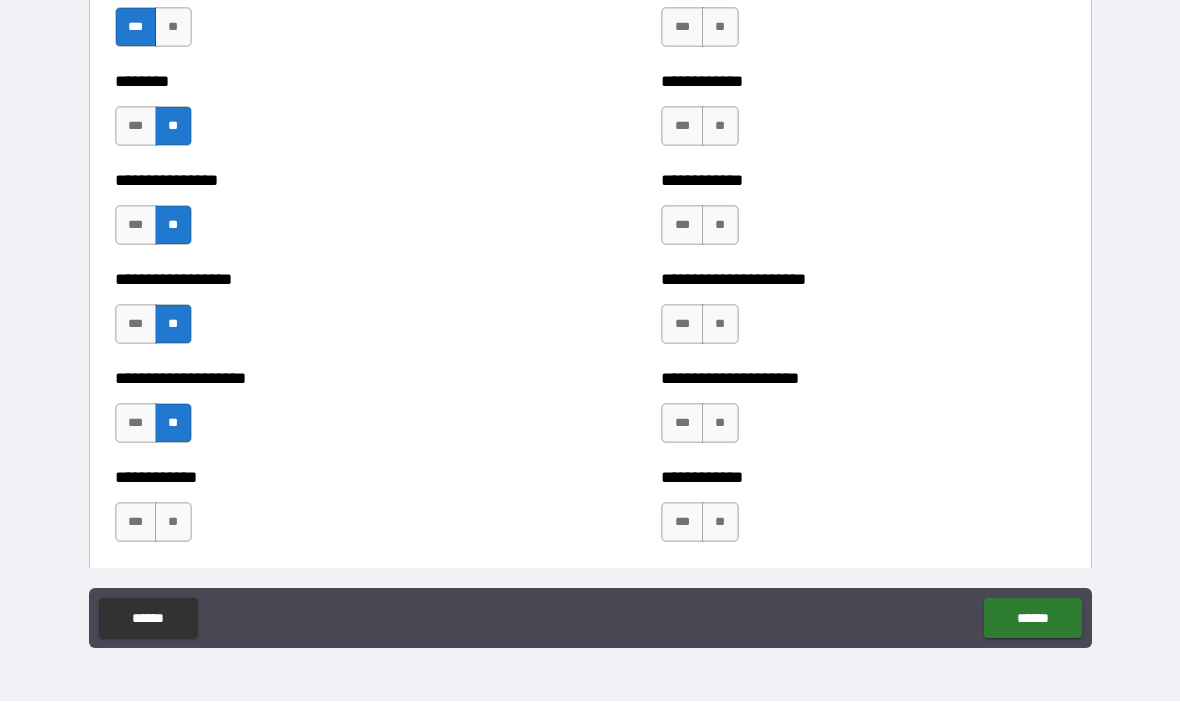 click on "**" at bounding box center [173, 523] 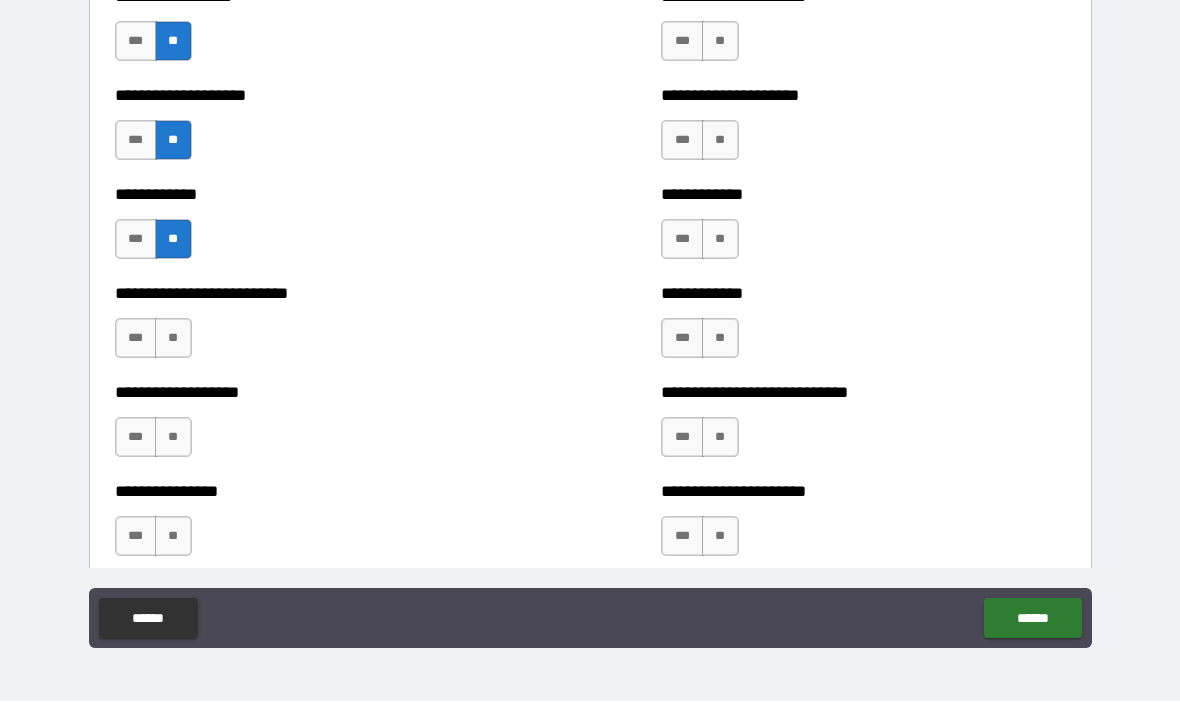 scroll, scrollTop: 4856, scrollLeft: 0, axis: vertical 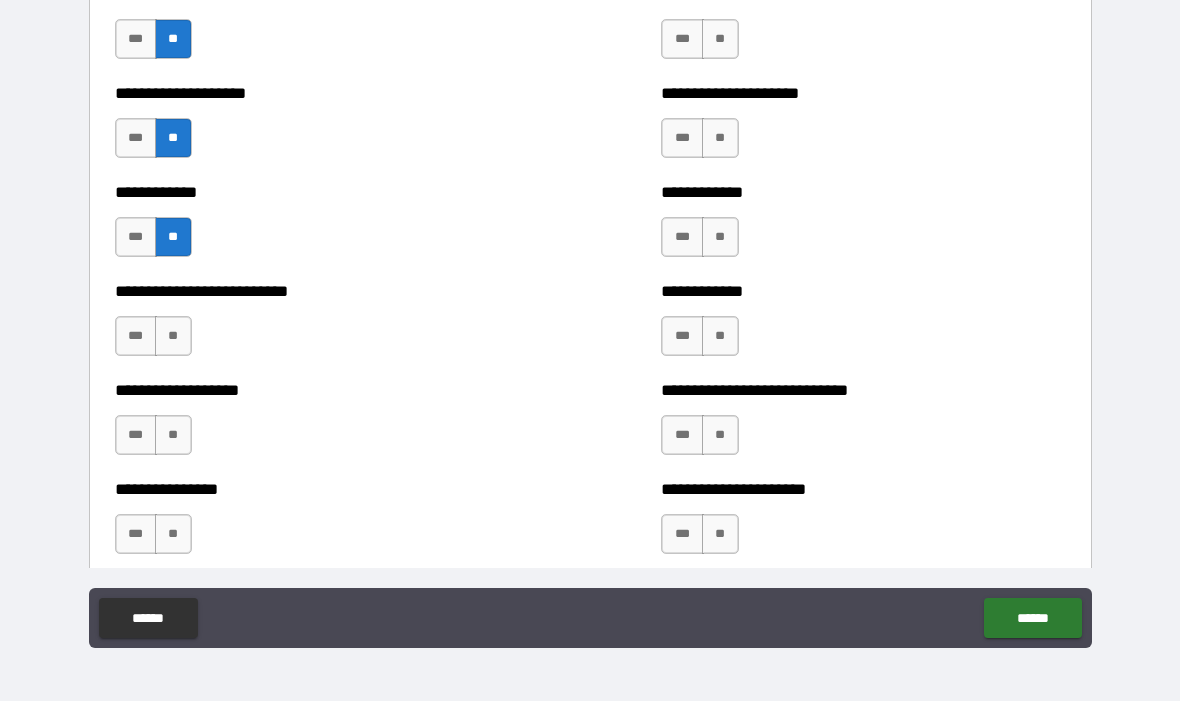 click on "**" at bounding box center [173, 337] 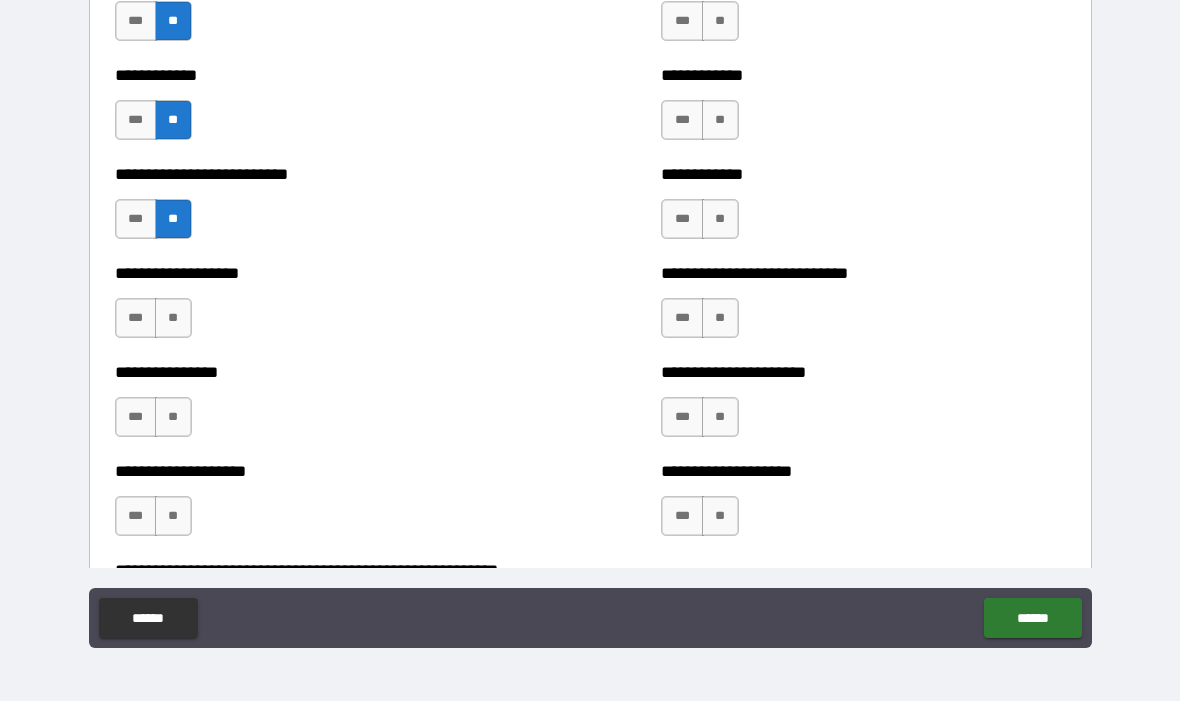 scroll, scrollTop: 4983, scrollLeft: 0, axis: vertical 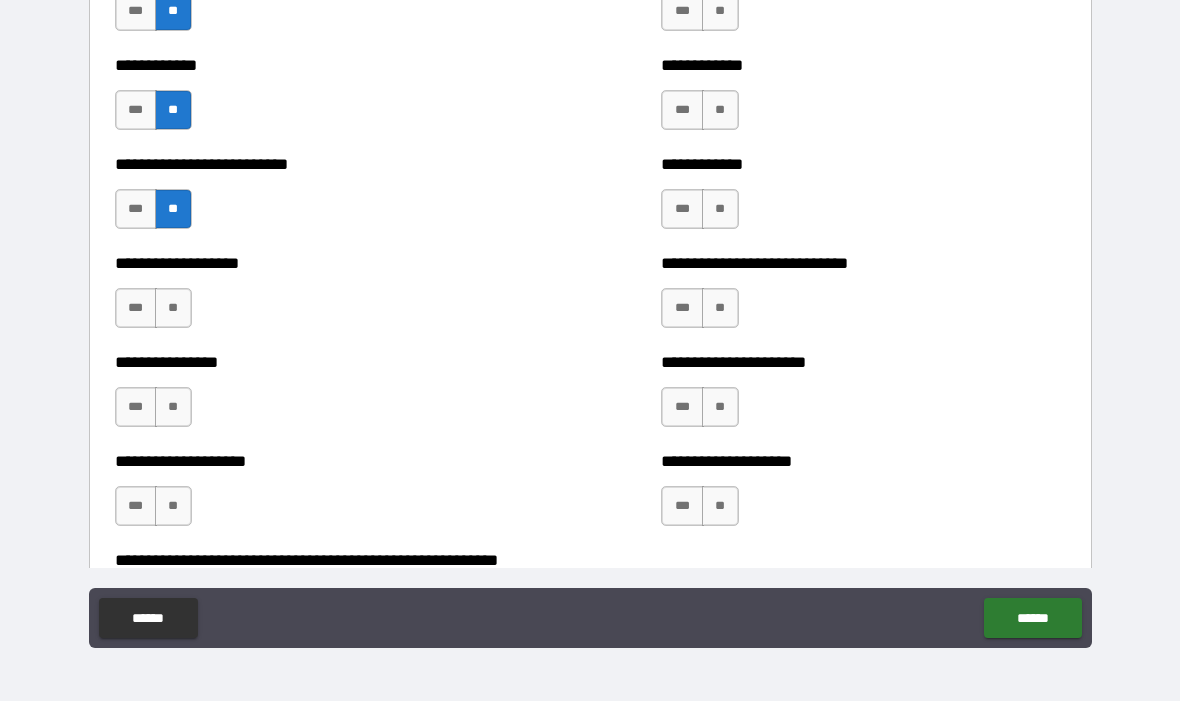 click on "**" at bounding box center (173, 309) 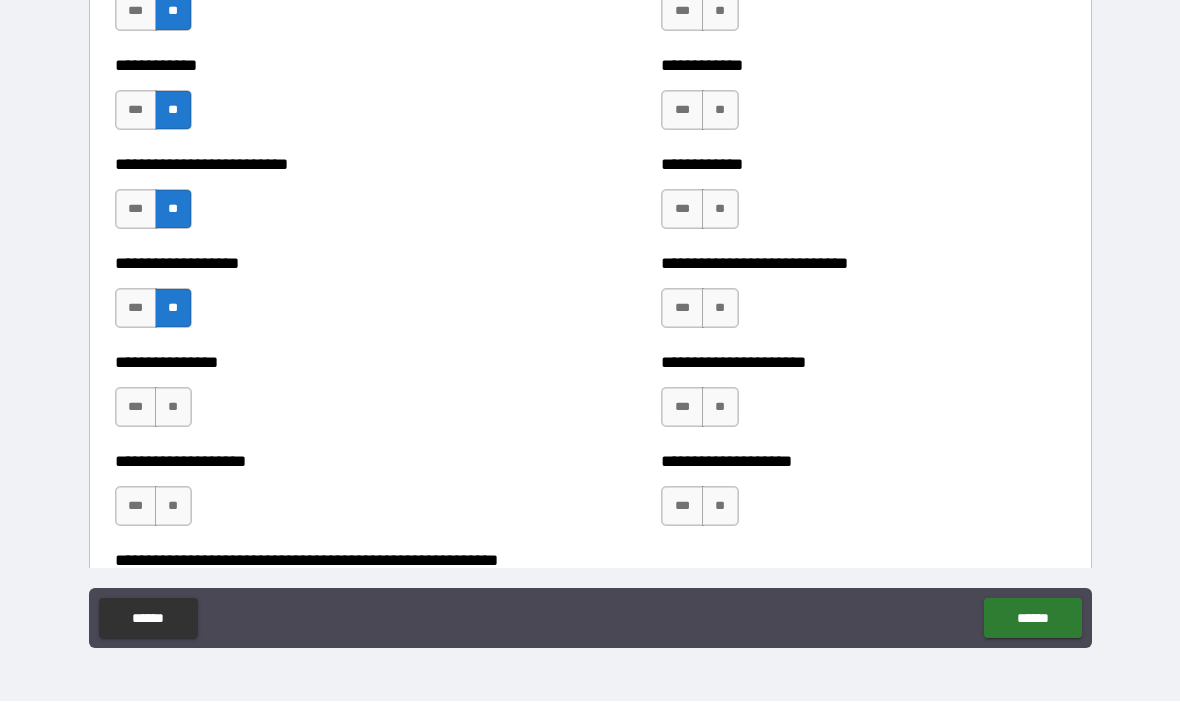 click on "**" at bounding box center (173, 408) 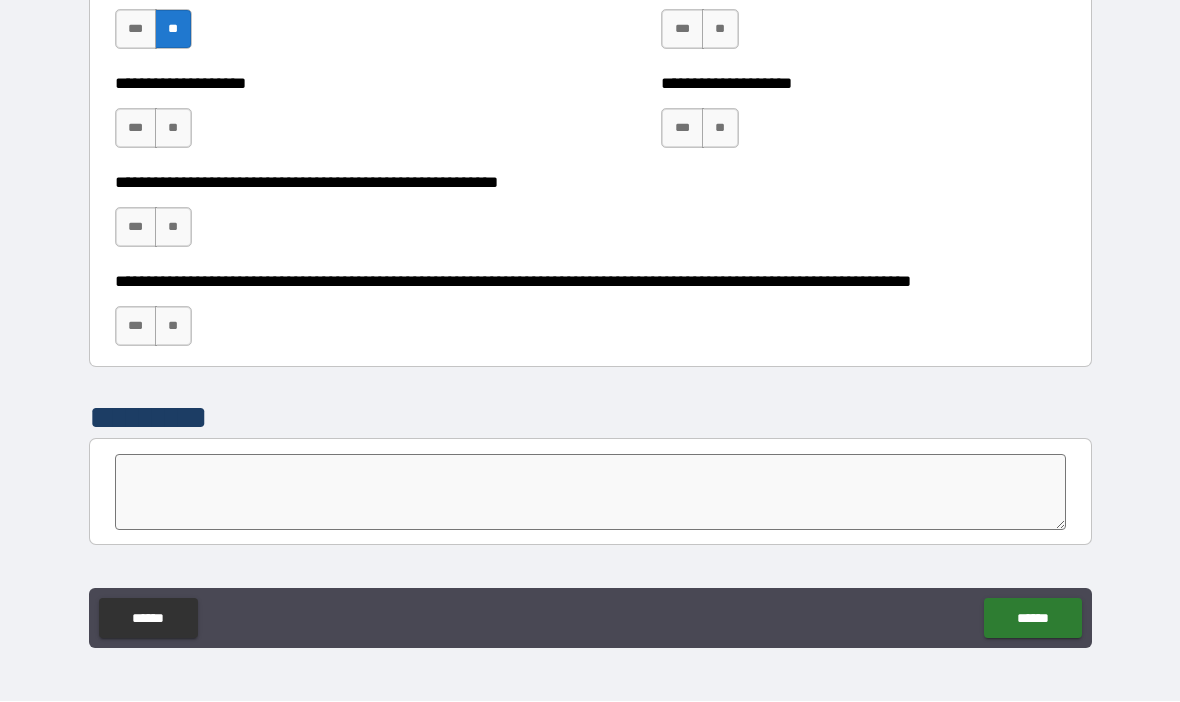 scroll, scrollTop: 5362, scrollLeft: 0, axis: vertical 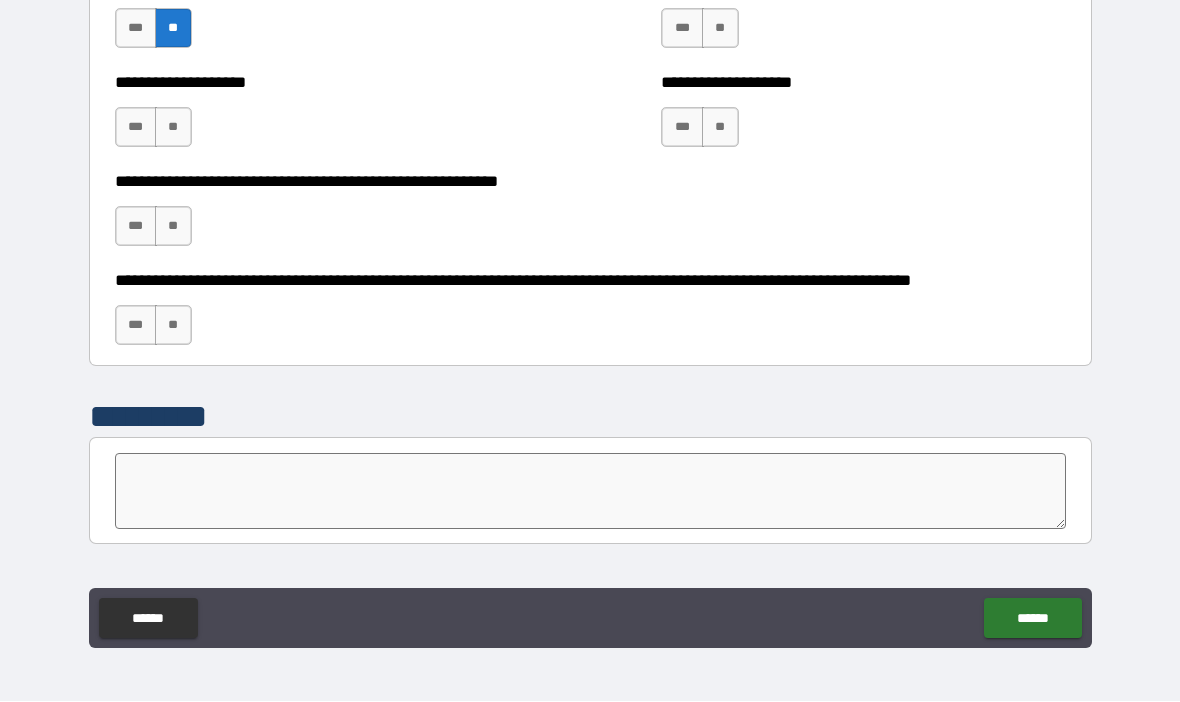 click on "**" at bounding box center (173, 227) 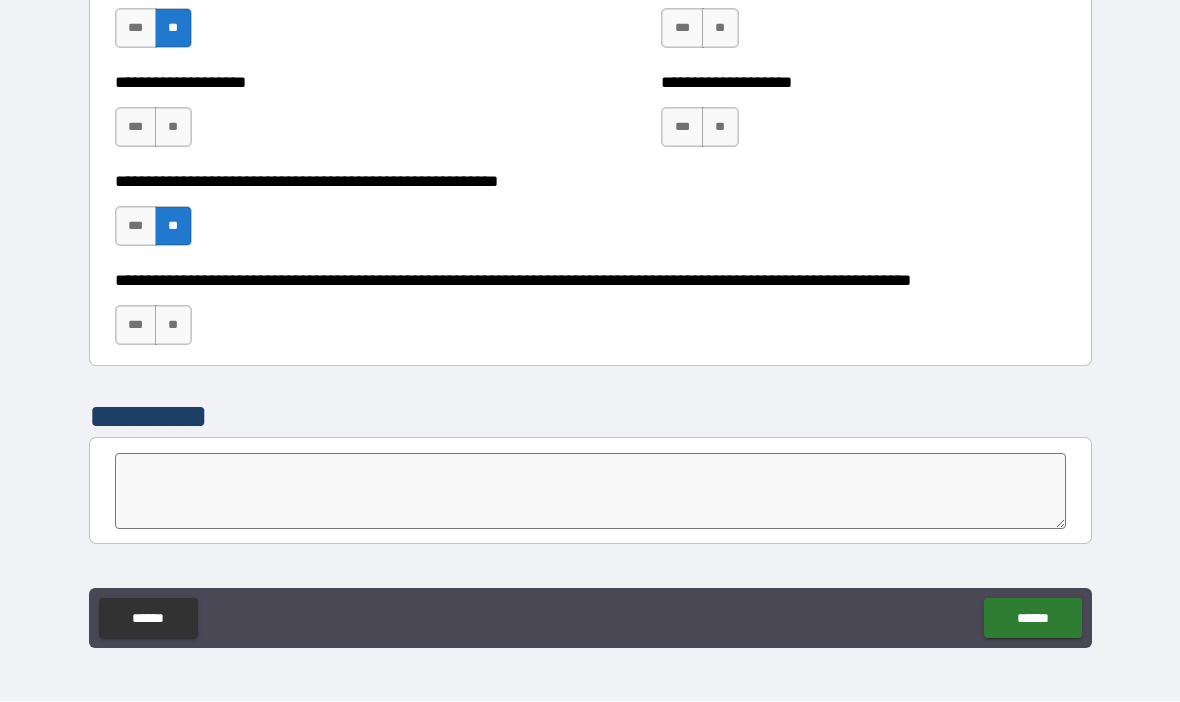 click on "***" at bounding box center (136, 326) 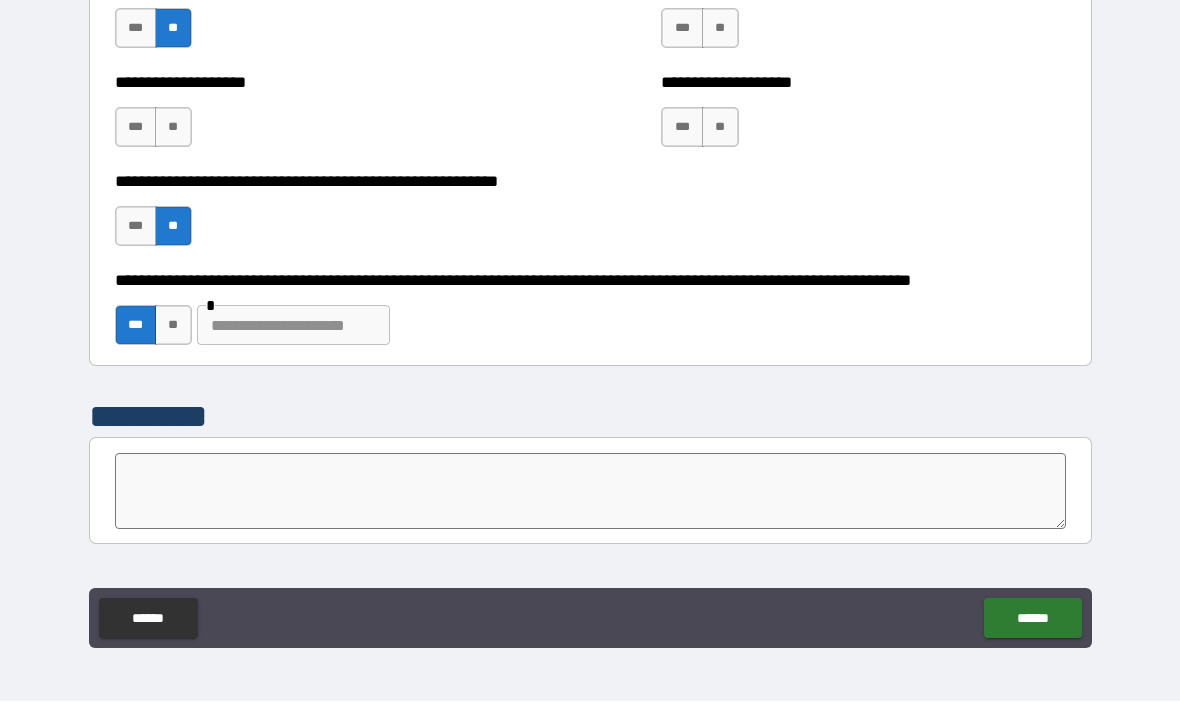 click at bounding box center [293, 326] 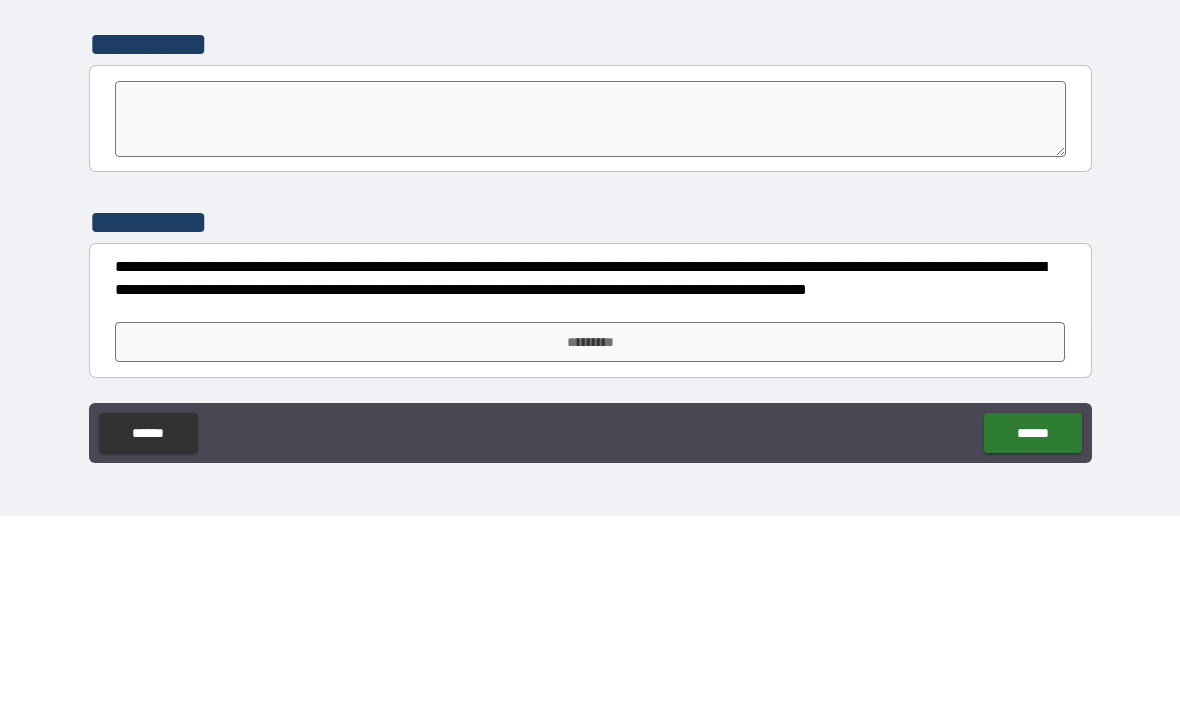 scroll, scrollTop: 5549, scrollLeft: 0, axis: vertical 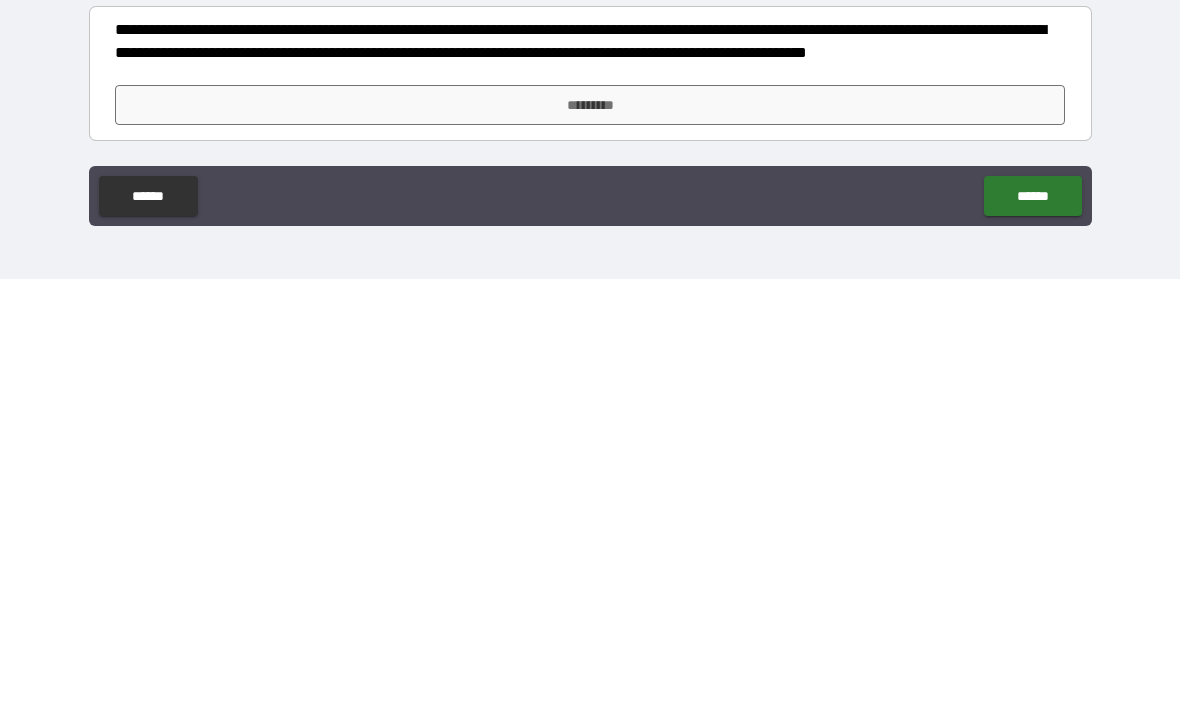 type on "**********" 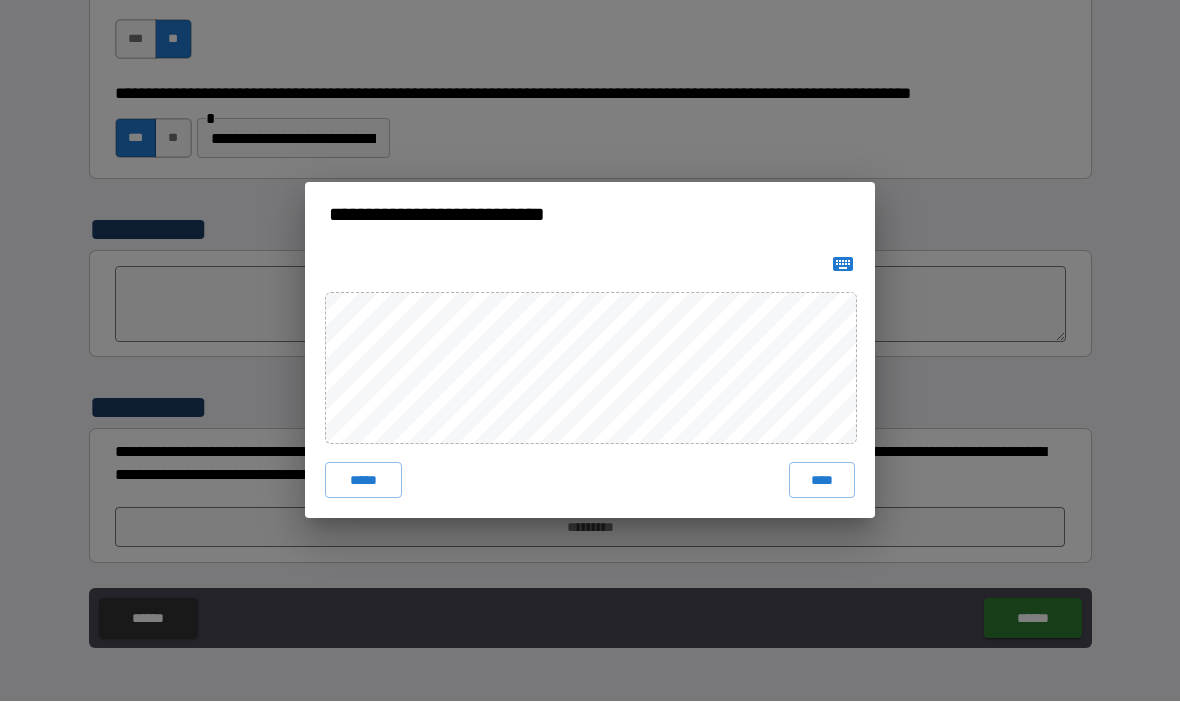 click on "****" at bounding box center [822, 481] 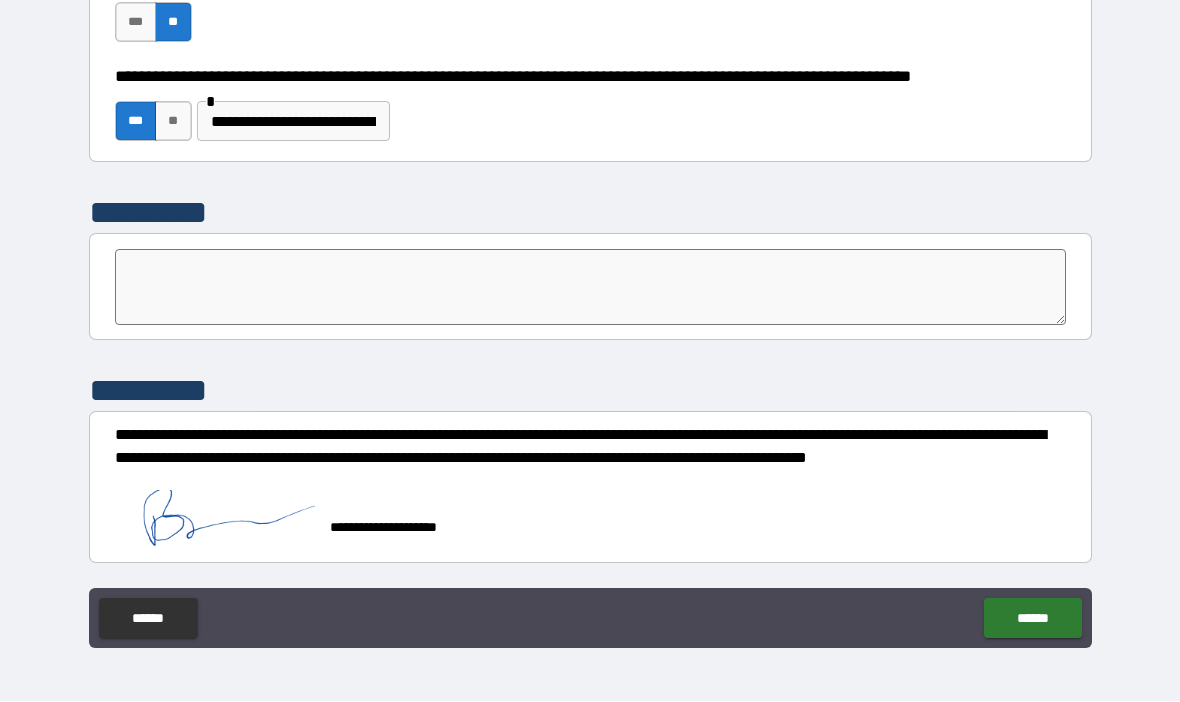 scroll, scrollTop: 0, scrollLeft: 0, axis: both 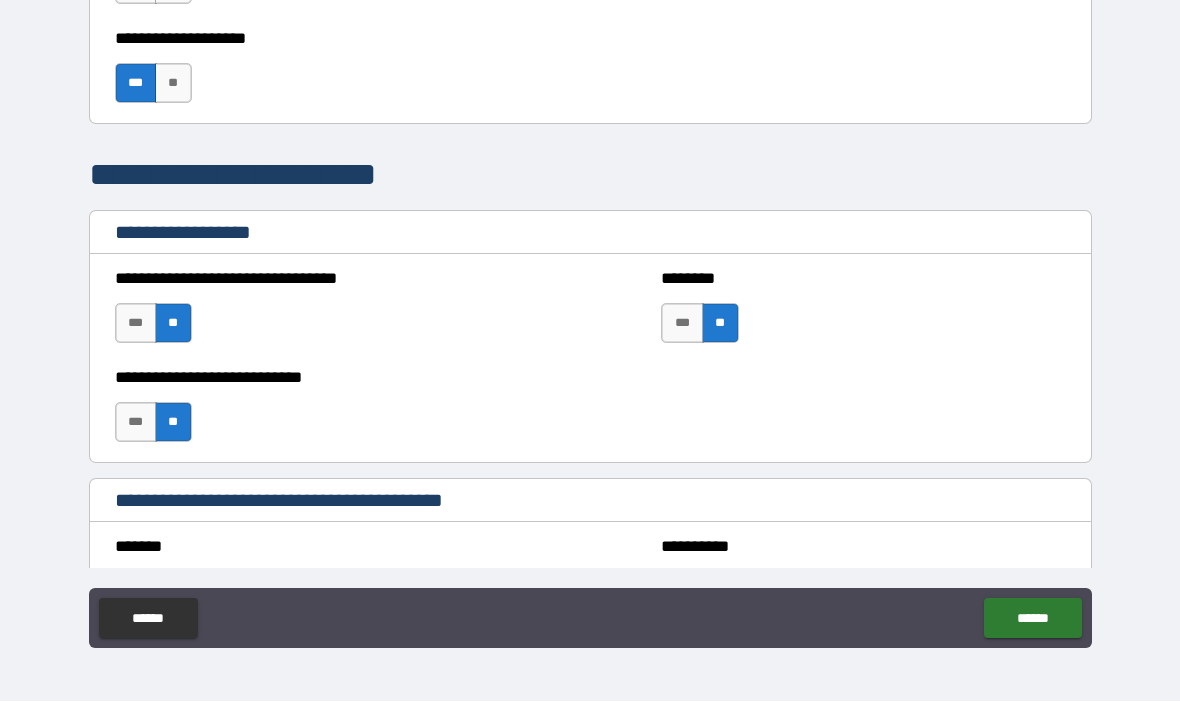 click on "******" at bounding box center (1032, 619) 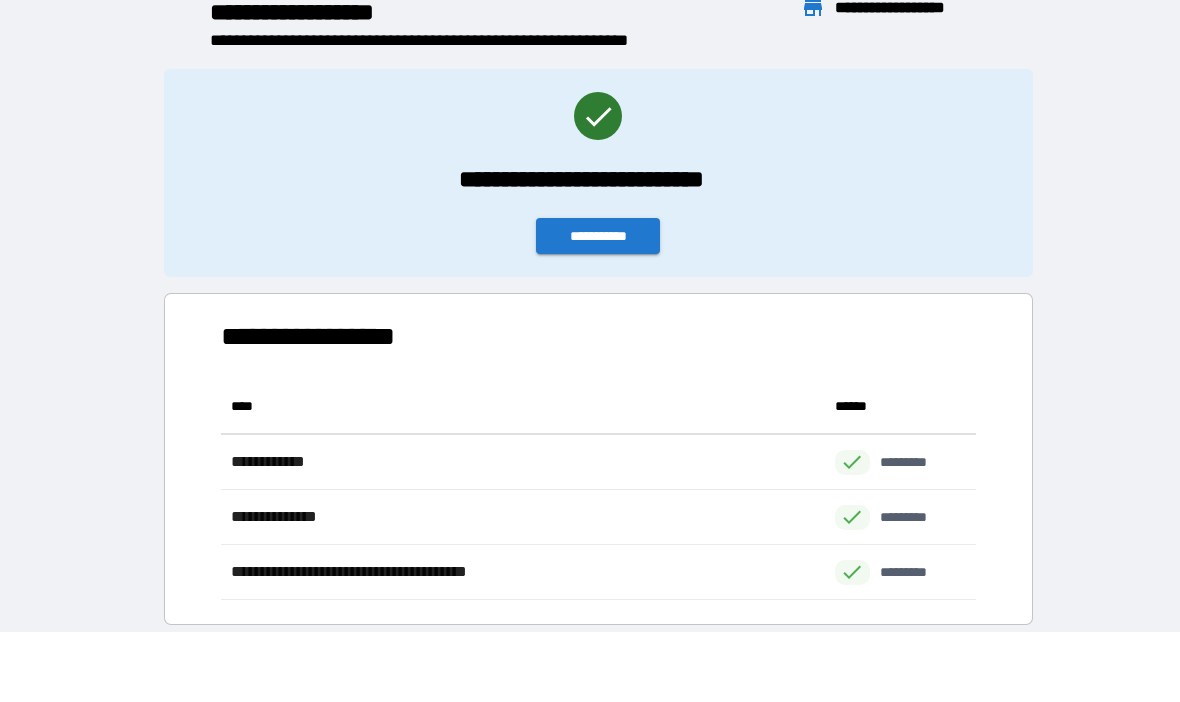 scroll, scrollTop: 221, scrollLeft: 755, axis: both 